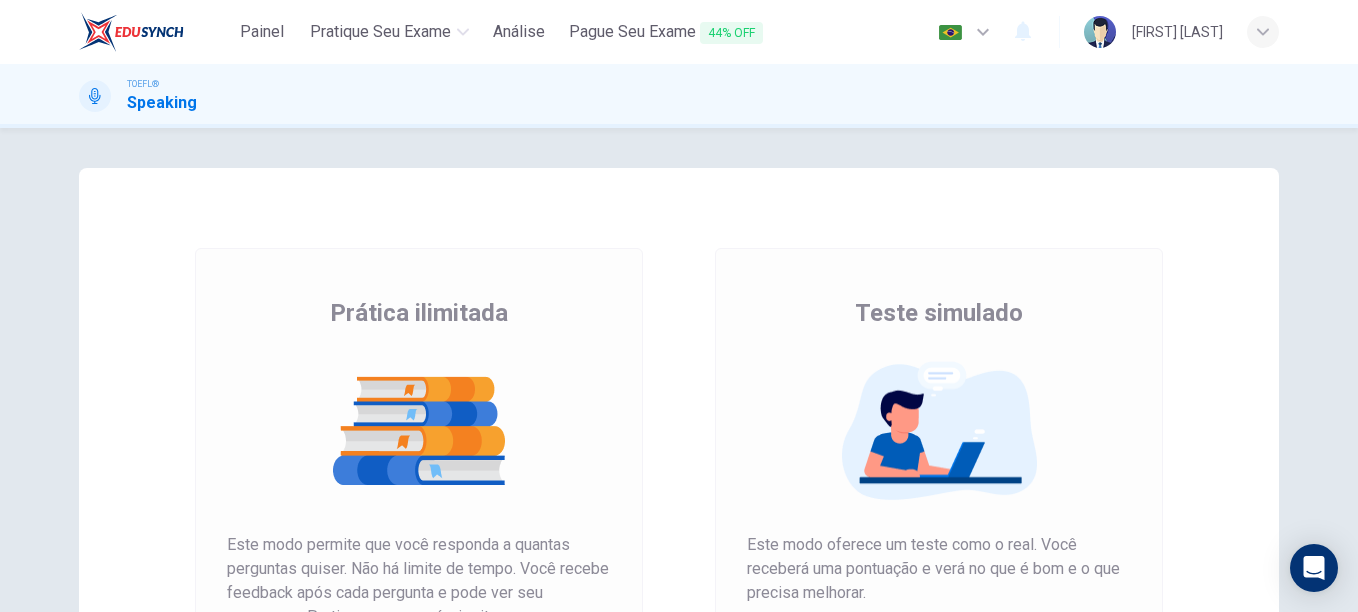 scroll, scrollTop: 0, scrollLeft: 0, axis: both 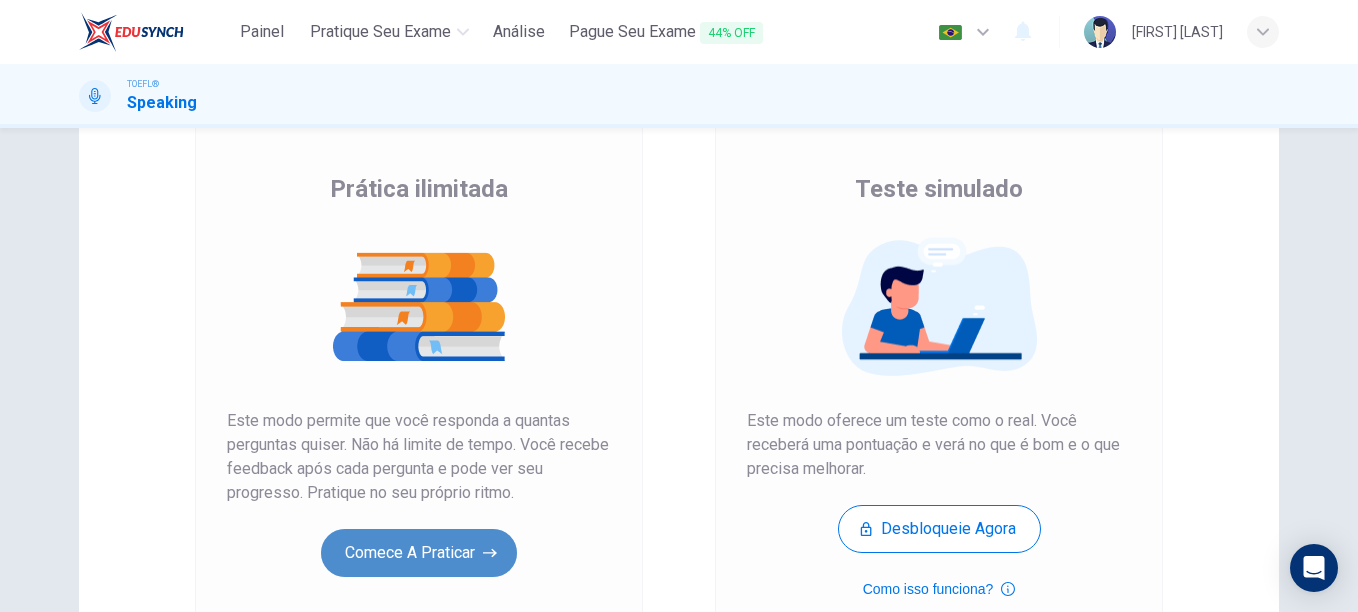 click on "Comece a praticar" at bounding box center [419, 553] 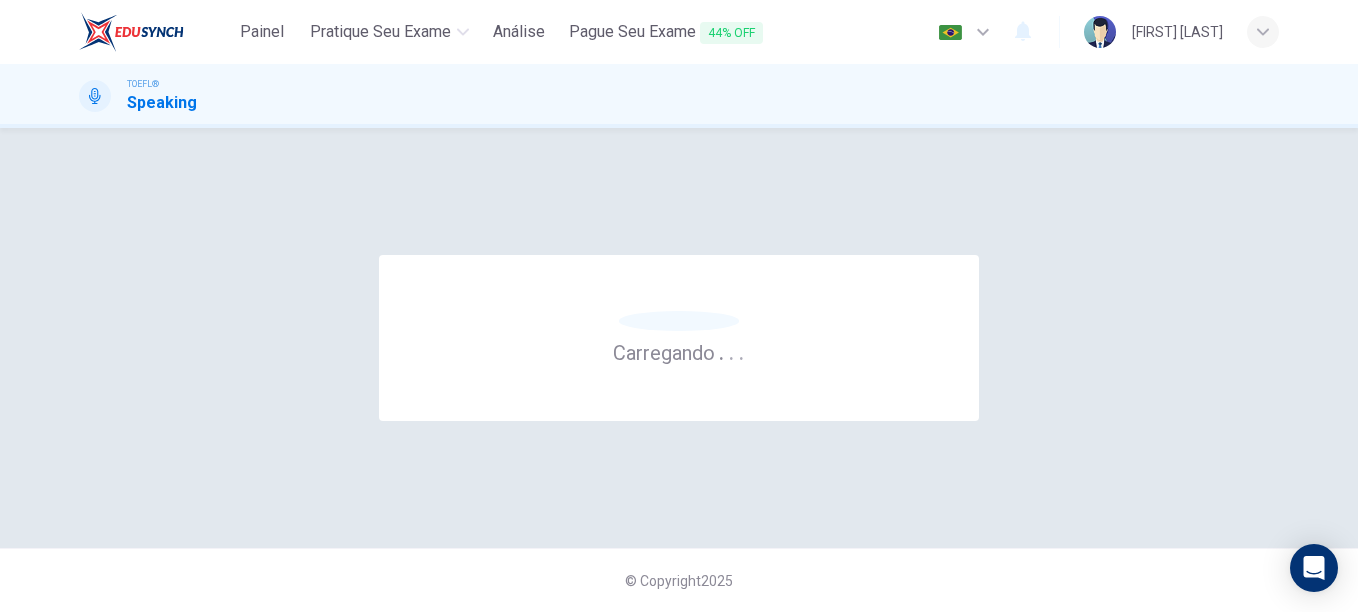 scroll, scrollTop: 0, scrollLeft: 0, axis: both 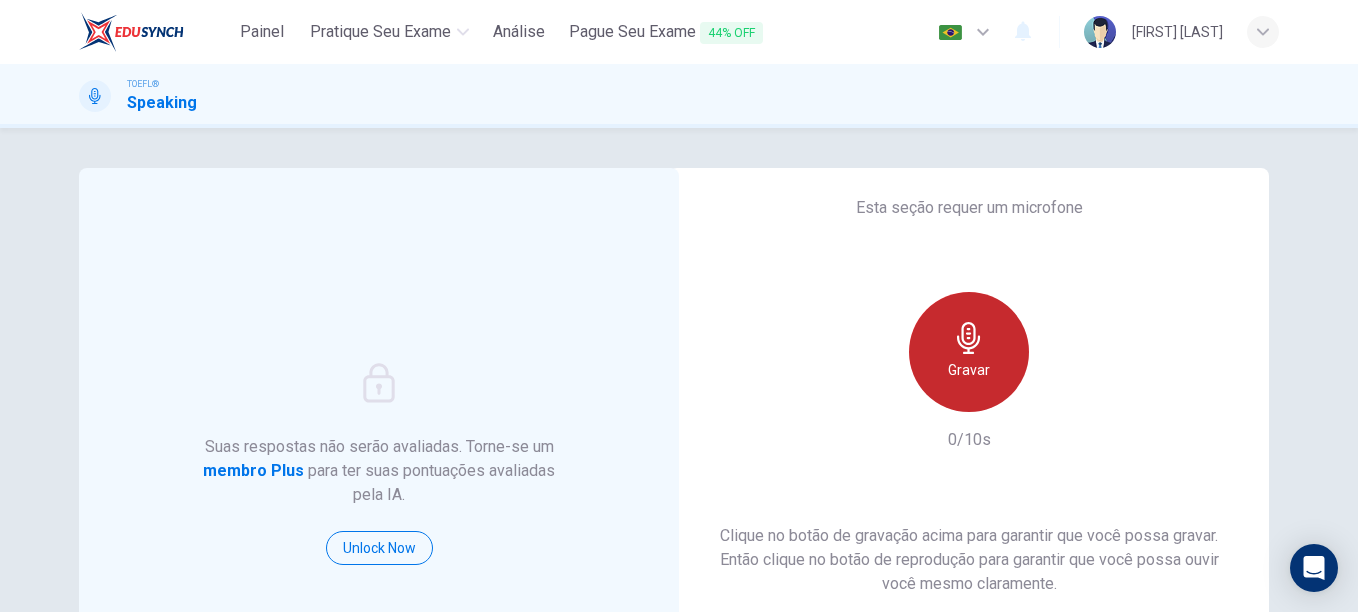 click on "Gravar" at bounding box center [969, 352] 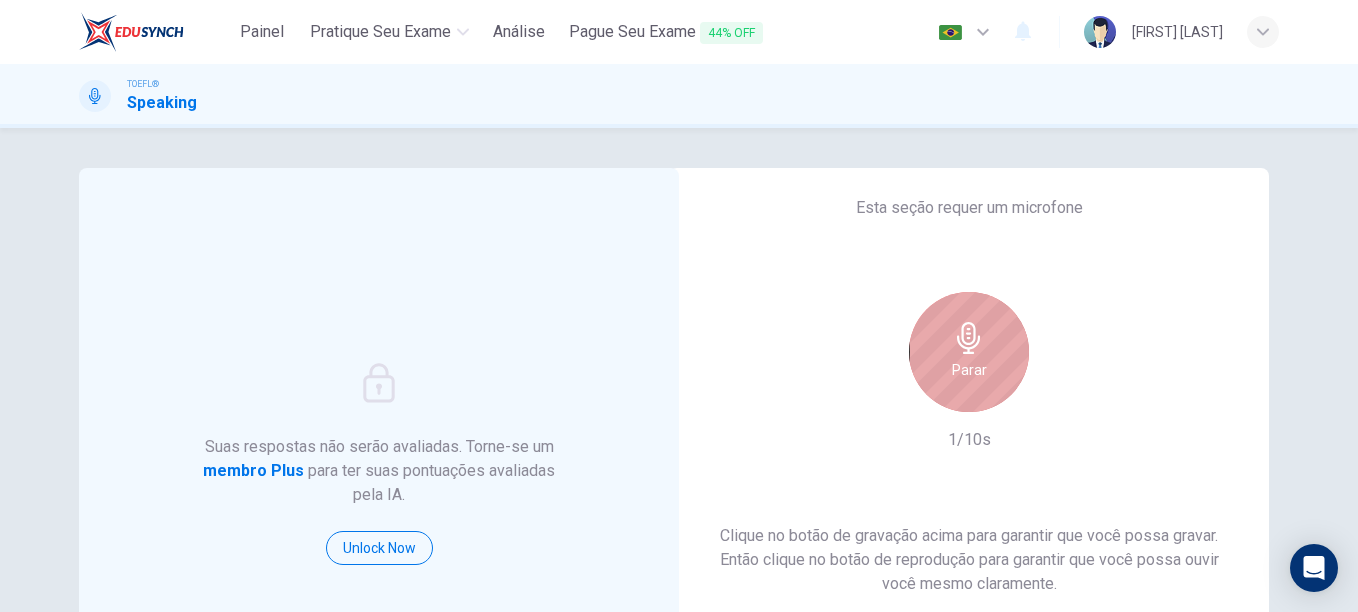 click on "Parar" at bounding box center [969, 352] 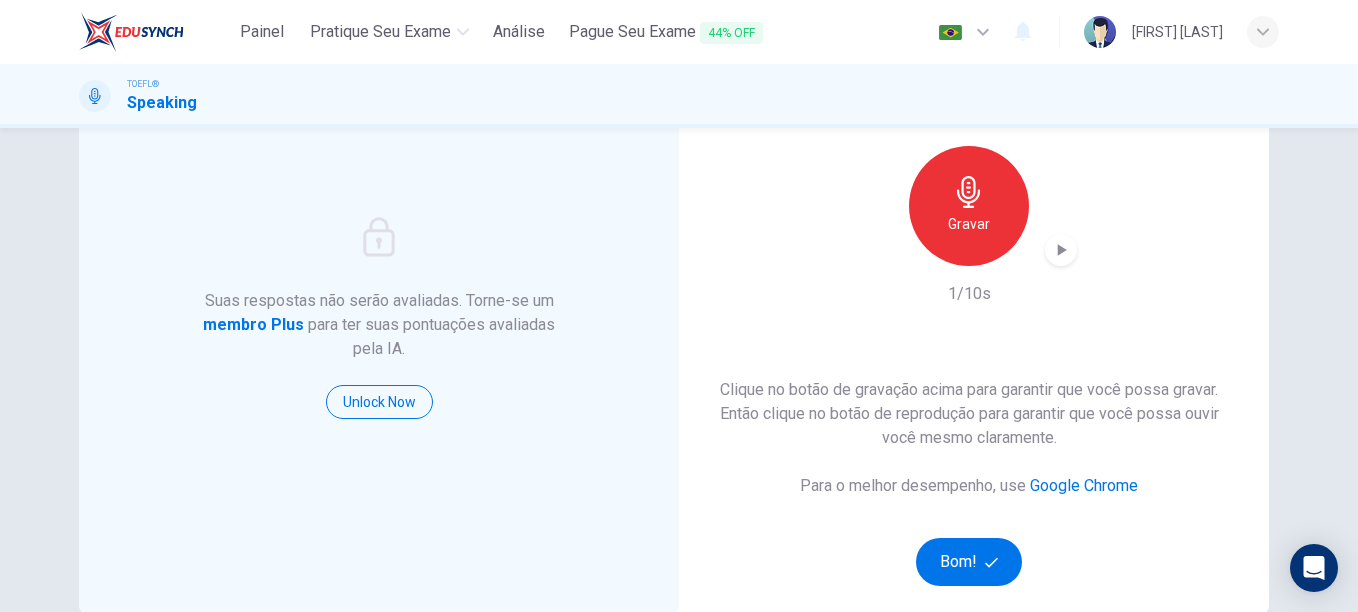 scroll, scrollTop: 144, scrollLeft: 0, axis: vertical 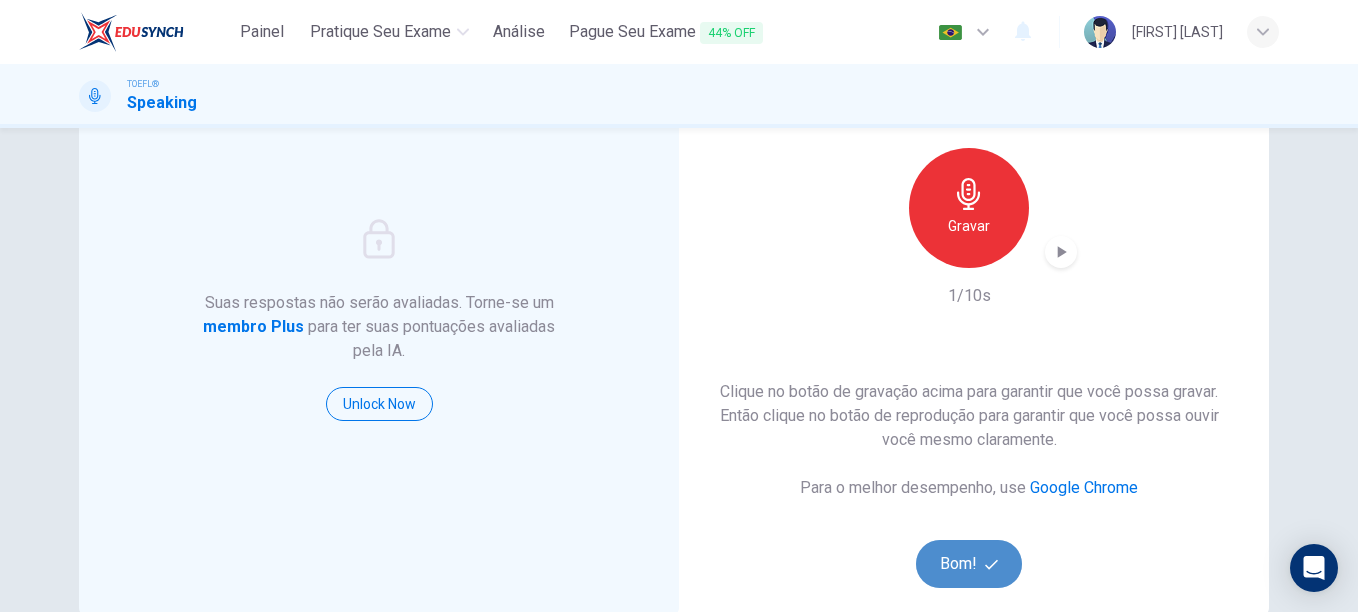 click on "Bom!" at bounding box center [969, 564] 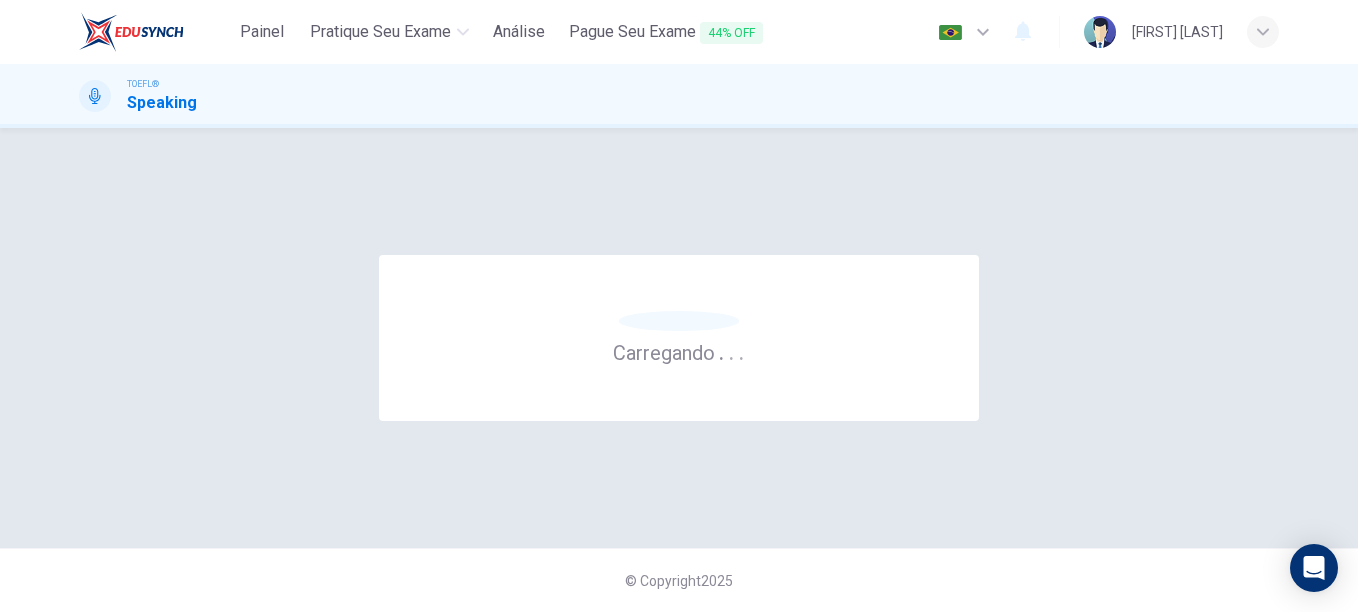scroll, scrollTop: 0, scrollLeft: 0, axis: both 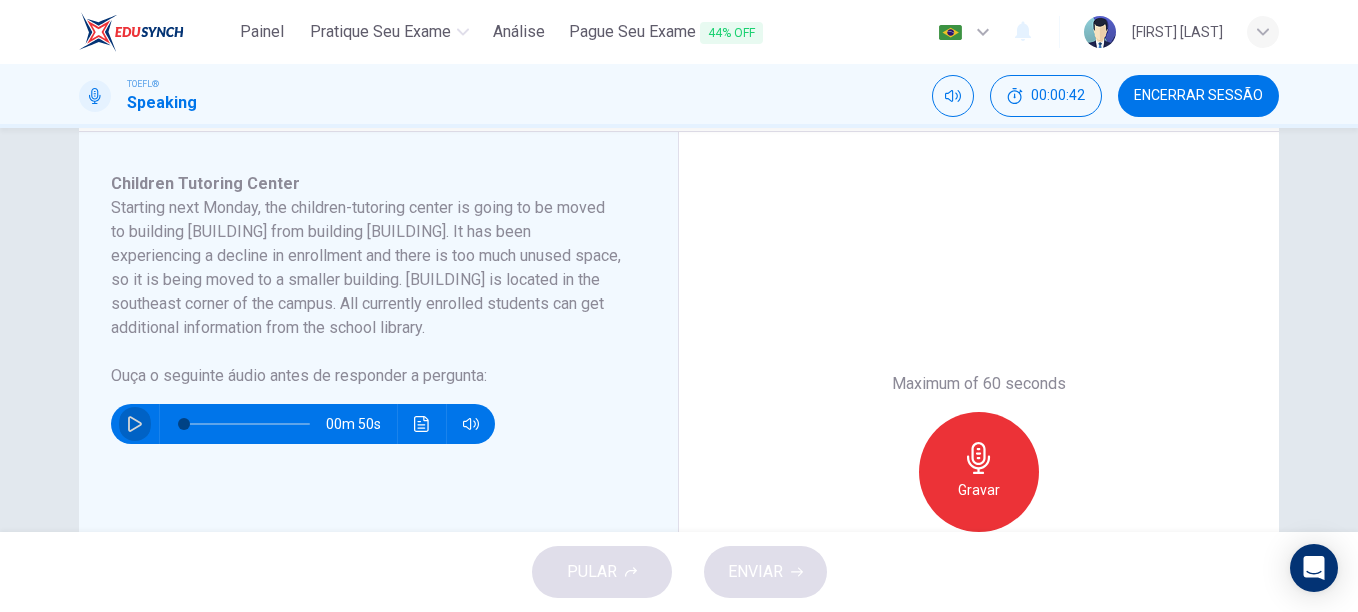 click at bounding box center [135, 424] 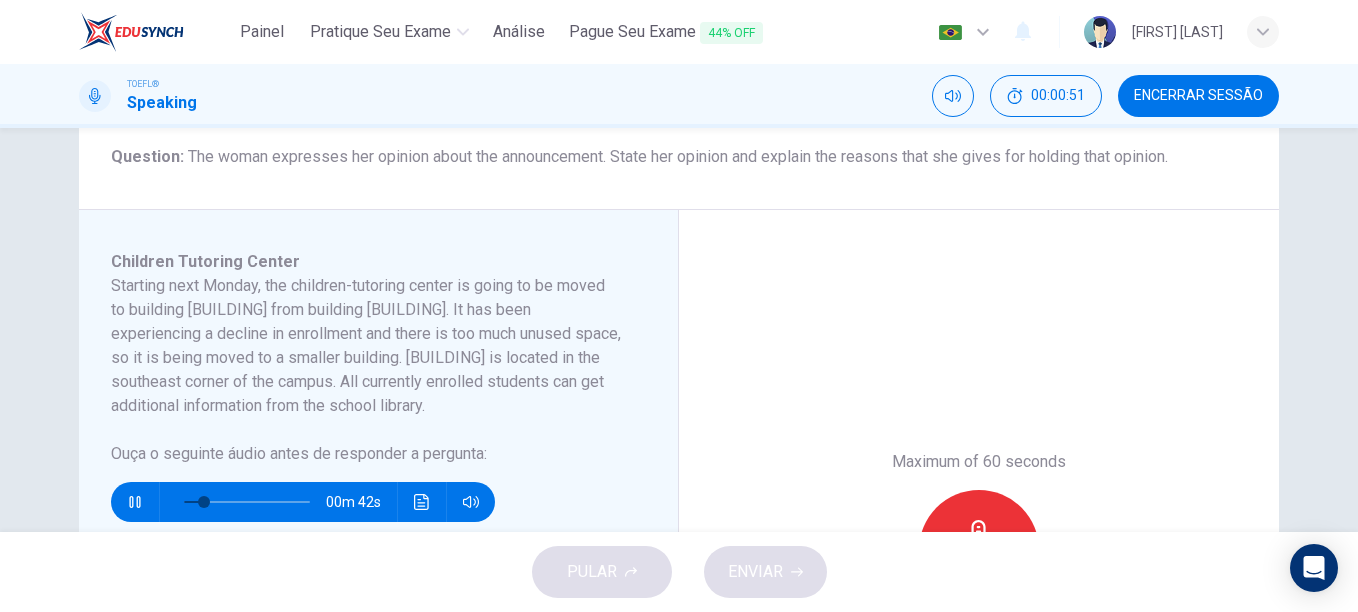 scroll, scrollTop: 241, scrollLeft: 0, axis: vertical 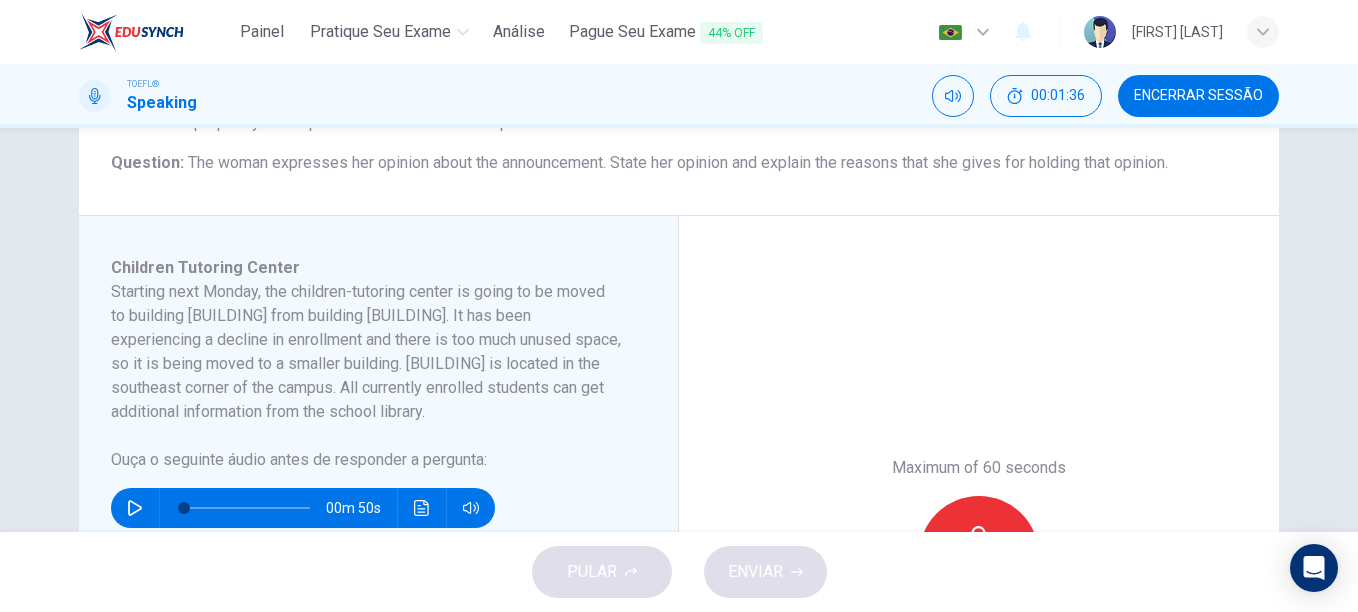 click on "00m 50s" at bounding box center (303, 508) 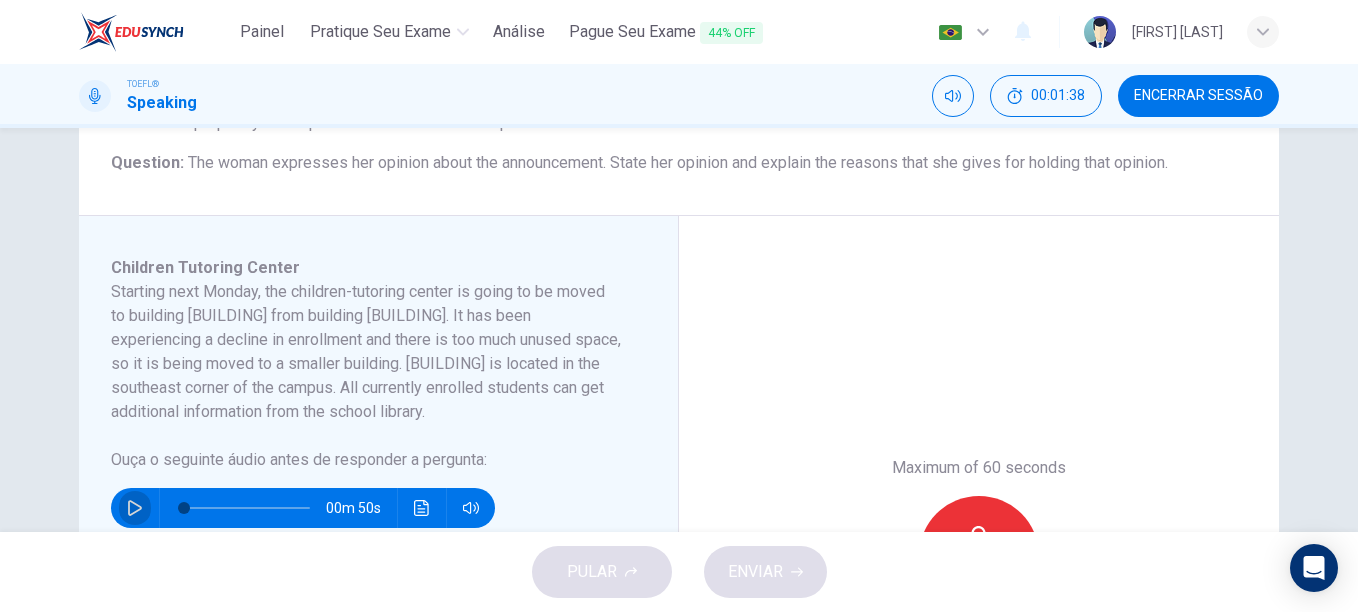 click at bounding box center [135, 508] 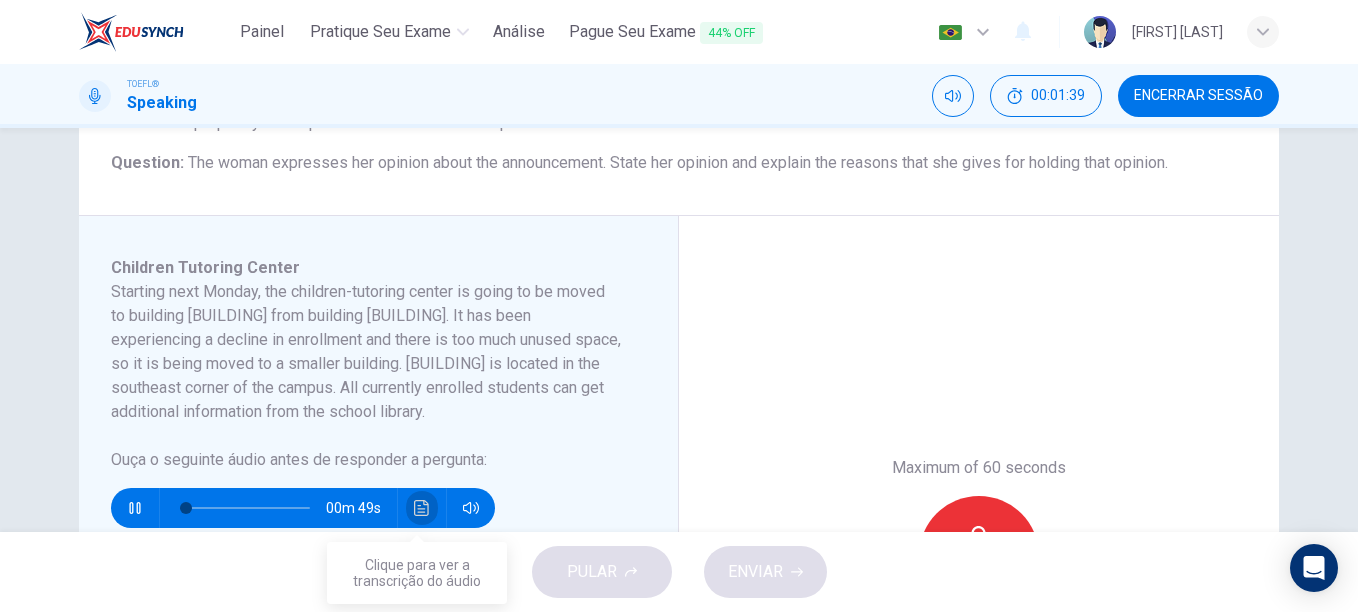 click at bounding box center (421, 508) 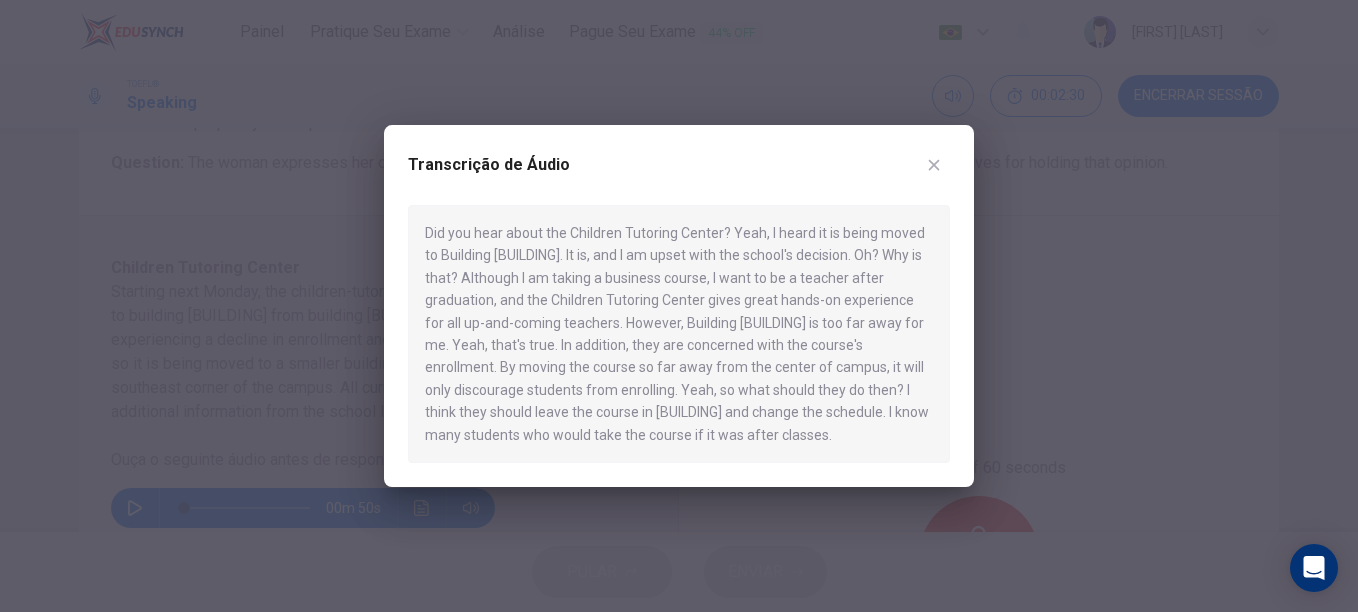 click at bounding box center (934, 165) 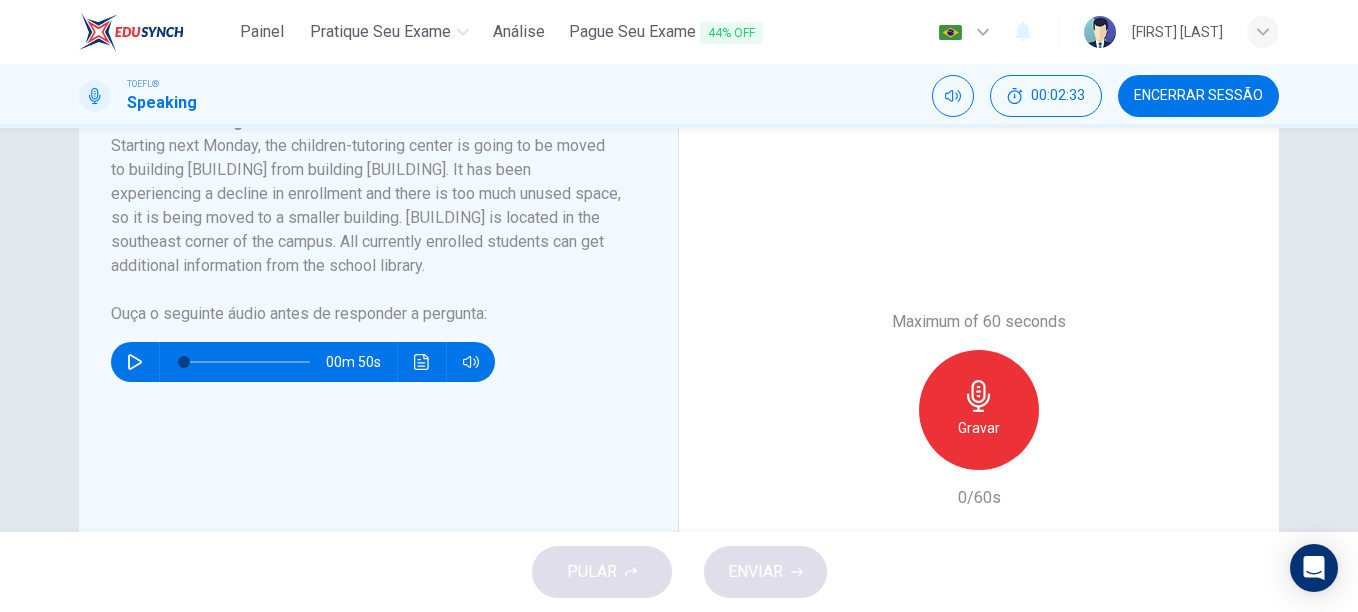 scroll, scrollTop: 381, scrollLeft: 0, axis: vertical 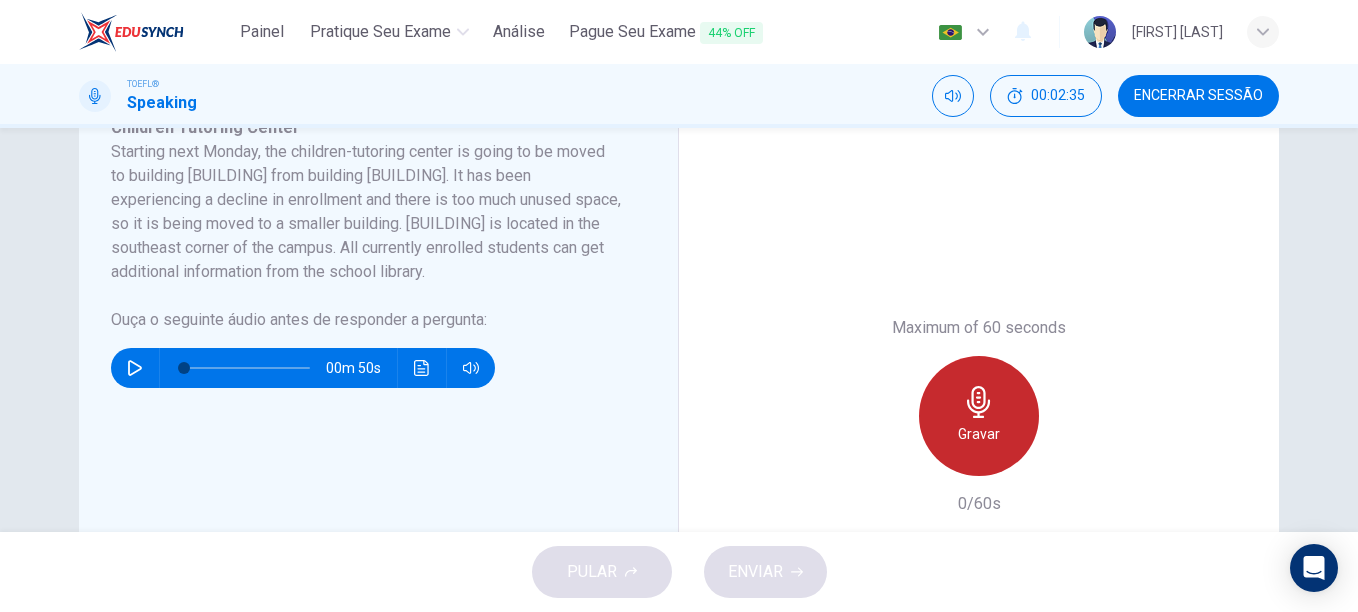 click on "Gravar" at bounding box center (979, 416) 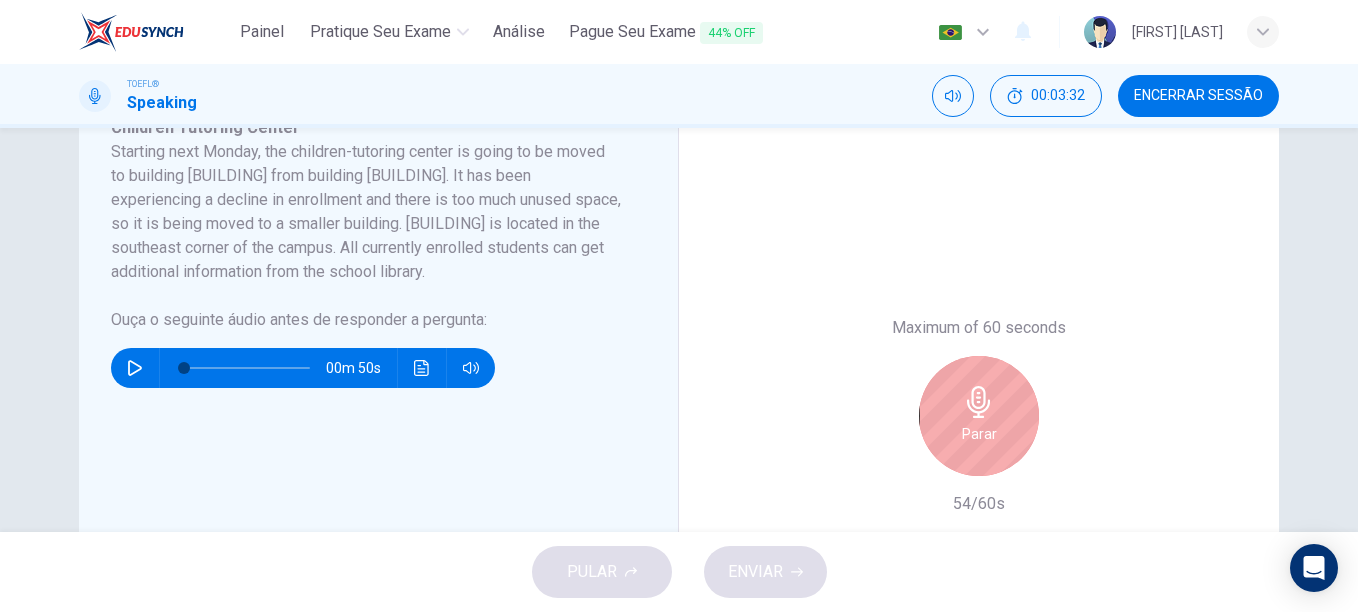 drag, startPoint x: 1313, startPoint y: 294, endPoint x: 1241, endPoint y: 384, distance: 115.25623 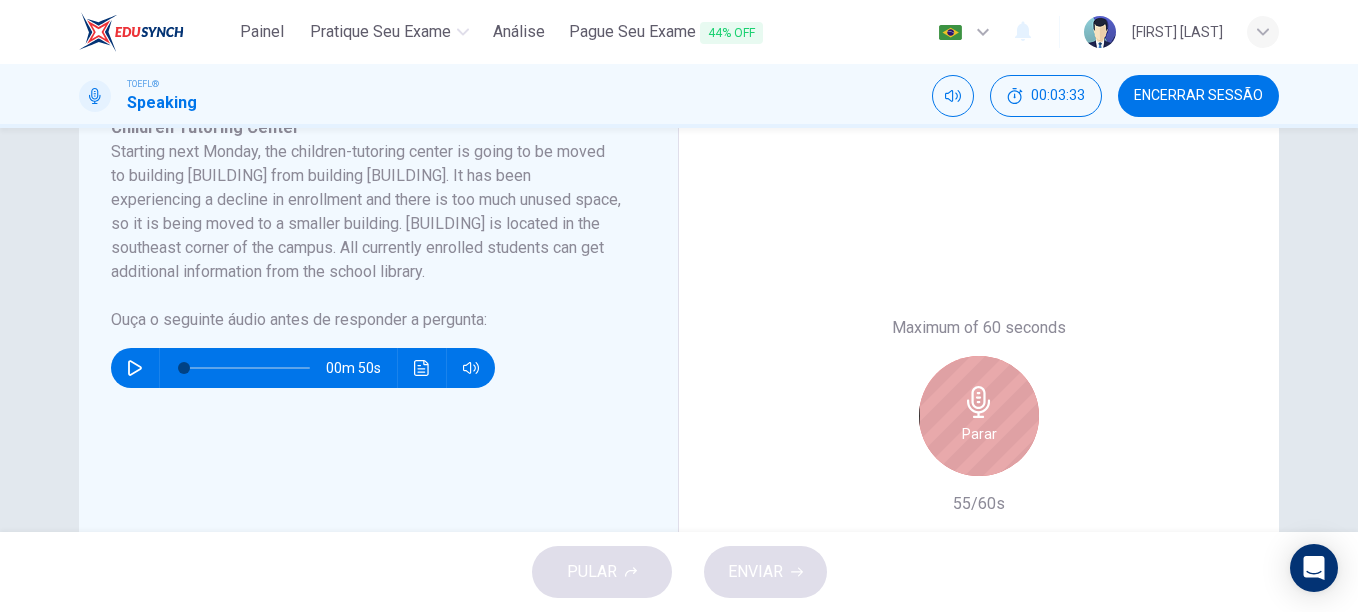 click on "Parar" at bounding box center [979, 416] 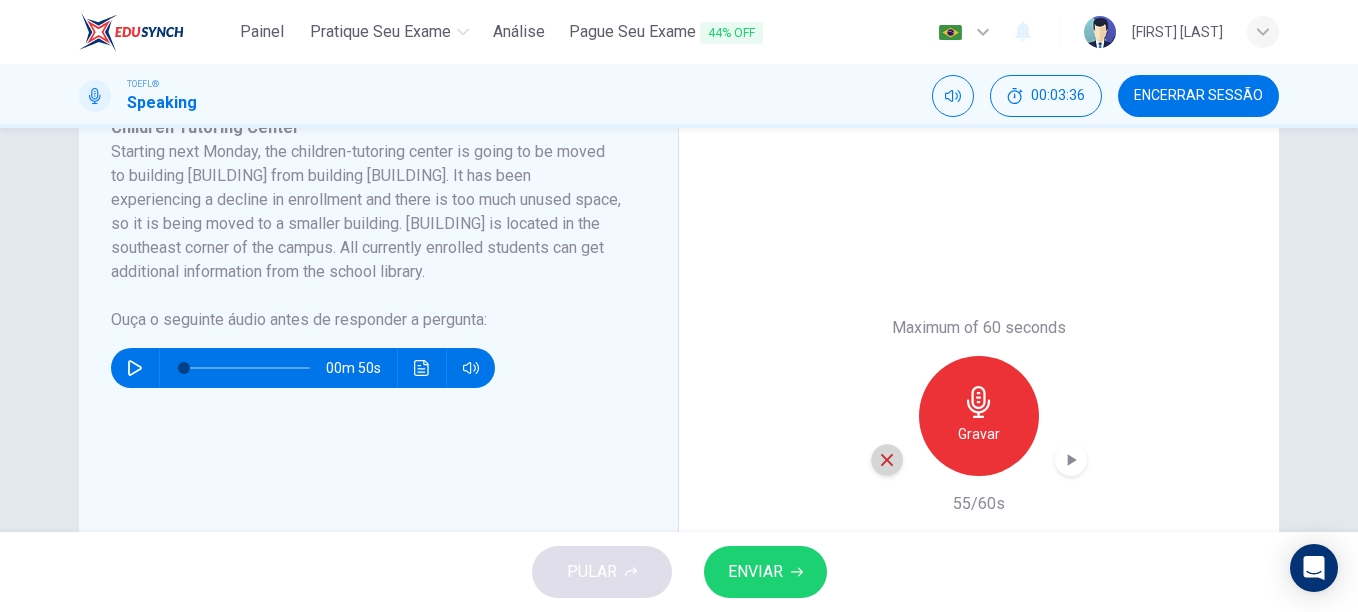 click at bounding box center (887, 460) 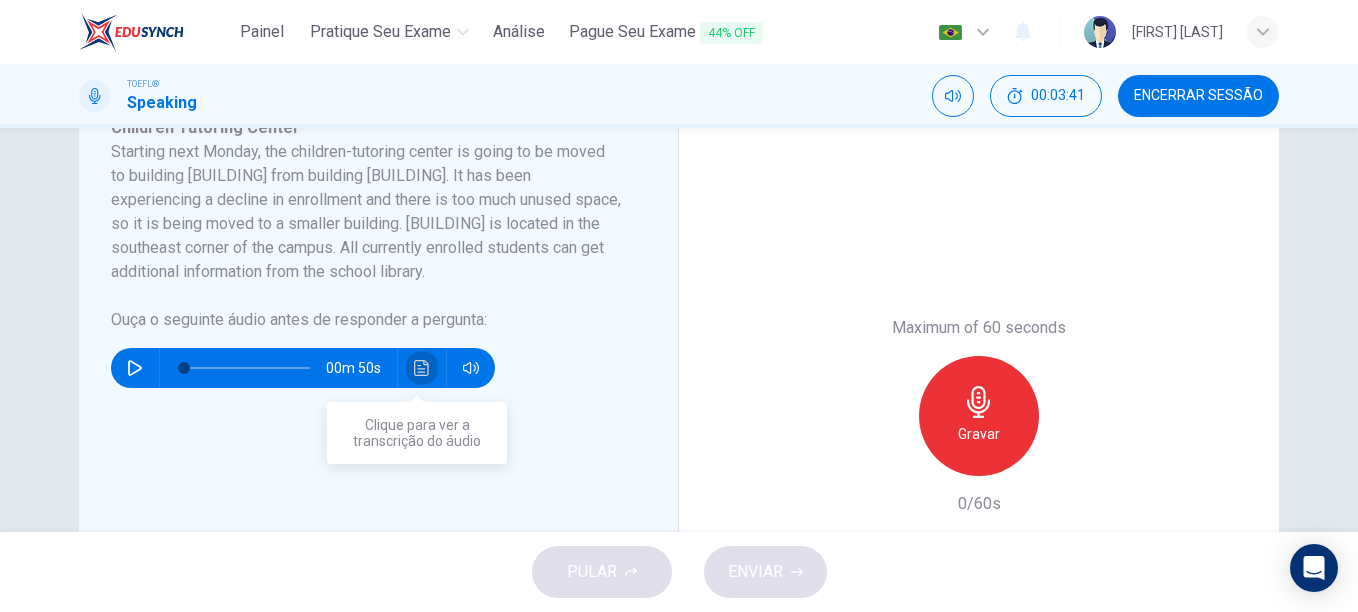 click at bounding box center (422, 368) 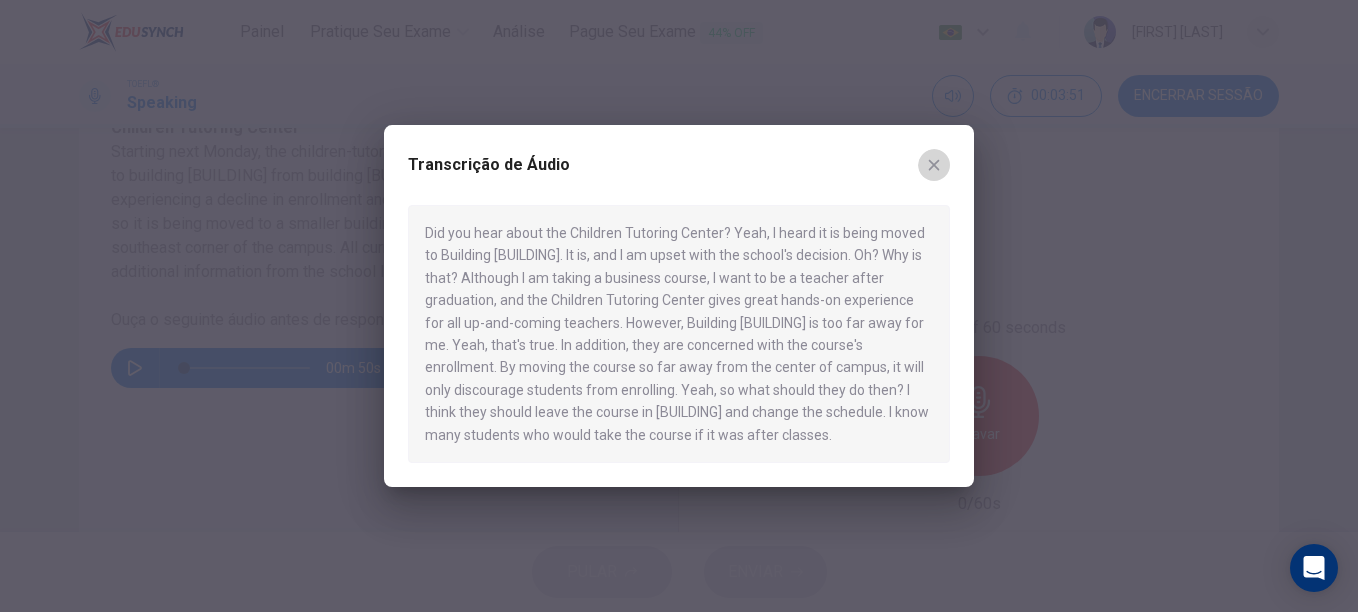 click at bounding box center (934, 165) 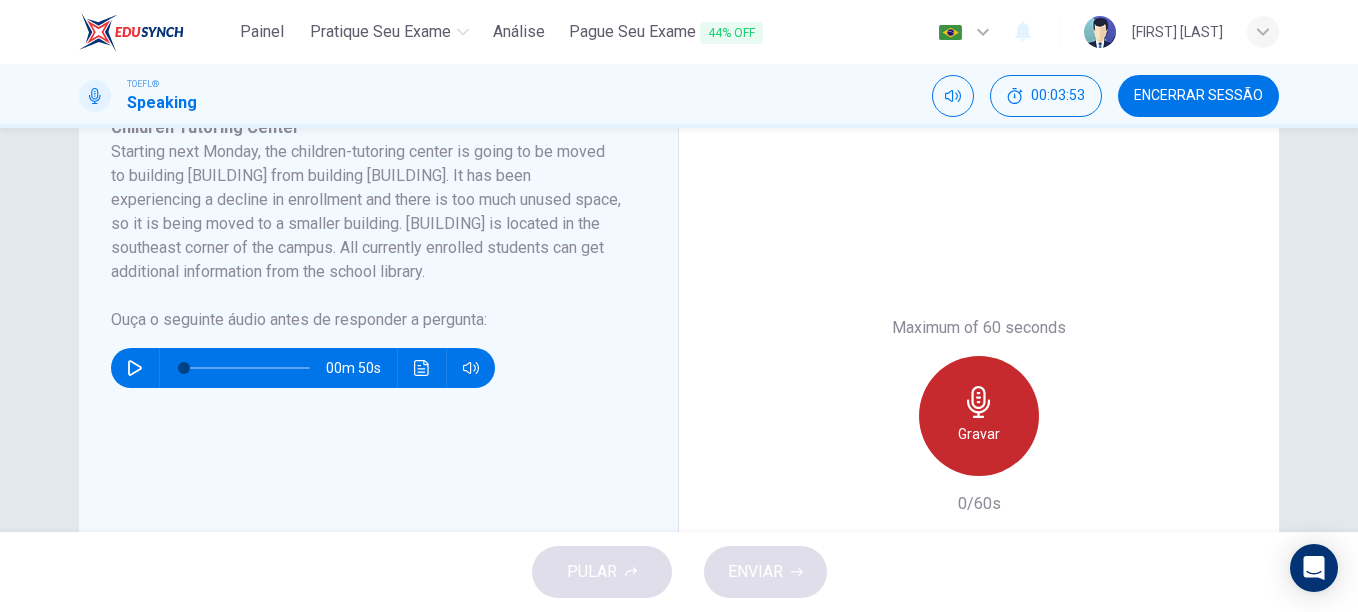 click on "Gravar" at bounding box center (979, 416) 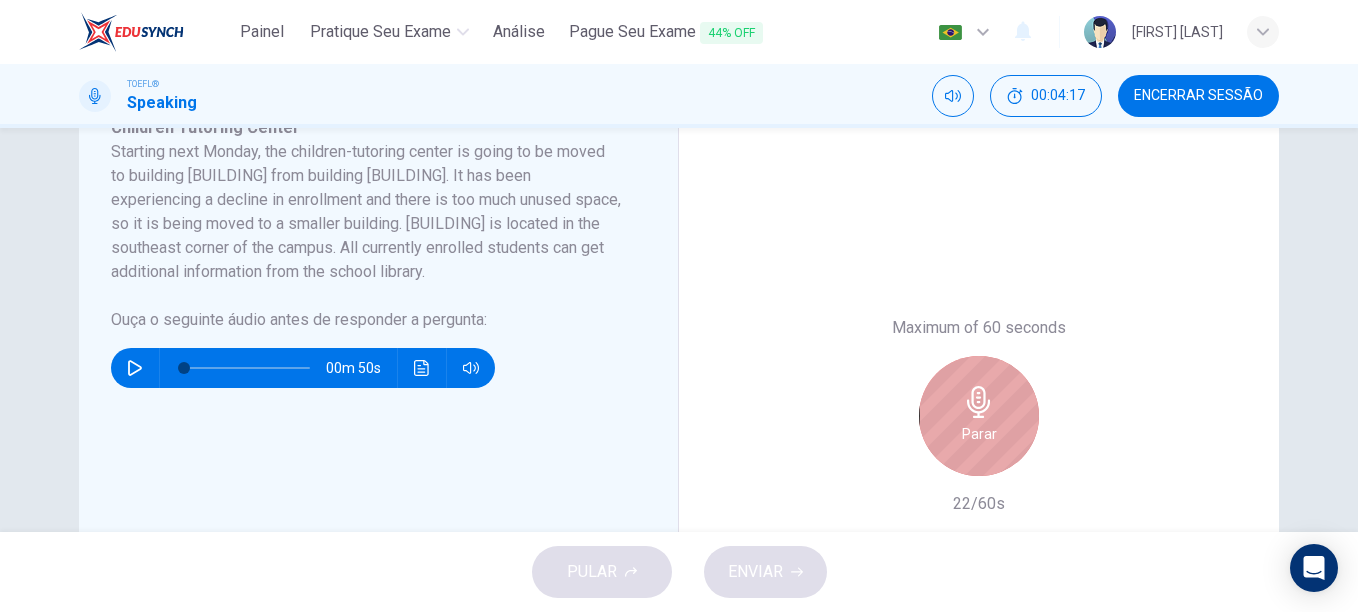 click on "Parar" at bounding box center [979, 416] 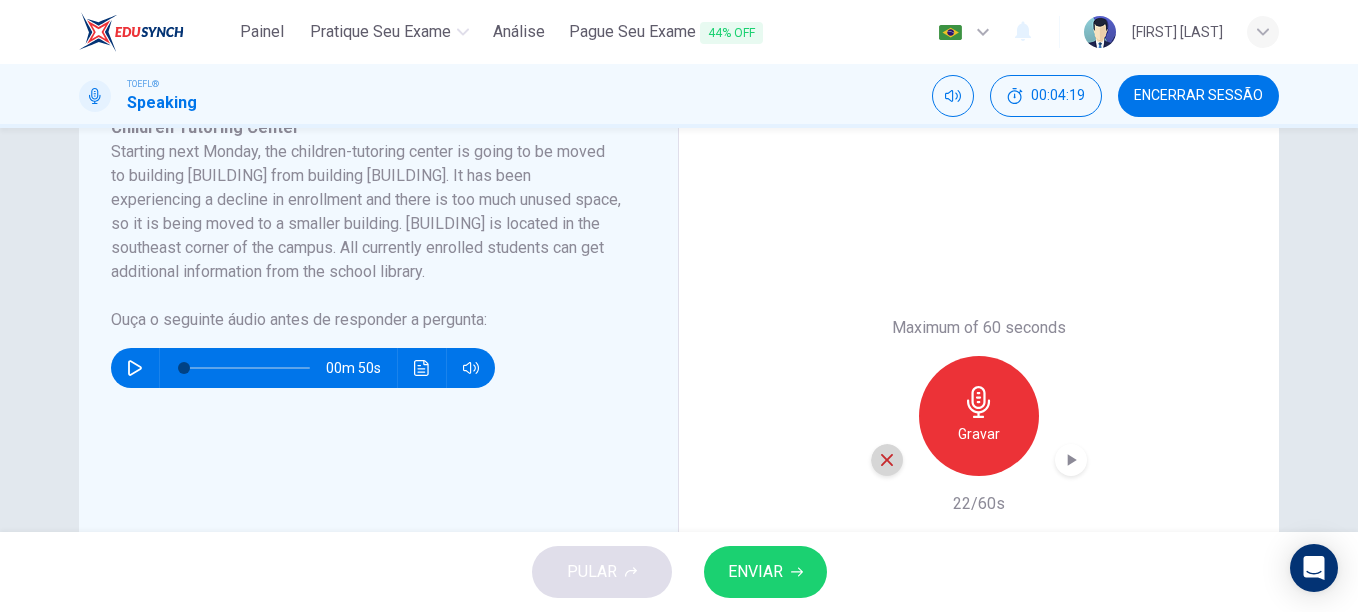 click at bounding box center [887, 460] 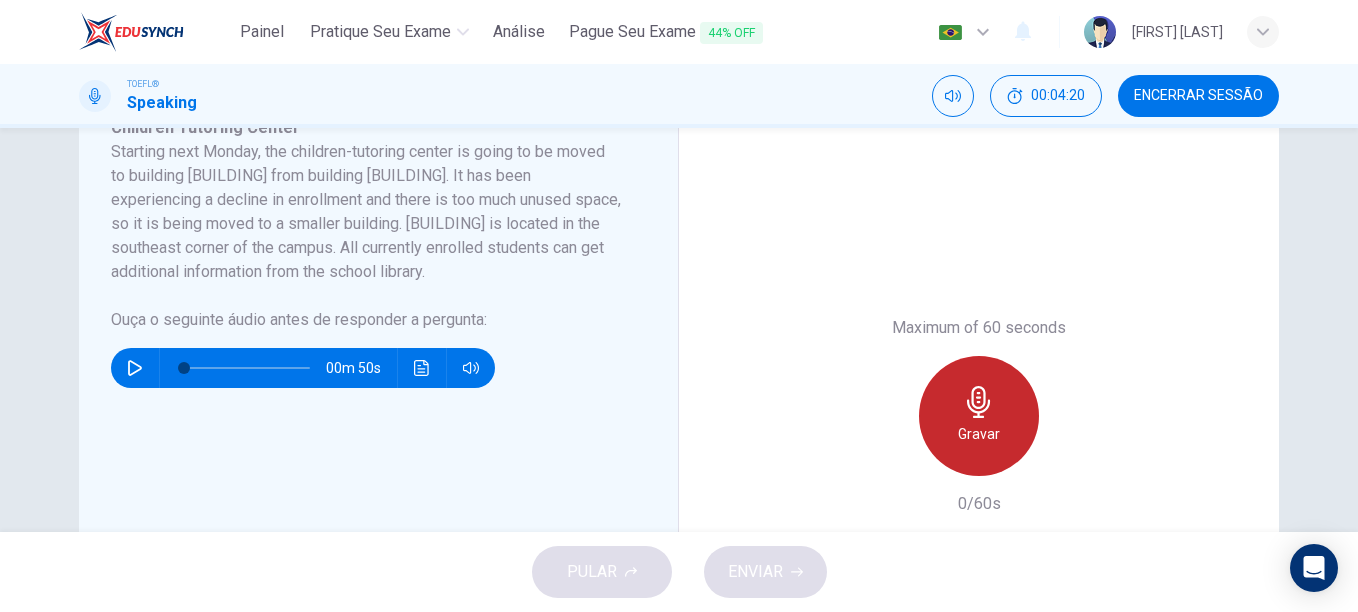 click on "Gravar" at bounding box center [979, 416] 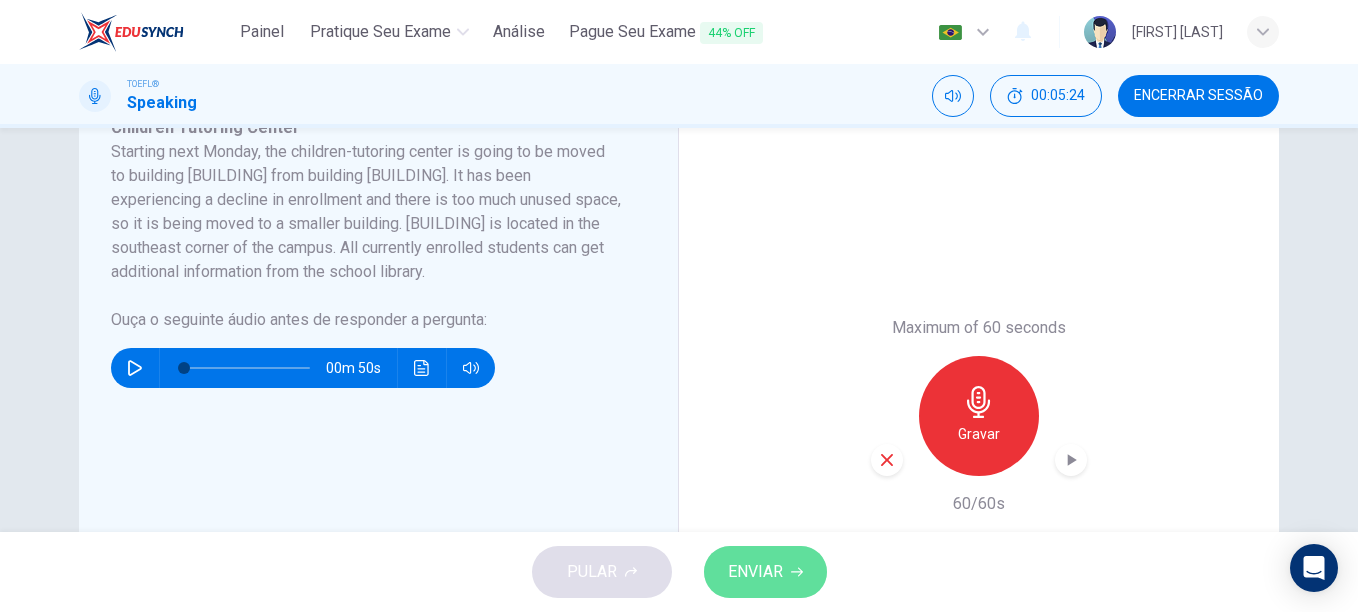 click on "ENVIAR" at bounding box center (755, 572) 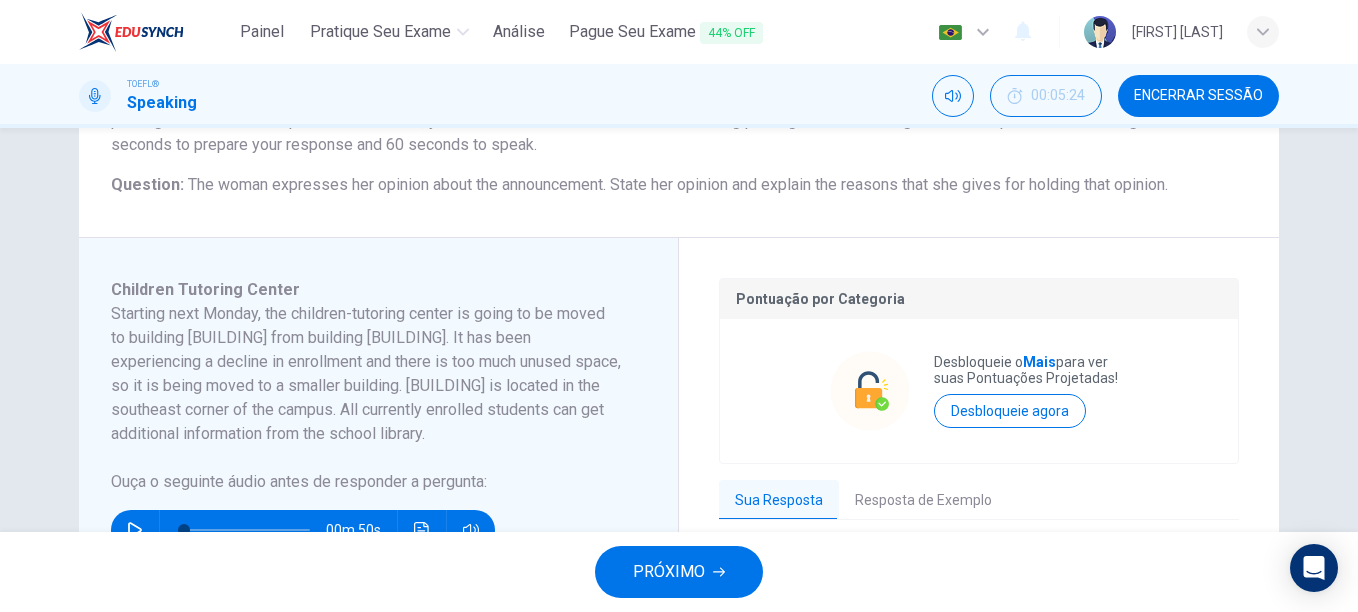 scroll, scrollTop: 132, scrollLeft: 0, axis: vertical 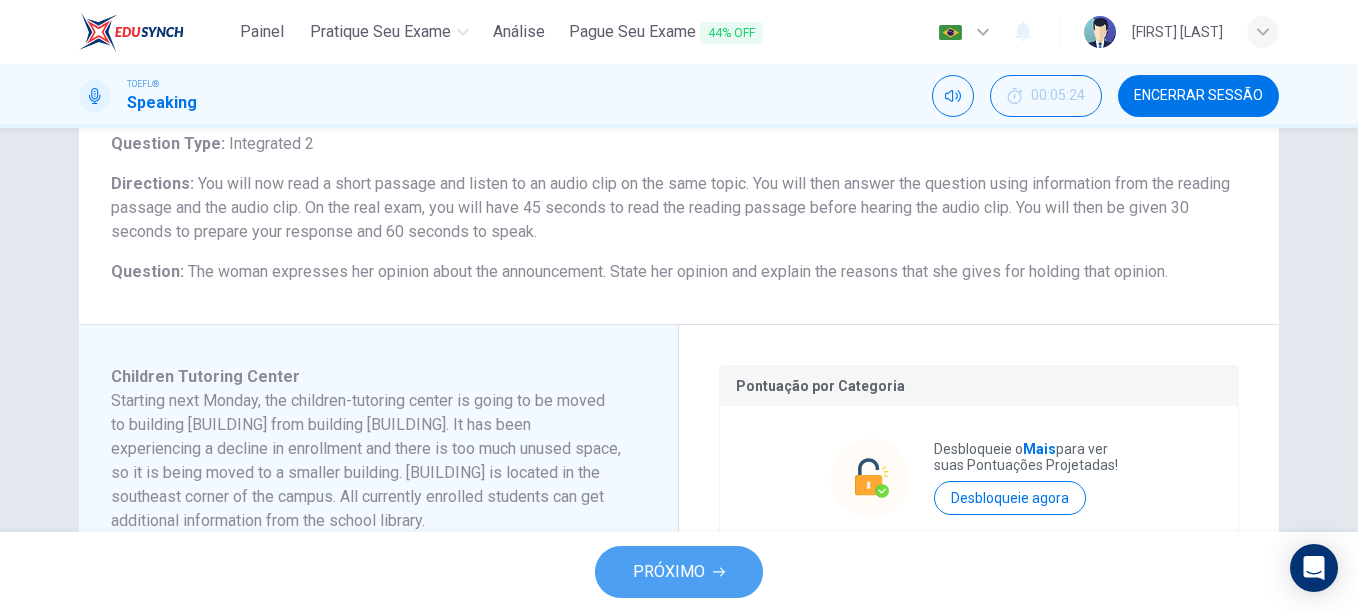 click on "PRÓXIMO" at bounding box center (669, 572) 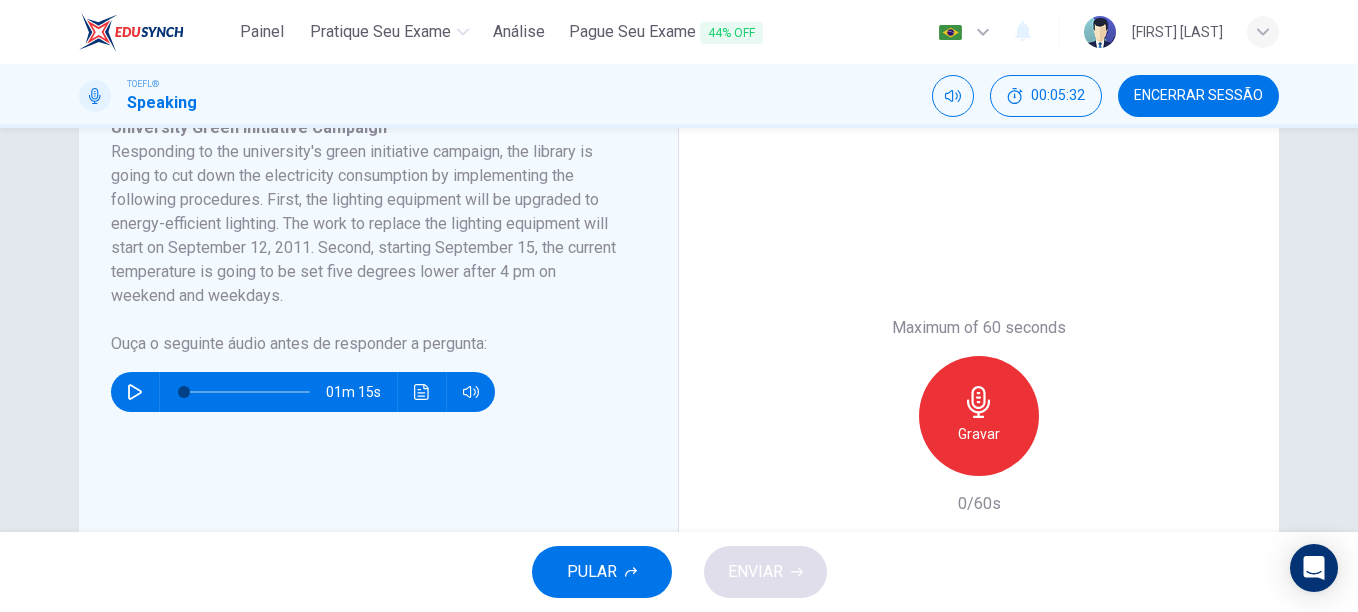 scroll, scrollTop: 337, scrollLeft: 0, axis: vertical 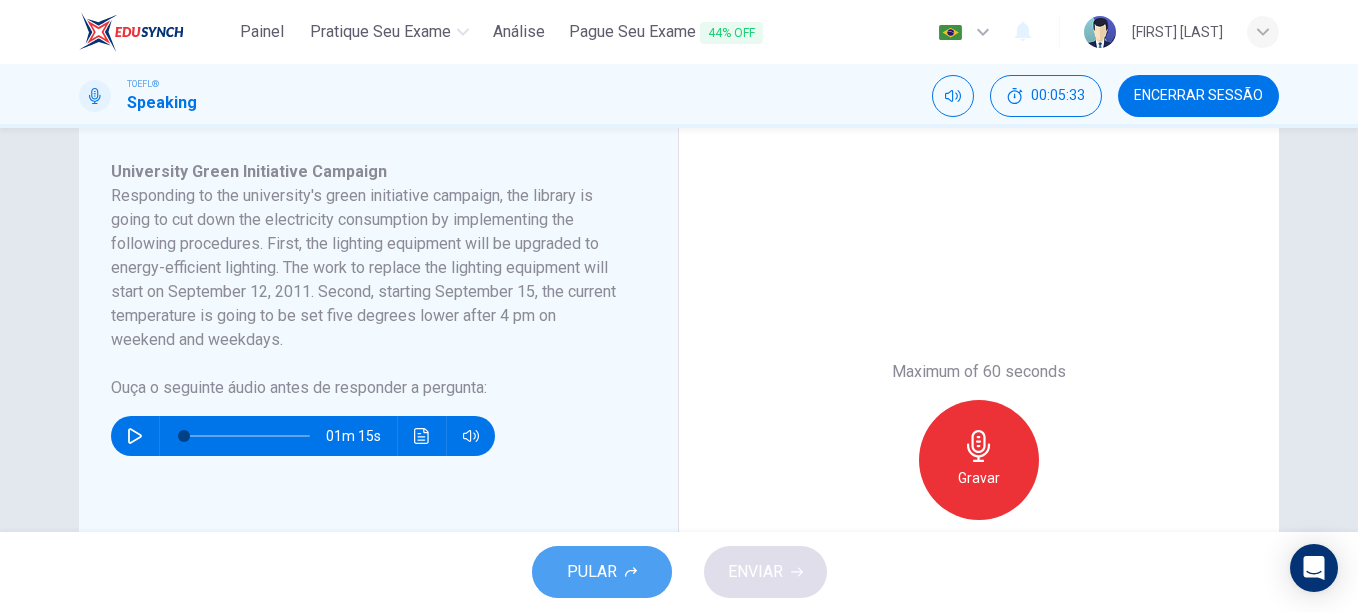 click on "PULAR" at bounding box center [592, 572] 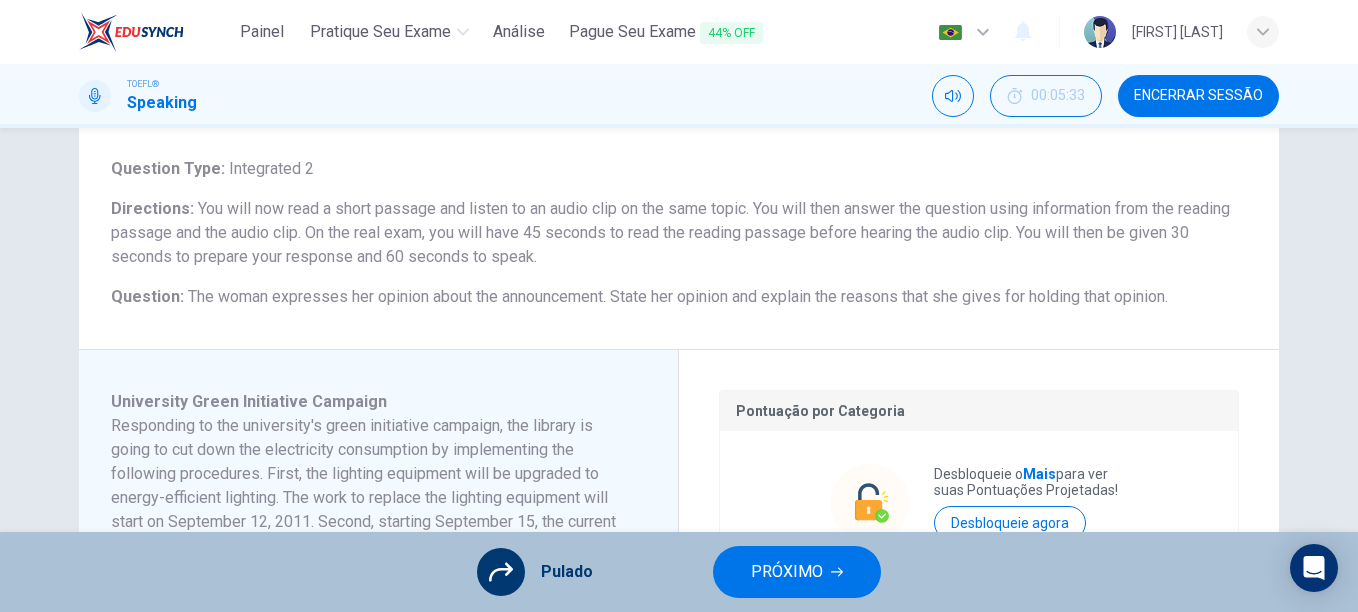 scroll, scrollTop: 0, scrollLeft: 0, axis: both 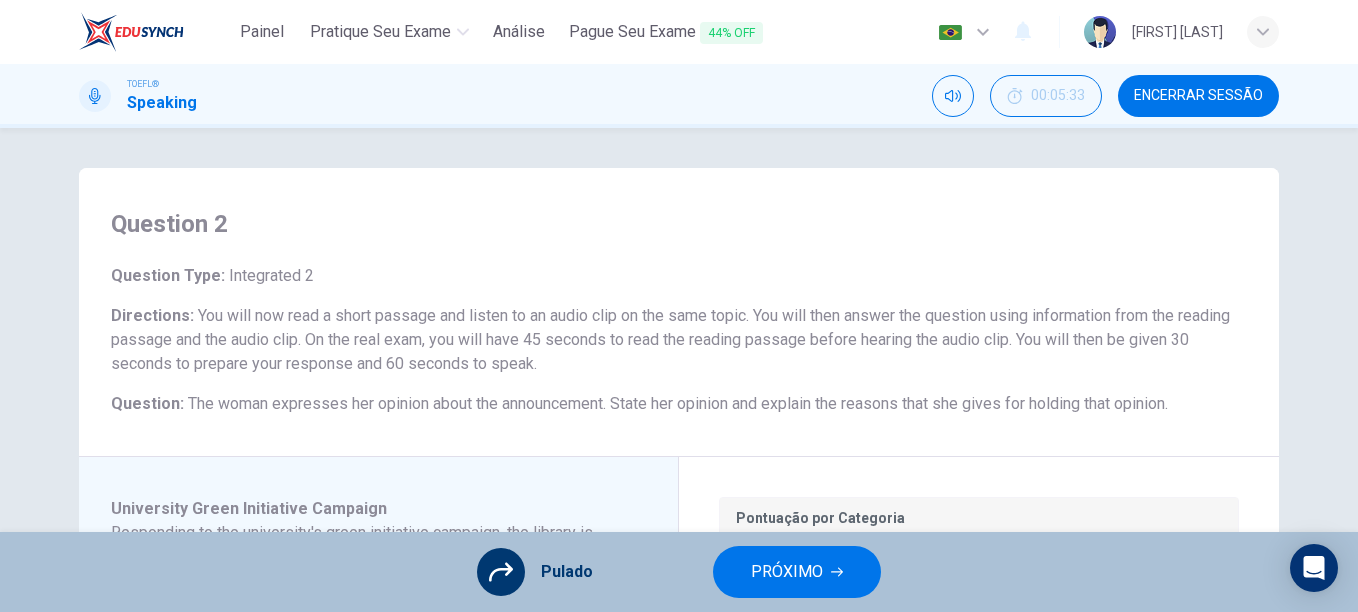 click on "Encerrar Sessão" at bounding box center (1198, 96) 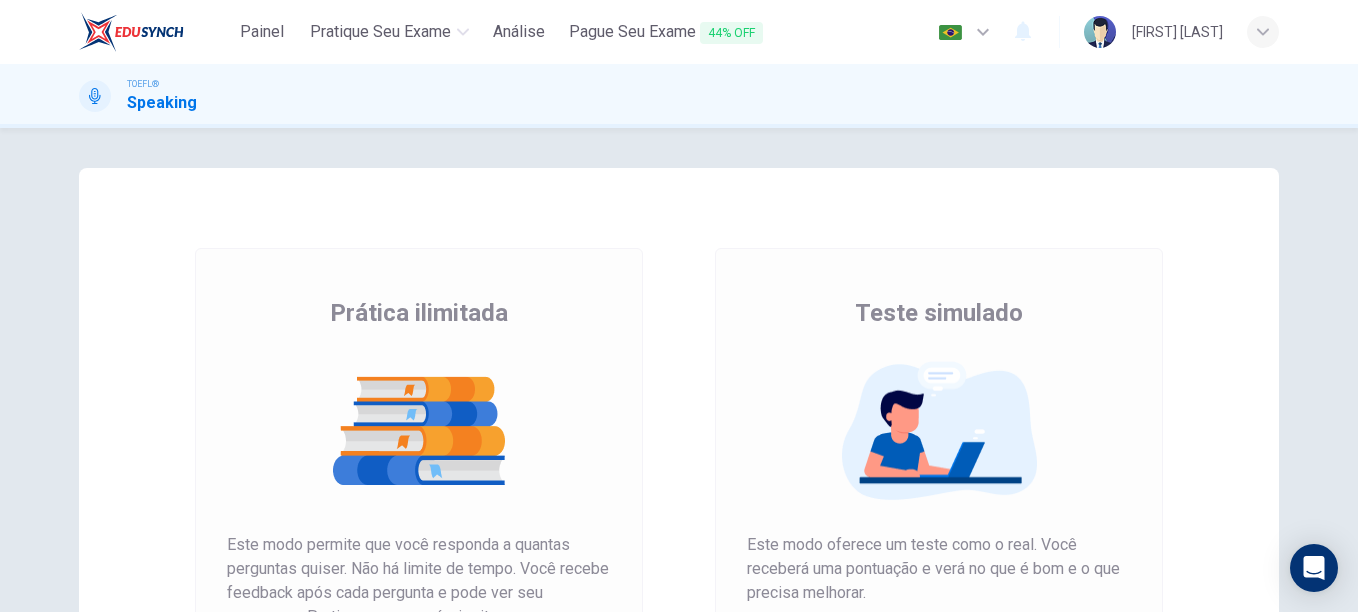 scroll, scrollTop: 0, scrollLeft: 0, axis: both 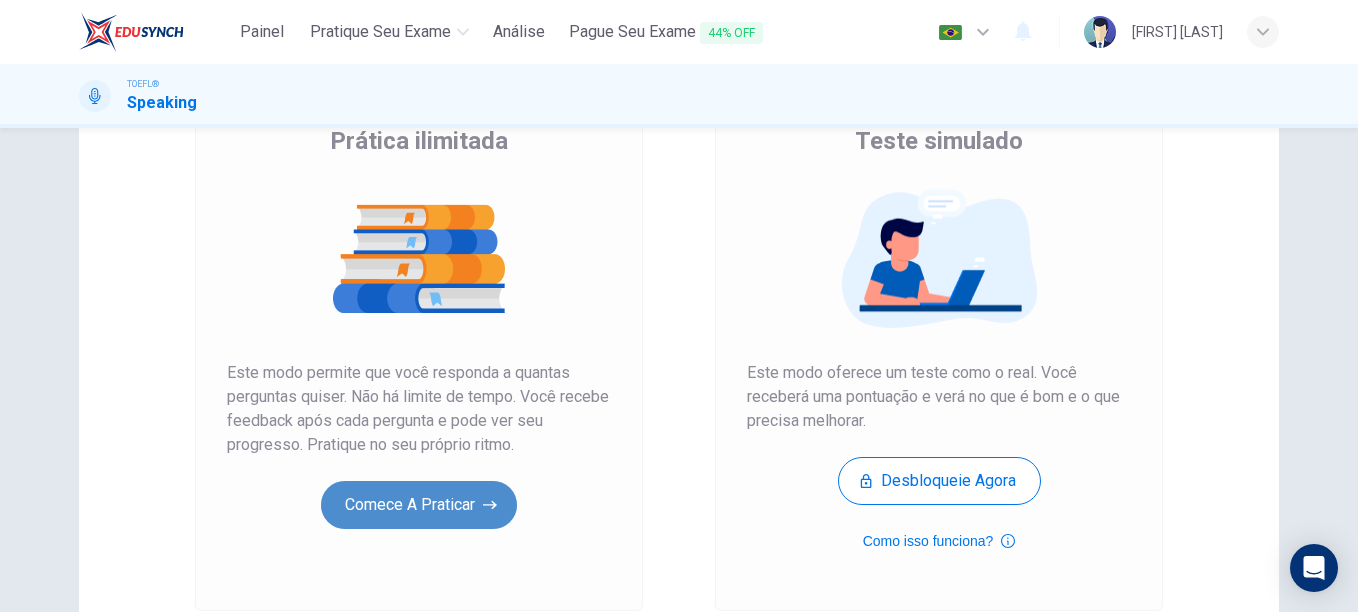 click on "Comece a praticar" at bounding box center (419, 505) 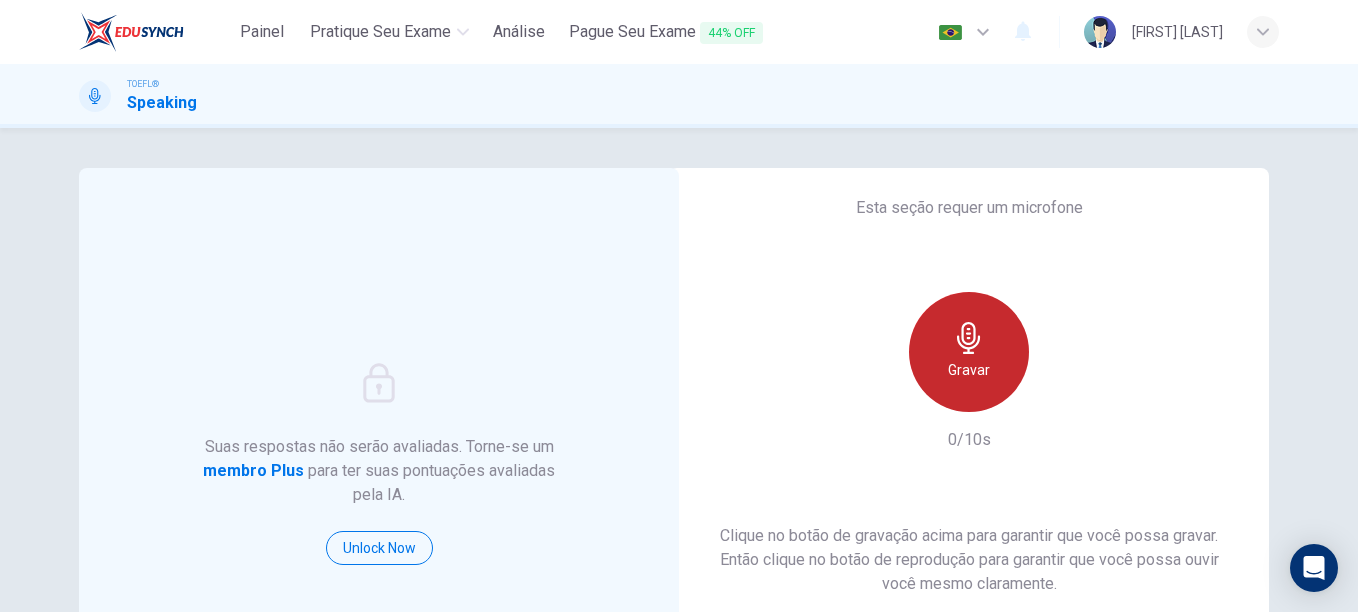 click on "Gravar" at bounding box center [969, 352] 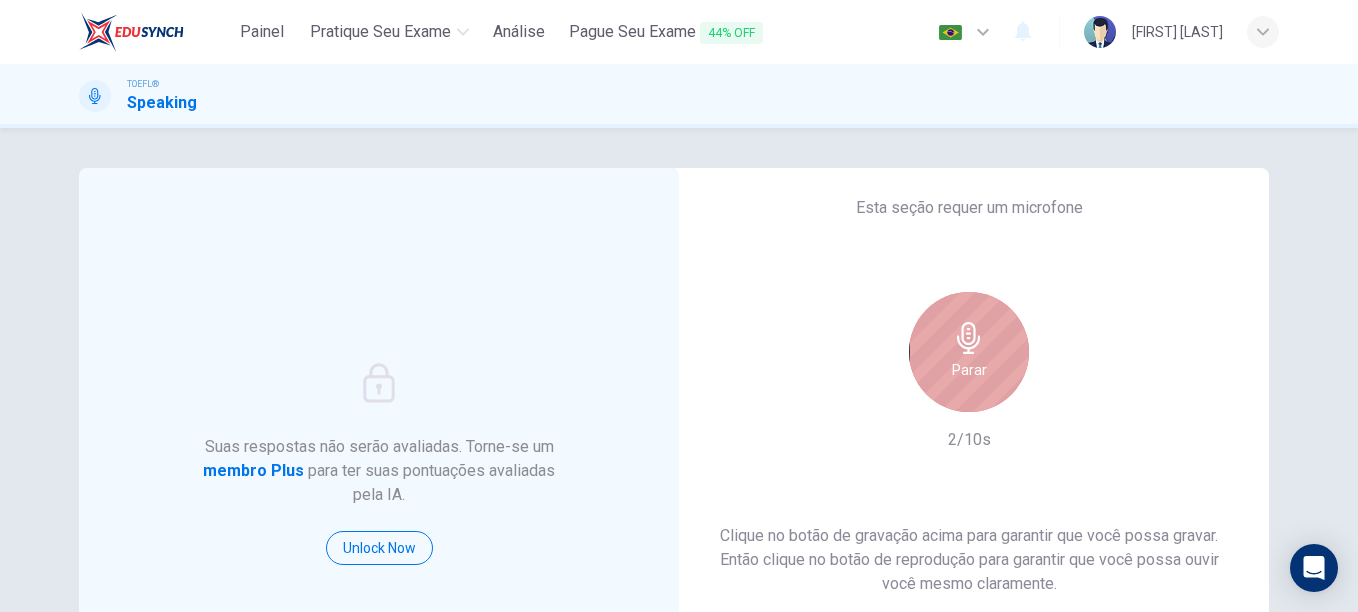 click on "Parar" at bounding box center (969, 352) 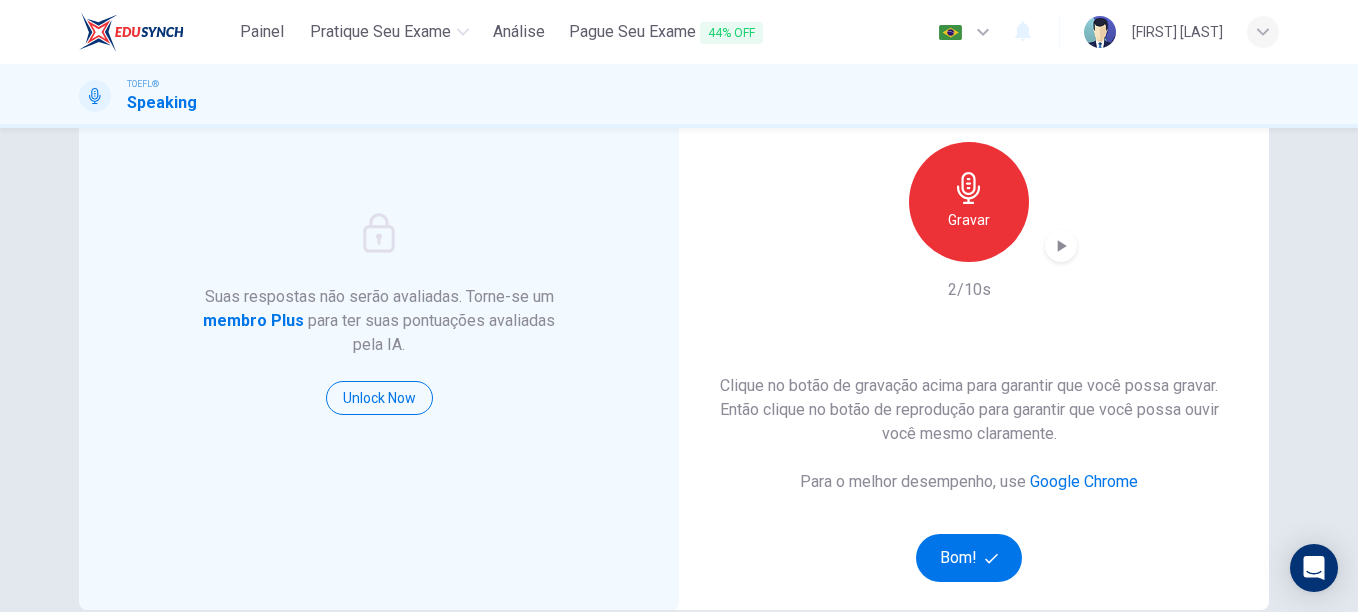 scroll, scrollTop: 185, scrollLeft: 0, axis: vertical 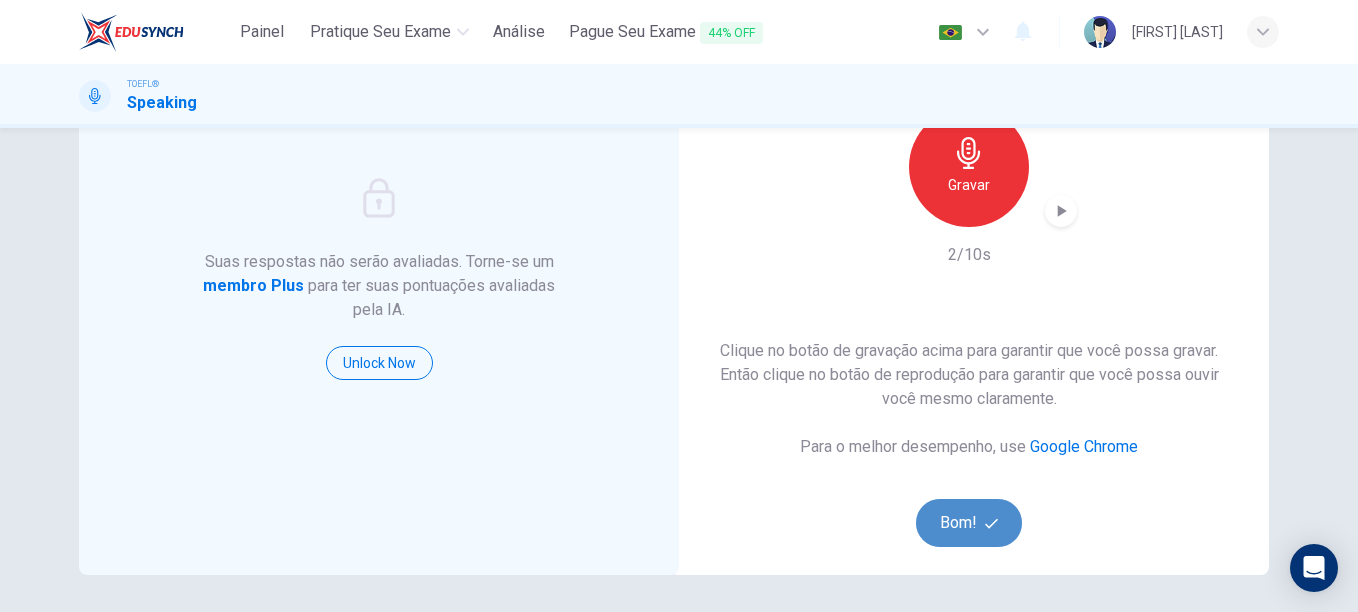 click on "Bom!" at bounding box center [969, 523] 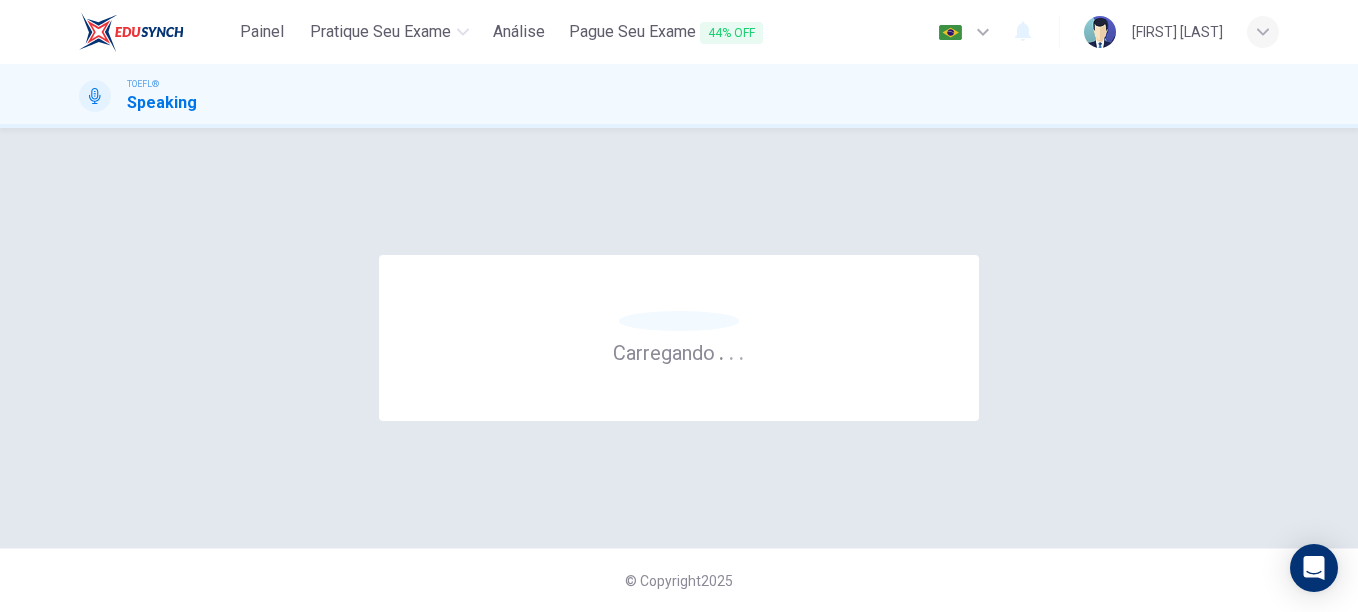 scroll, scrollTop: 0, scrollLeft: 0, axis: both 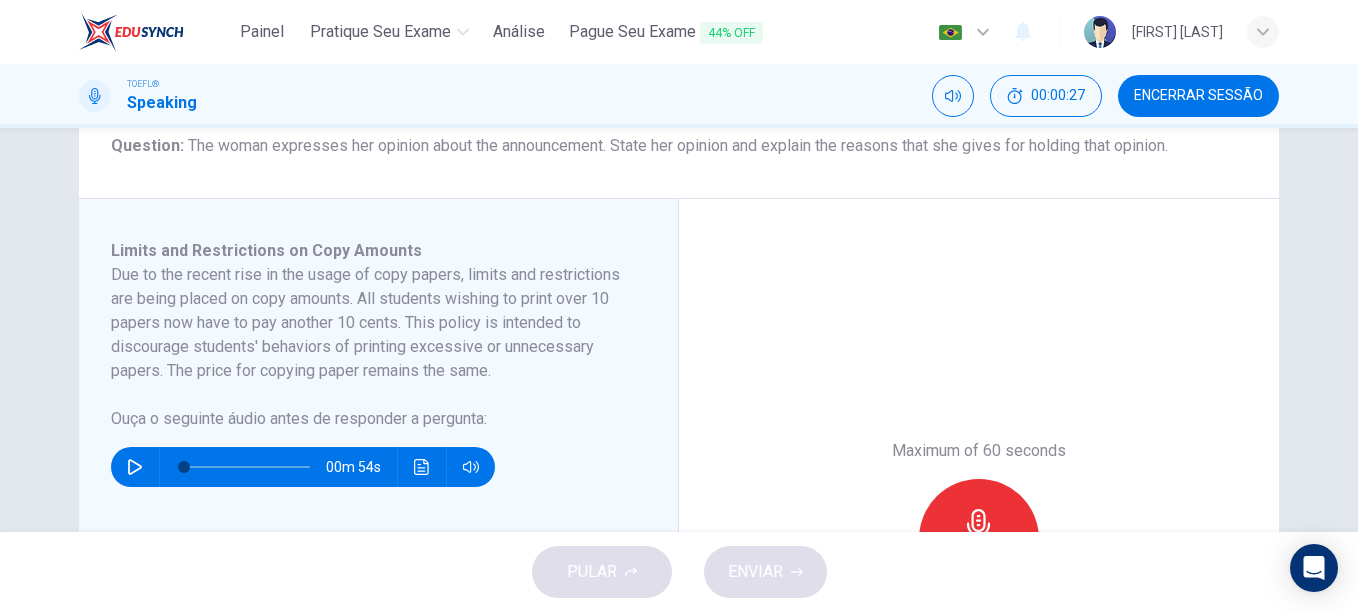 click on "Ouça o seguinte áudio antes de responder a pergunta :" at bounding box center (366, 419) 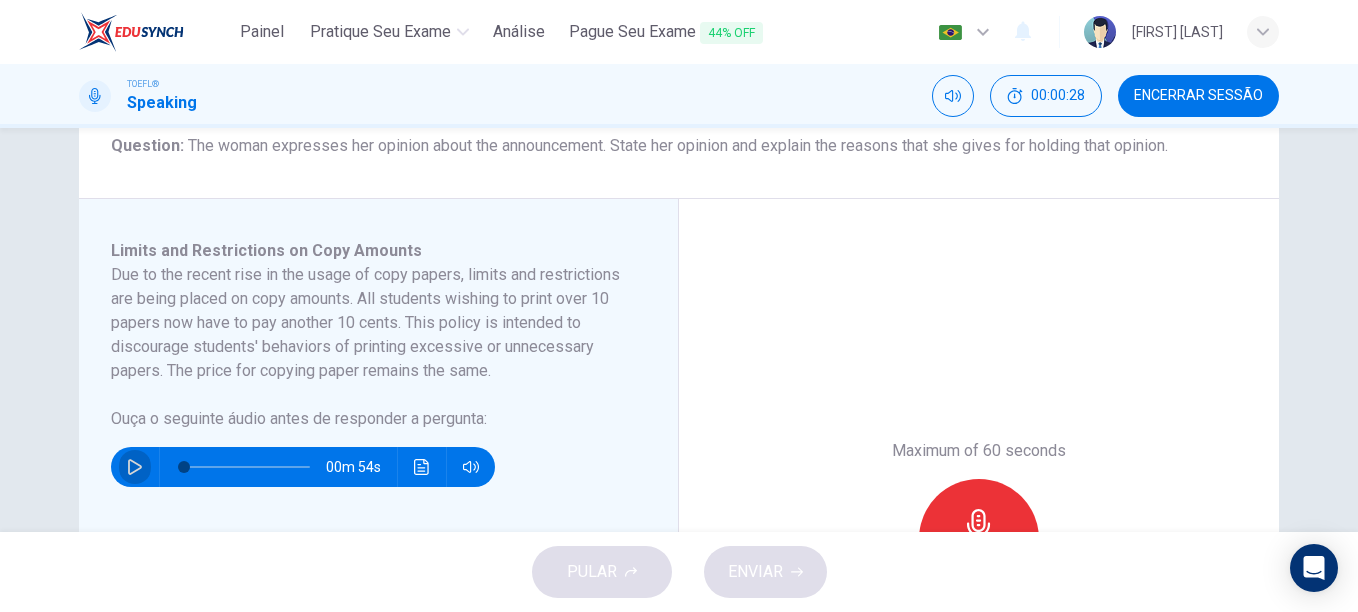 click at bounding box center [135, 467] 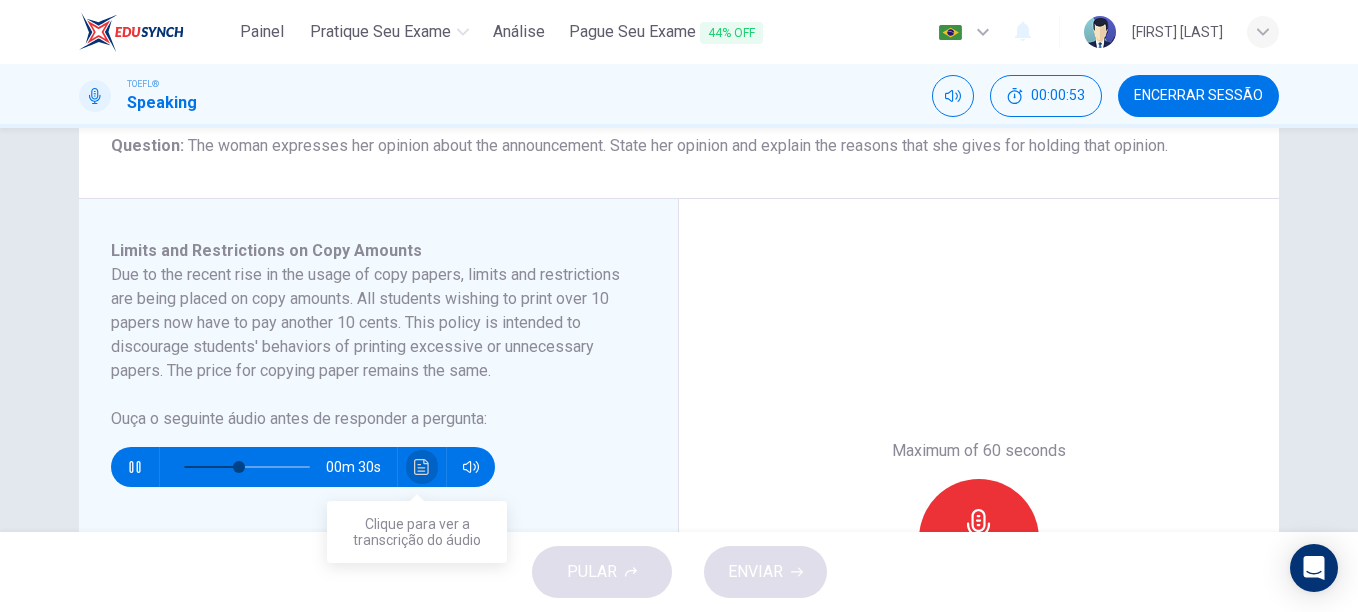 click at bounding box center [421, 467] 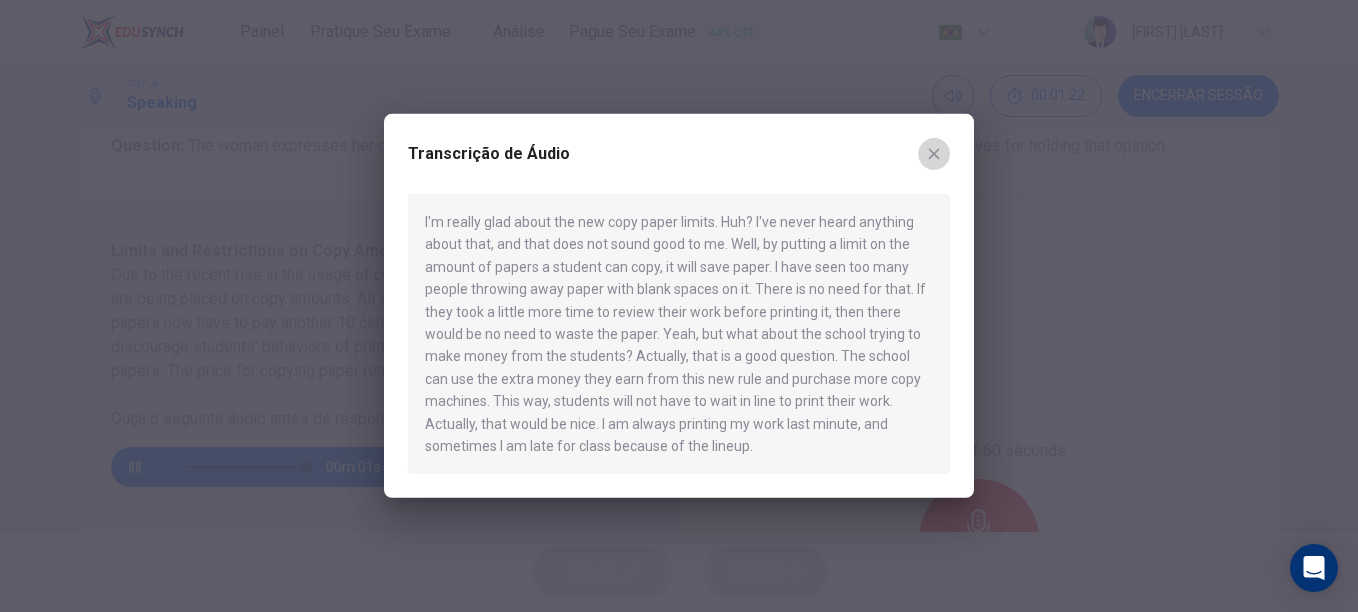 click at bounding box center [934, 154] 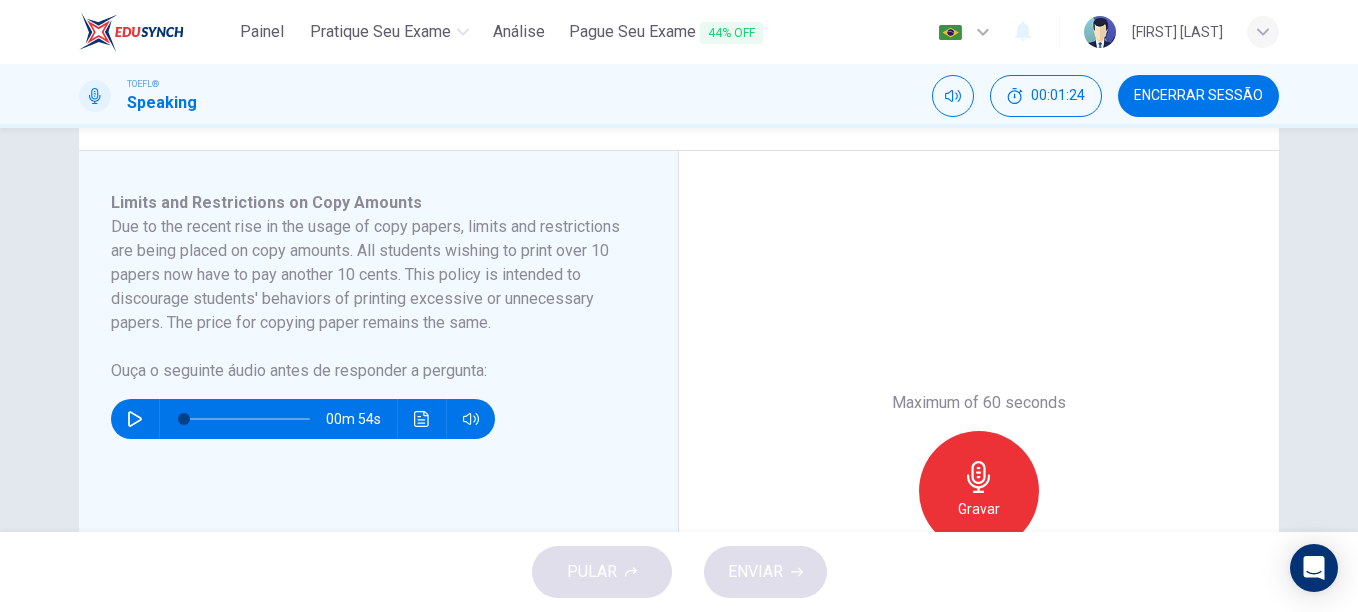 scroll, scrollTop: 314, scrollLeft: 0, axis: vertical 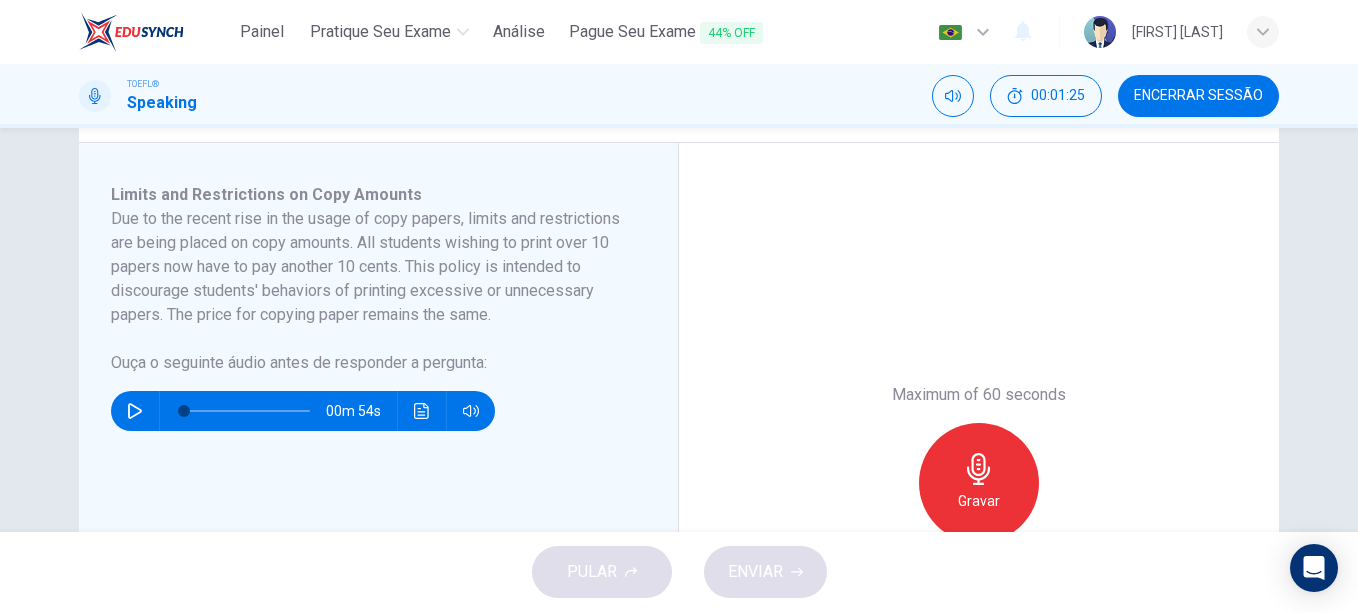 click at bounding box center [978, 469] 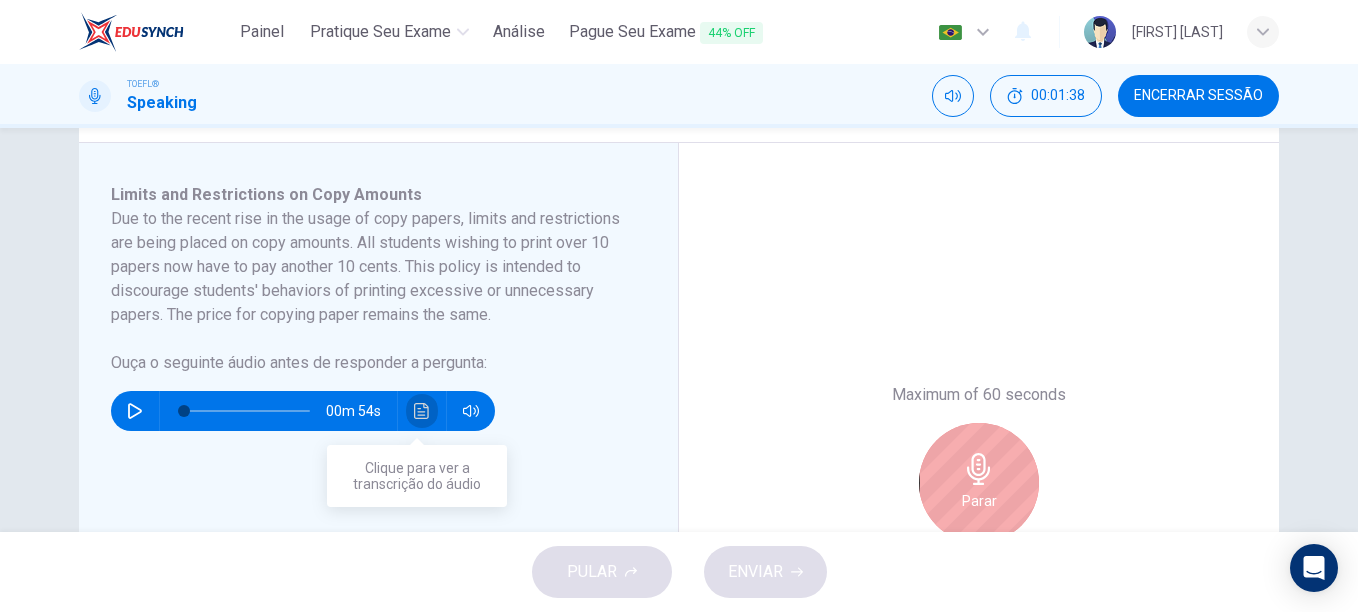 click at bounding box center (422, 411) 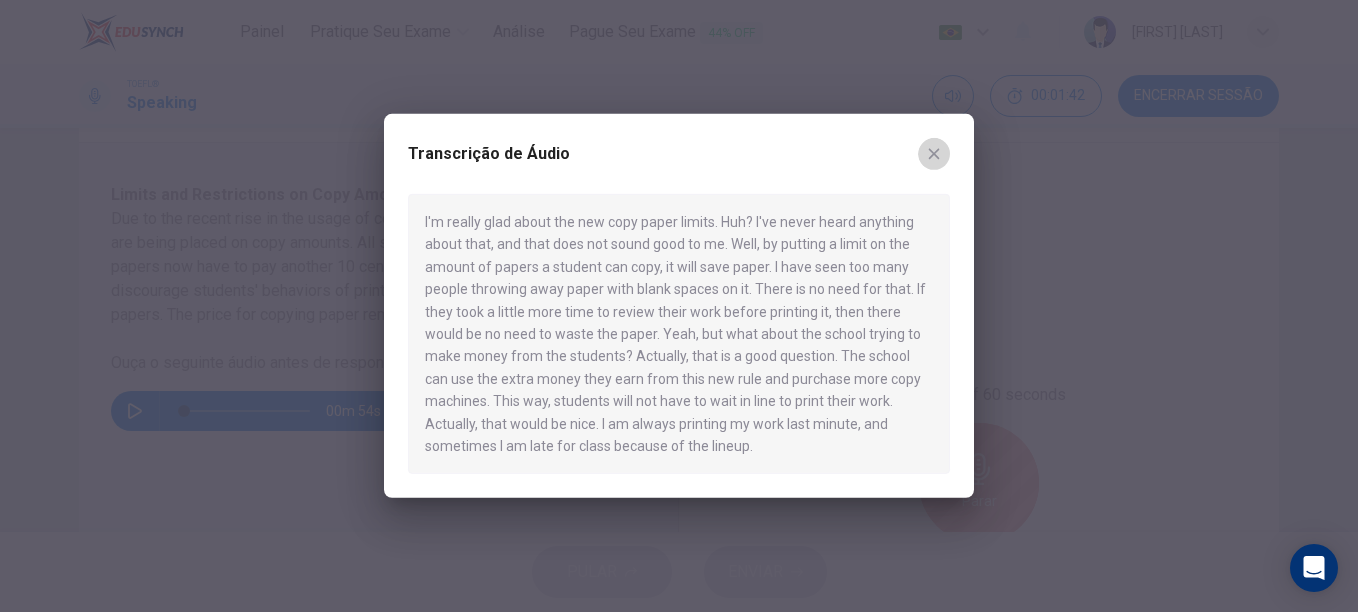 click at bounding box center [934, 154] 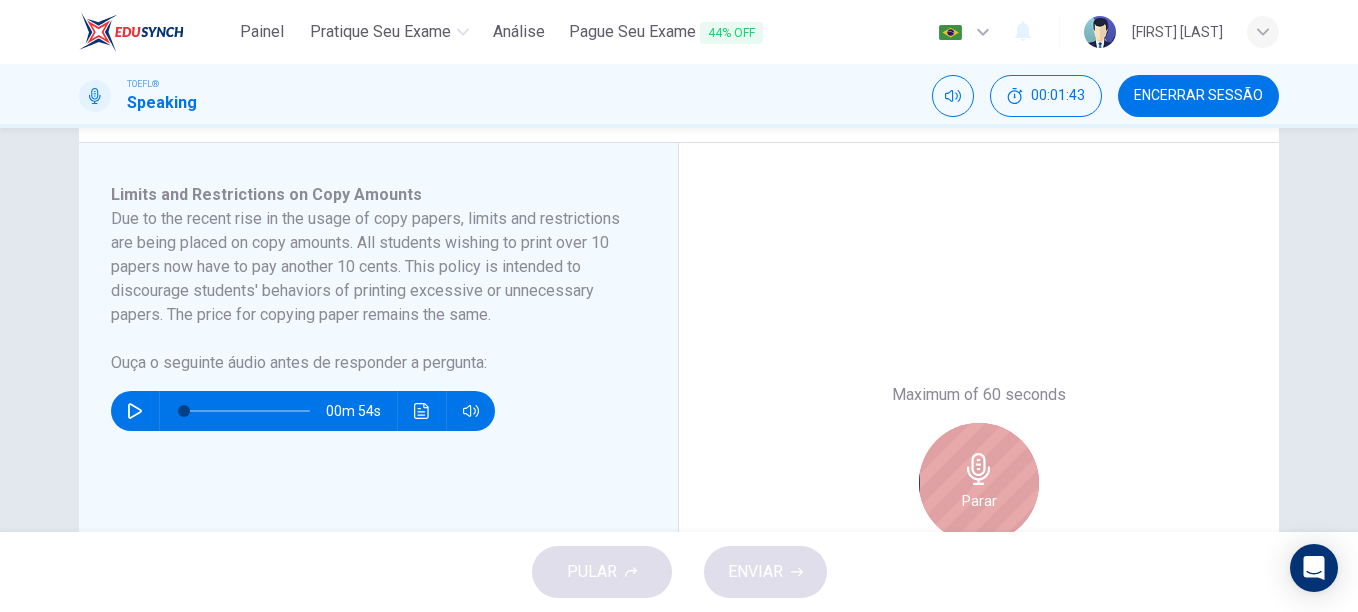 click at bounding box center [979, 469] 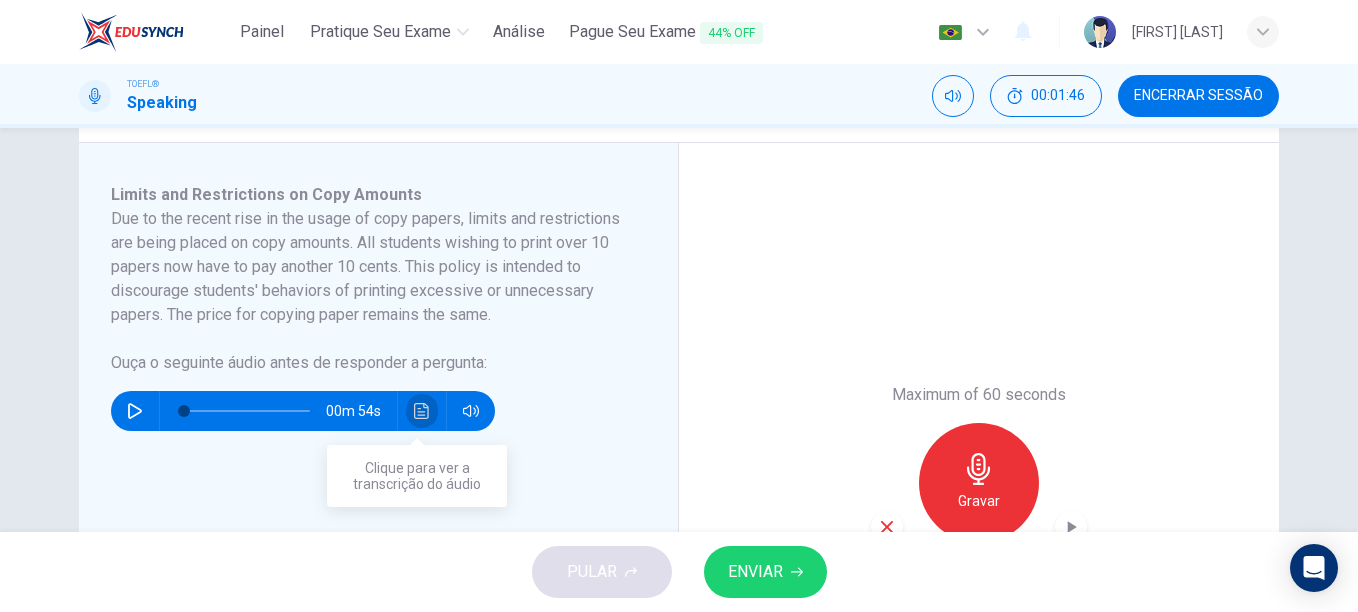 click at bounding box center (422, 411) 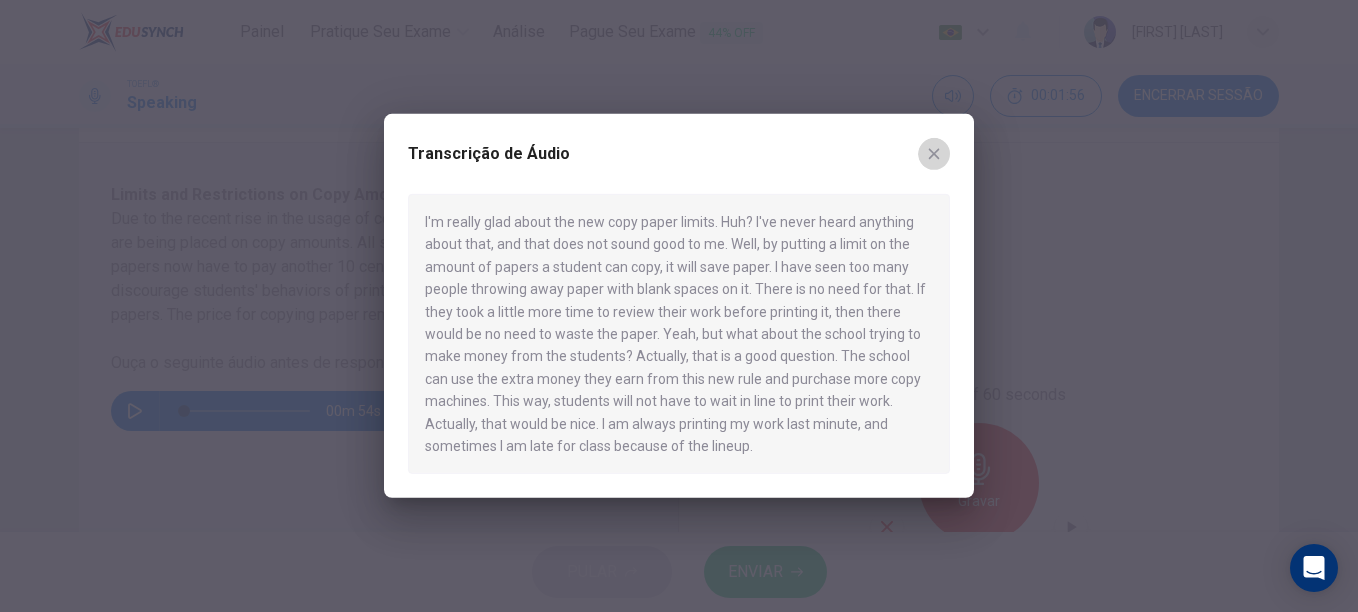 click at bounding box center (934, 154) 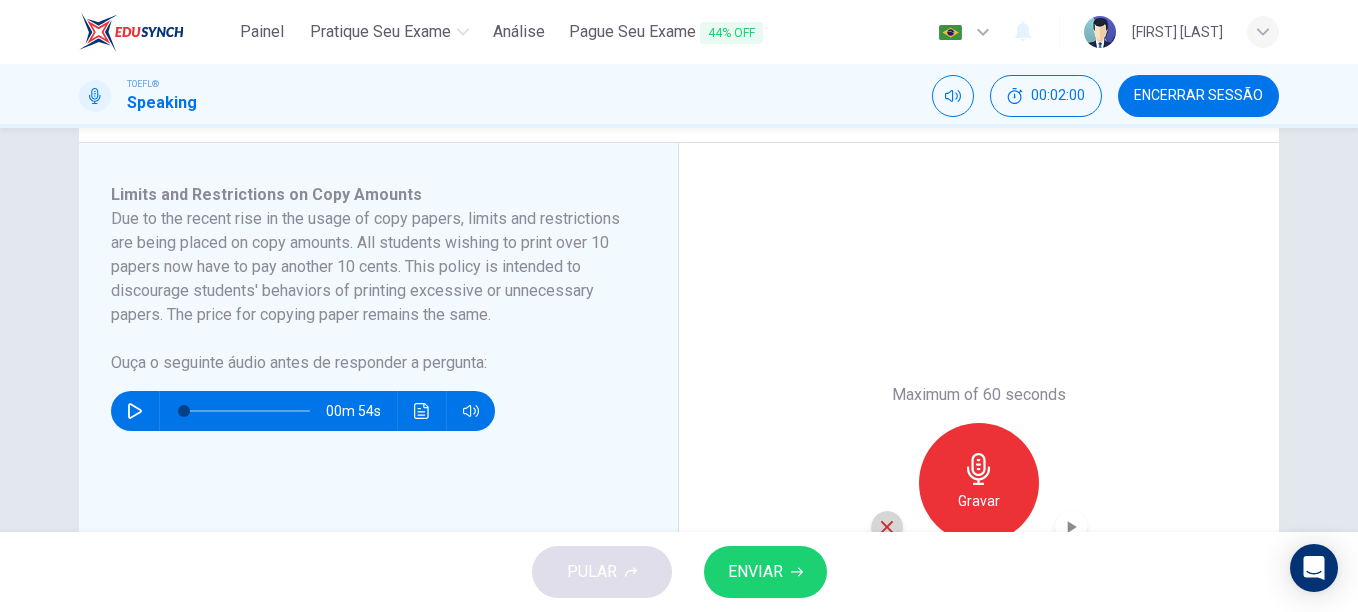click at bounding box center (887, 527) 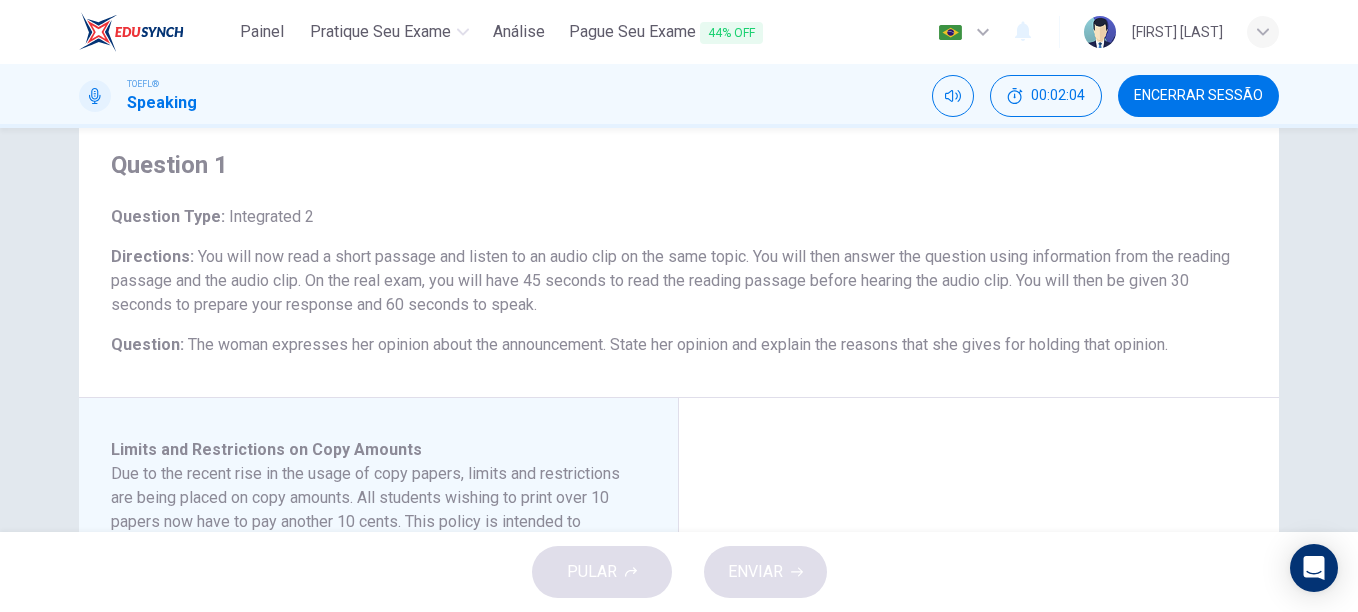 scroll, scrollTop: 0, scrollLeft: 0, axis: both 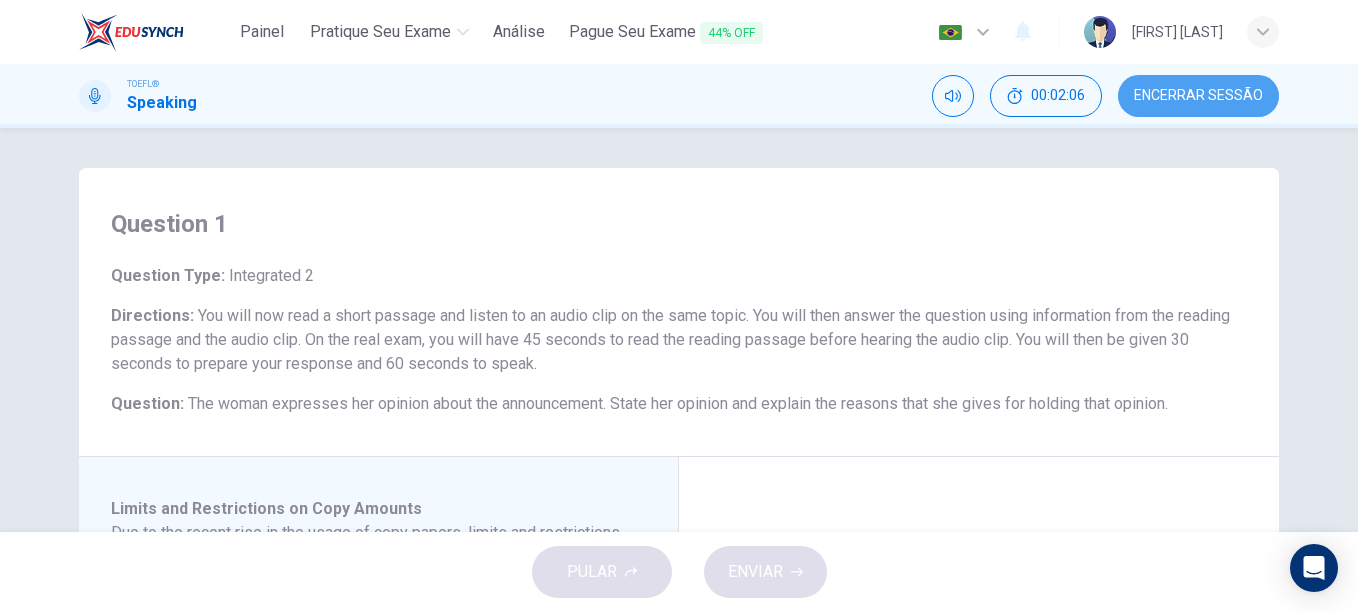 click on "Encerrar Sessão" at bounding box center [1198, 96] 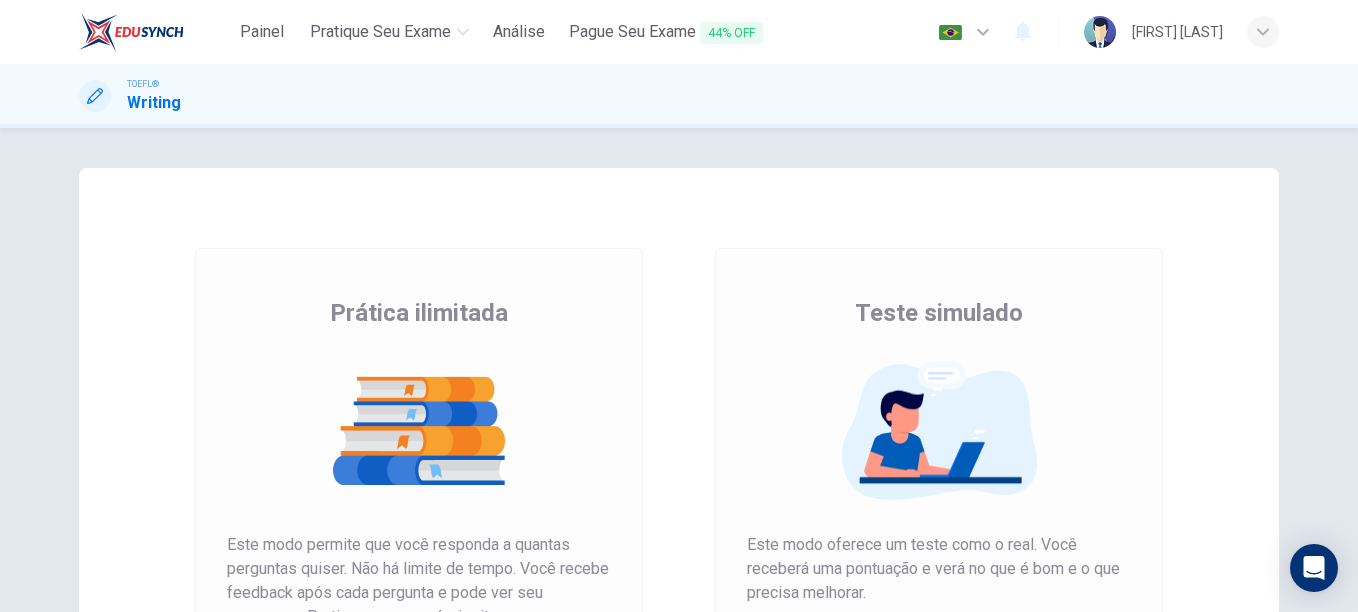 scroll, scrollTop: 0, scrollLeft: 0, axis: both 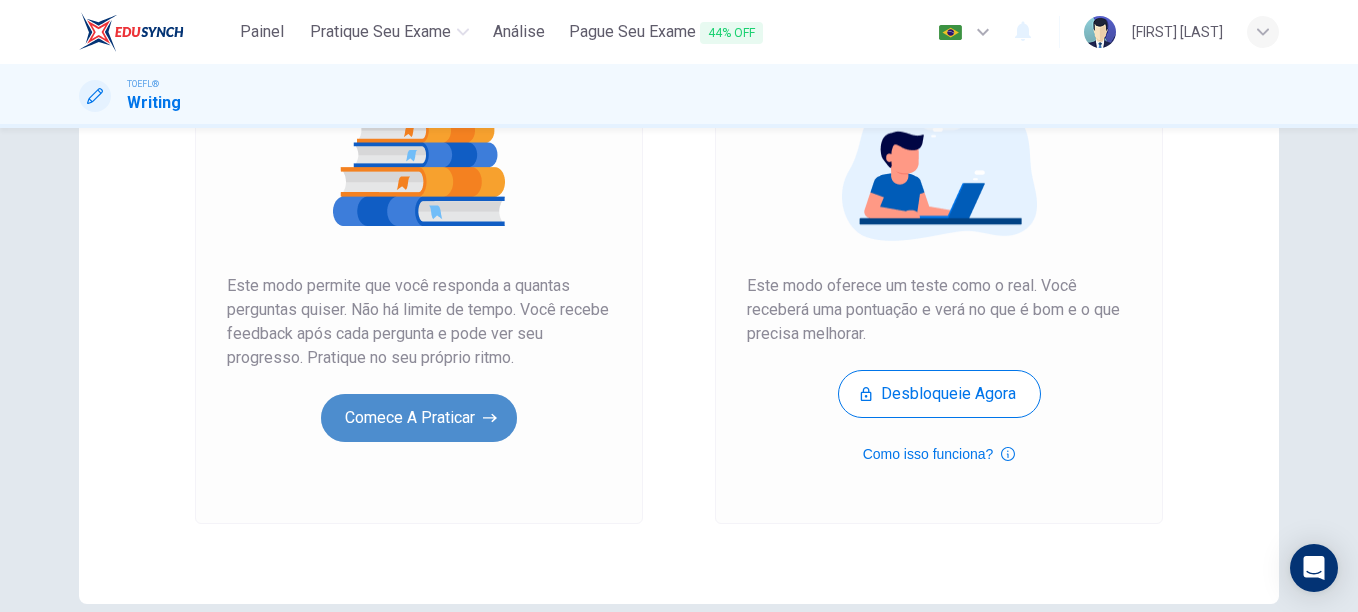 click on "Comece a praticar" at bounding box center (419, 418) 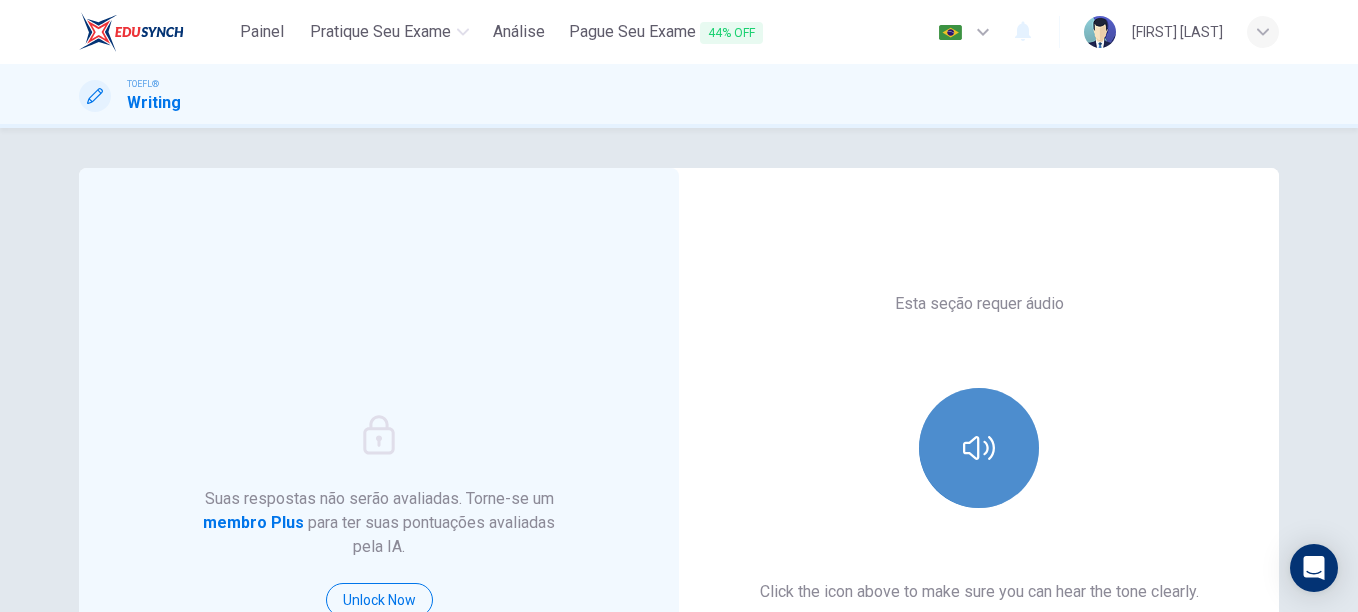 click at bounding box center (979, 448) 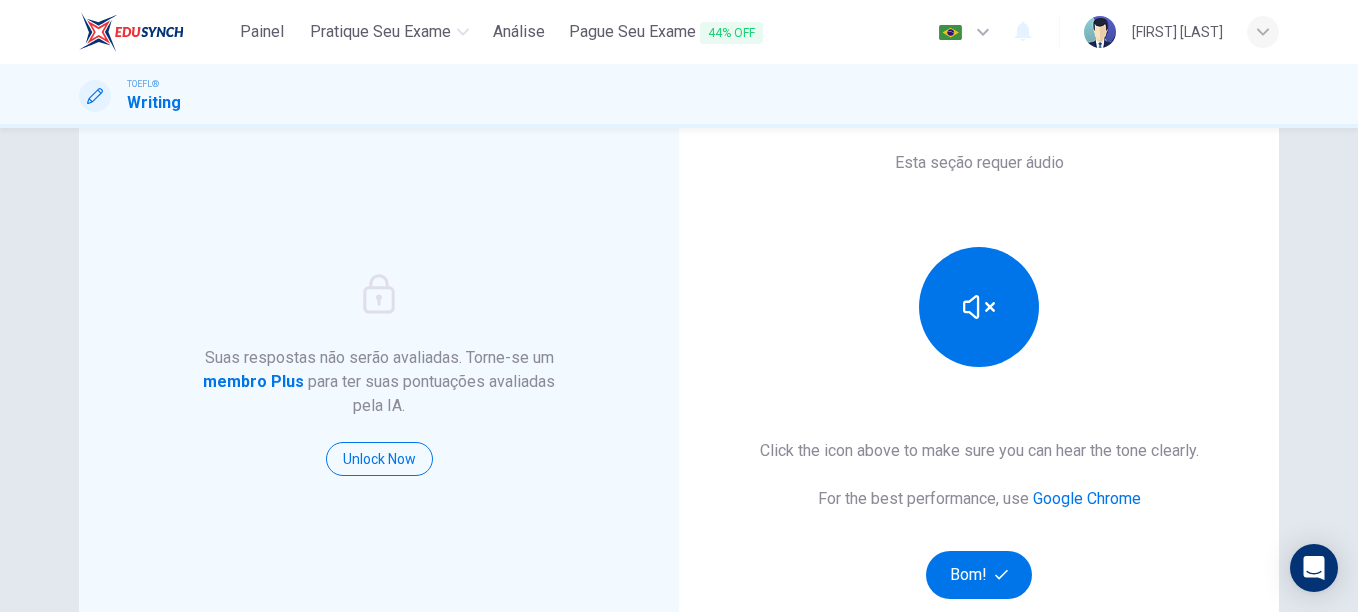 scroll, scrollTop: 142, scrollLeft: 0, axis: vertical 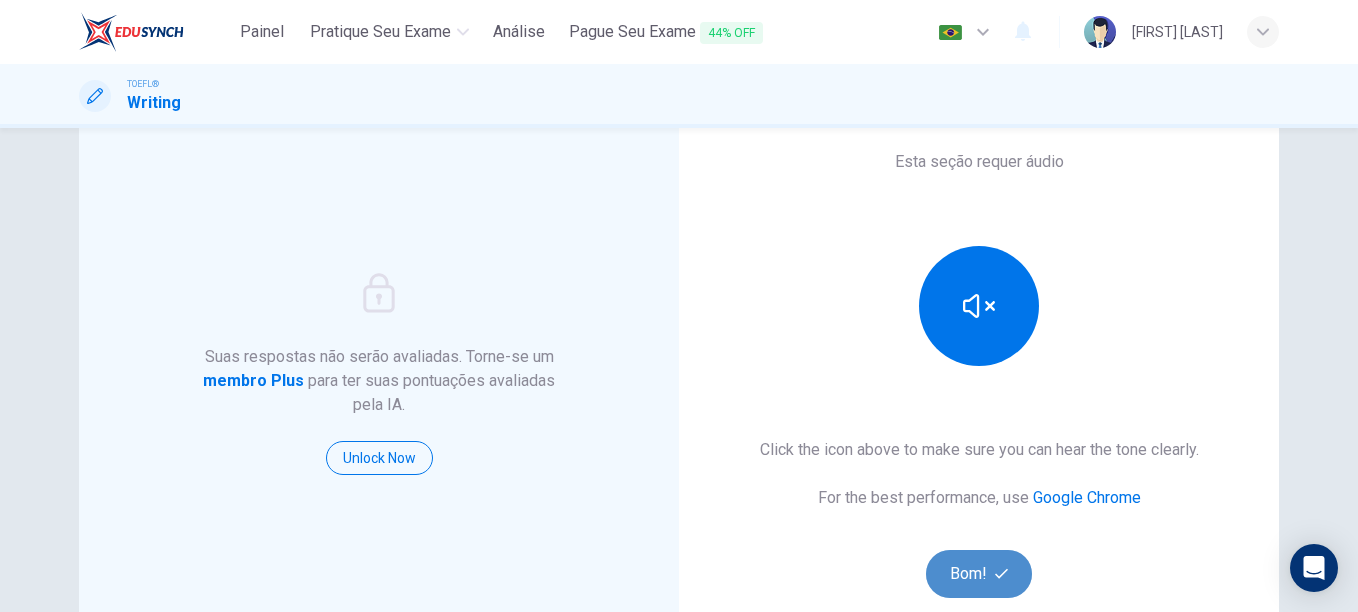 click on "Bom!" at bounding box center [979, 574] 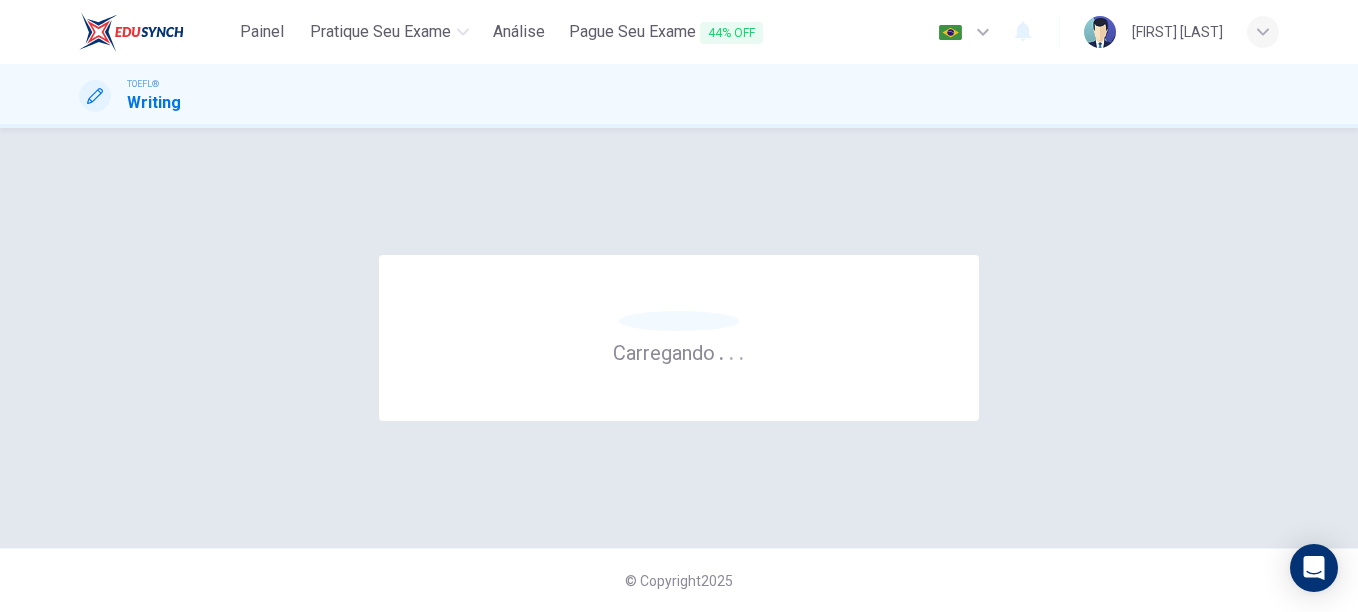 scroll, scrollTop: 0, scrollLeft: 0, axis: both 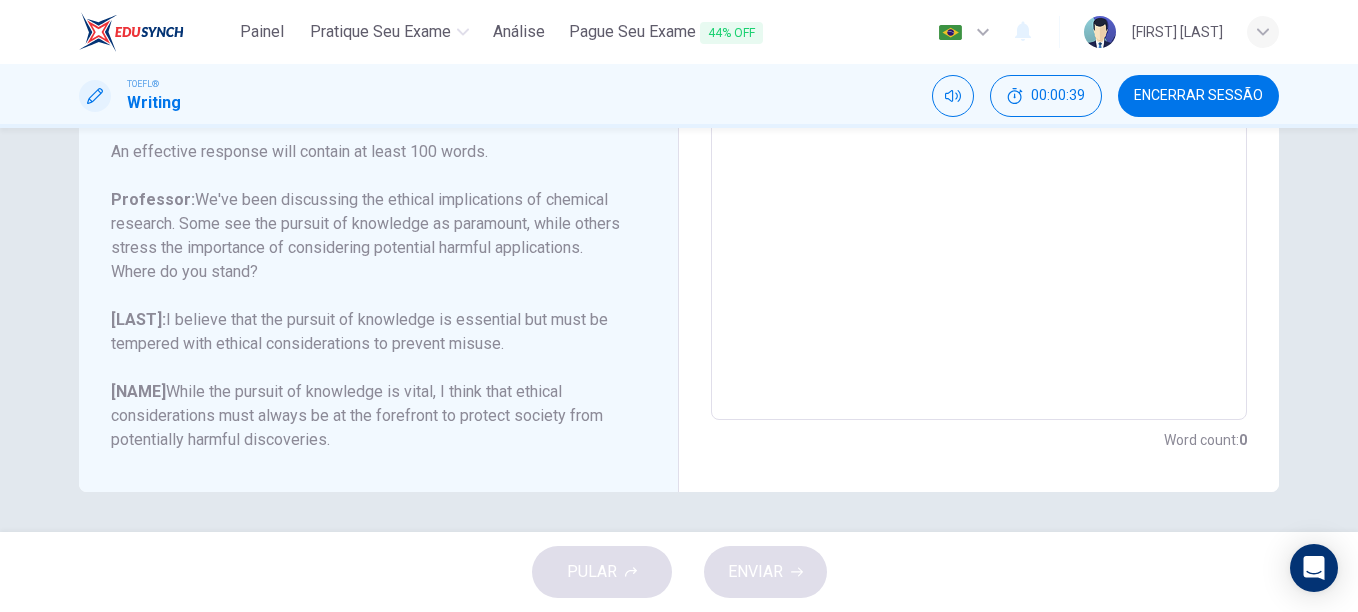 drag, startPoint x: 657, startPoint y: 262, endPoint x: 648, endPoint y: 308, distance: 46.872166 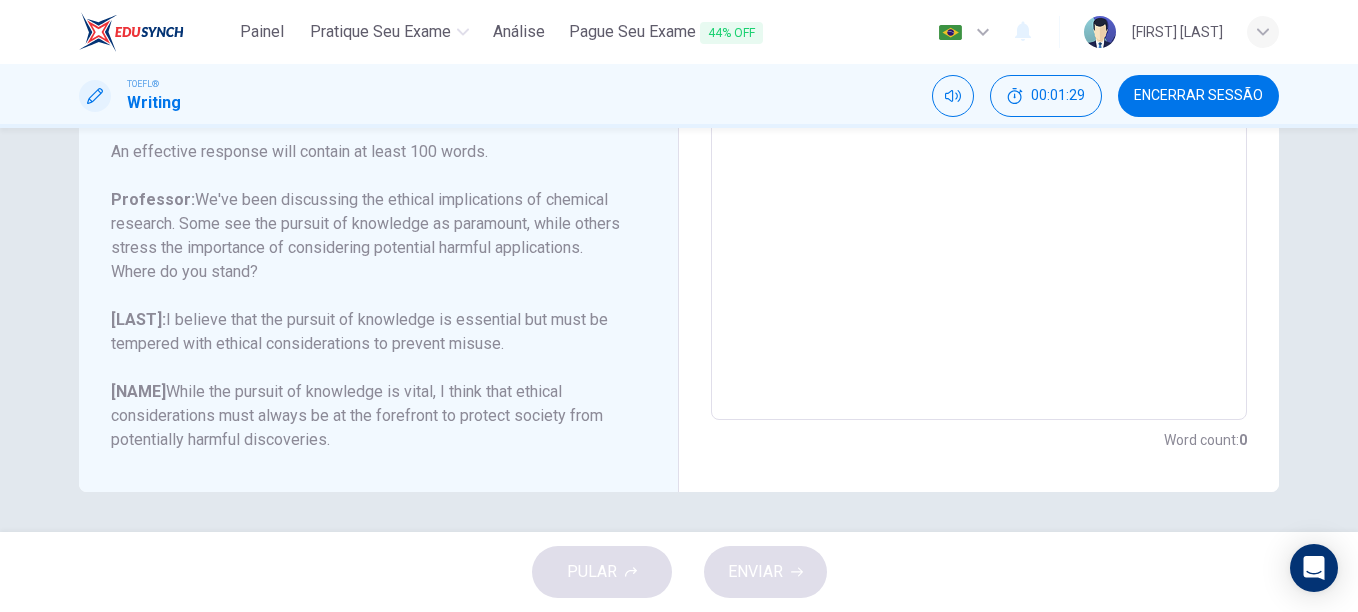 click at bounding box center [979, 86] 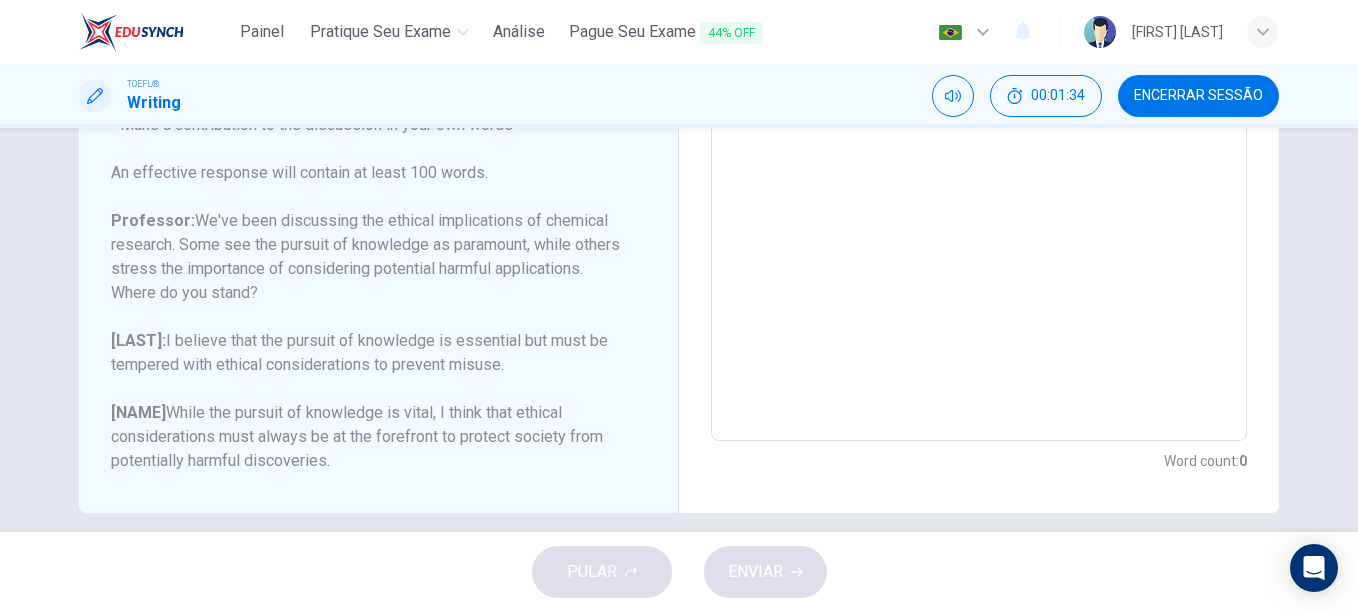scroll, scrollTop: 474, scrollLeft: 0, axis: vertical 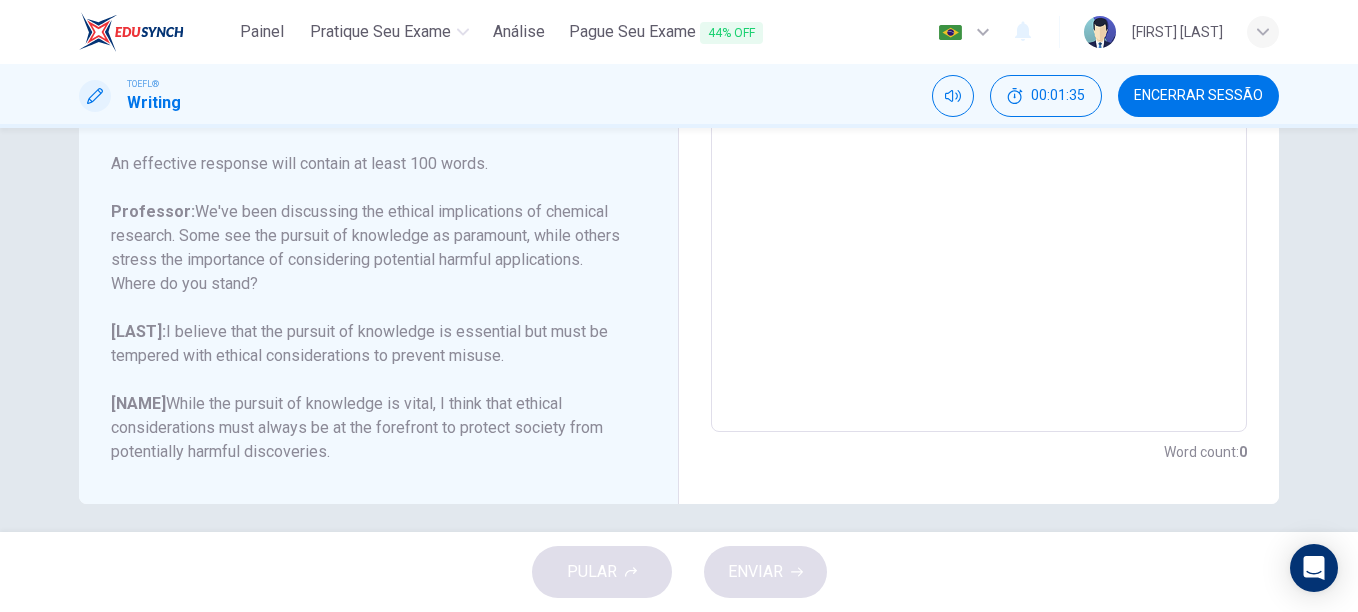 click at bounding box center [979, 98] 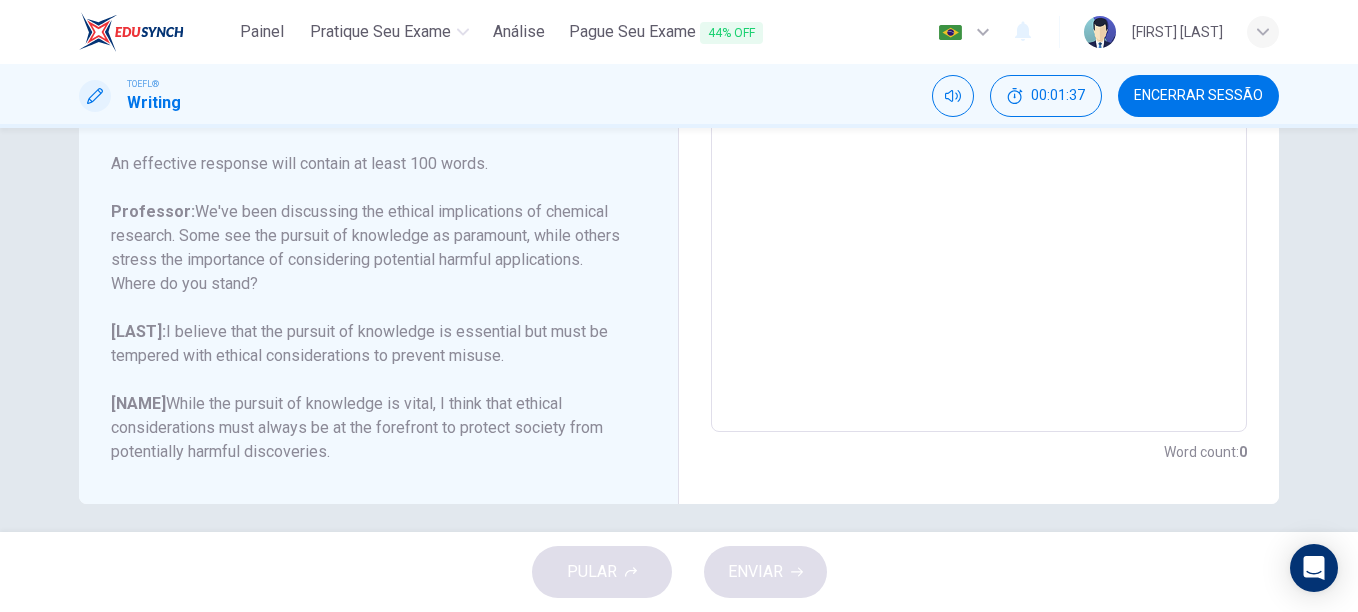 scroll, scrollTop: 128, scrollLeft: 0, axis: vertical 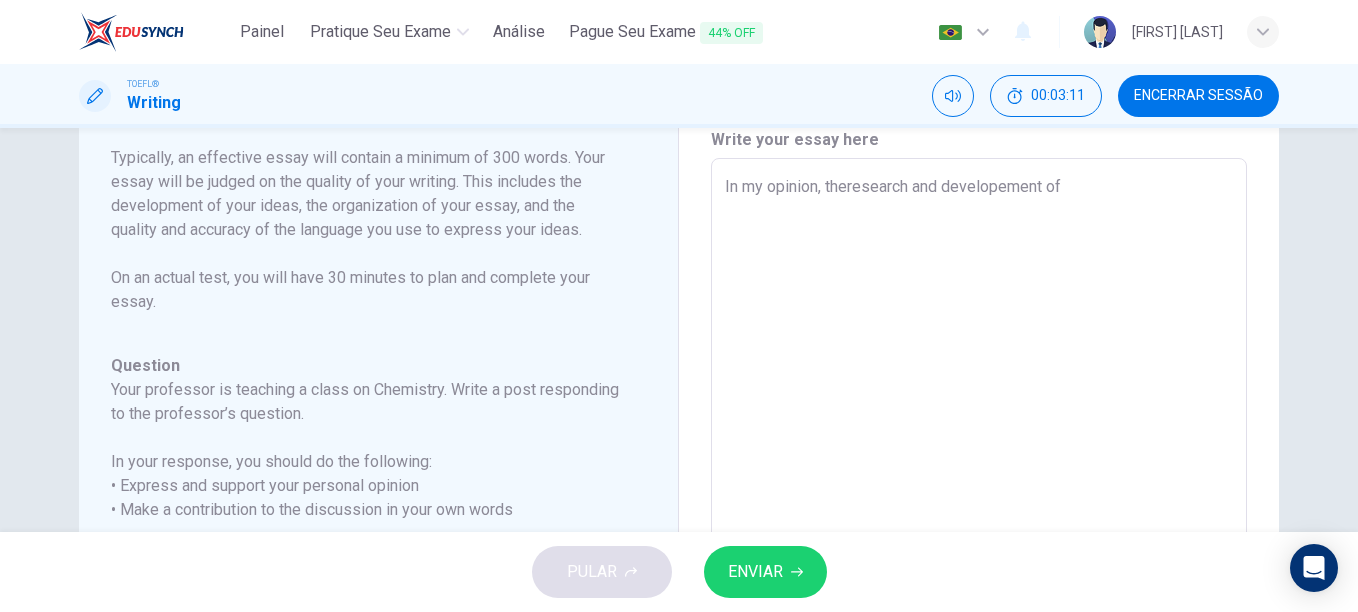 click on "In my opinion, theresearch and developement of" at bounding box center [979, 492] 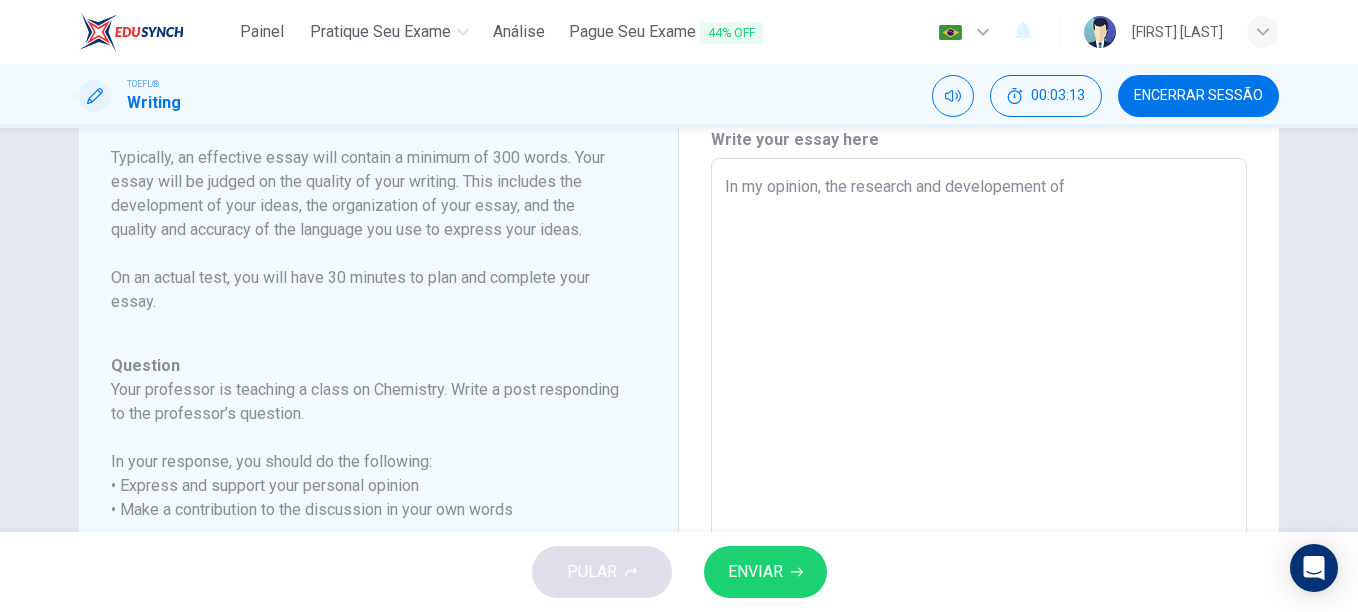 click on "In my opinion, the research and developement of" at bounding box center (979, 492) 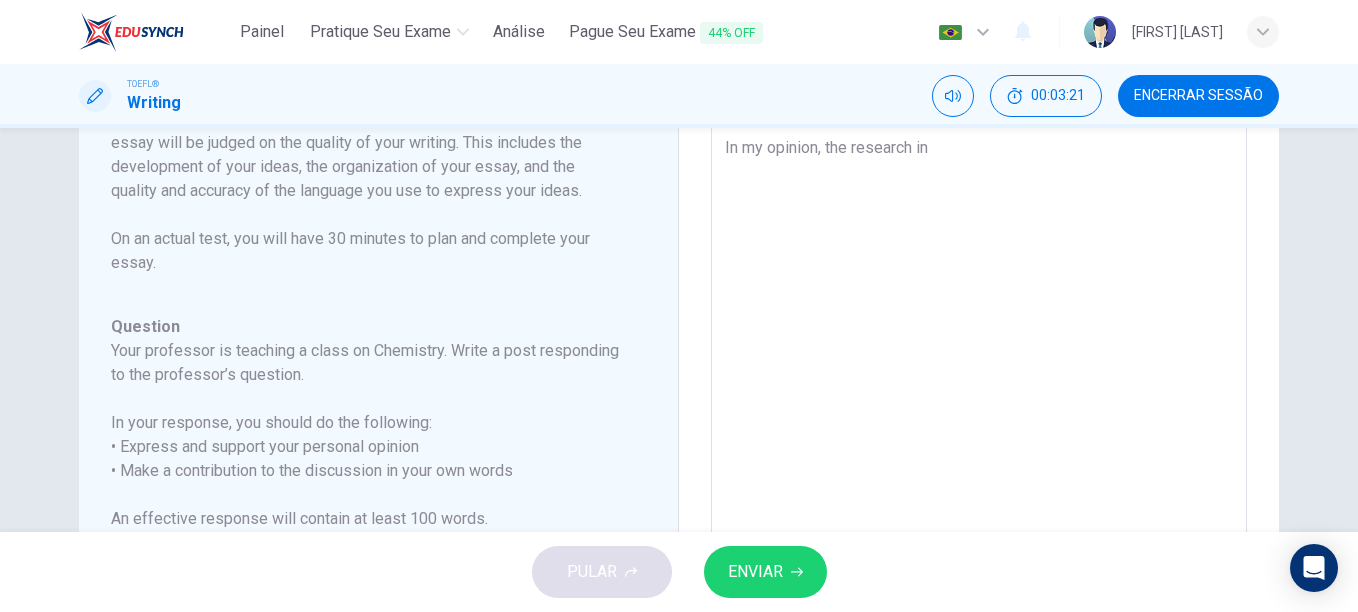 scroll, scrollTop: 123, scrollLeft: 0, axis: vertical 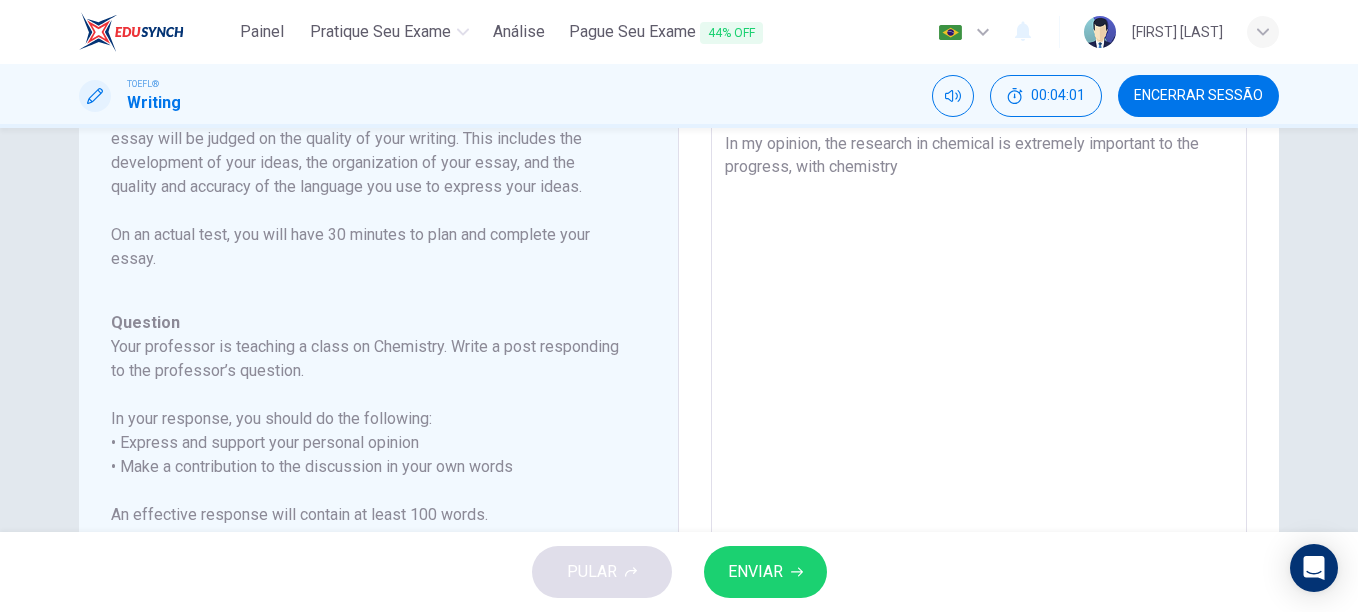 click on "In my opinion, the research in chemical is extremely important to the progress, with chemistry" at bounding box center (979, 449) 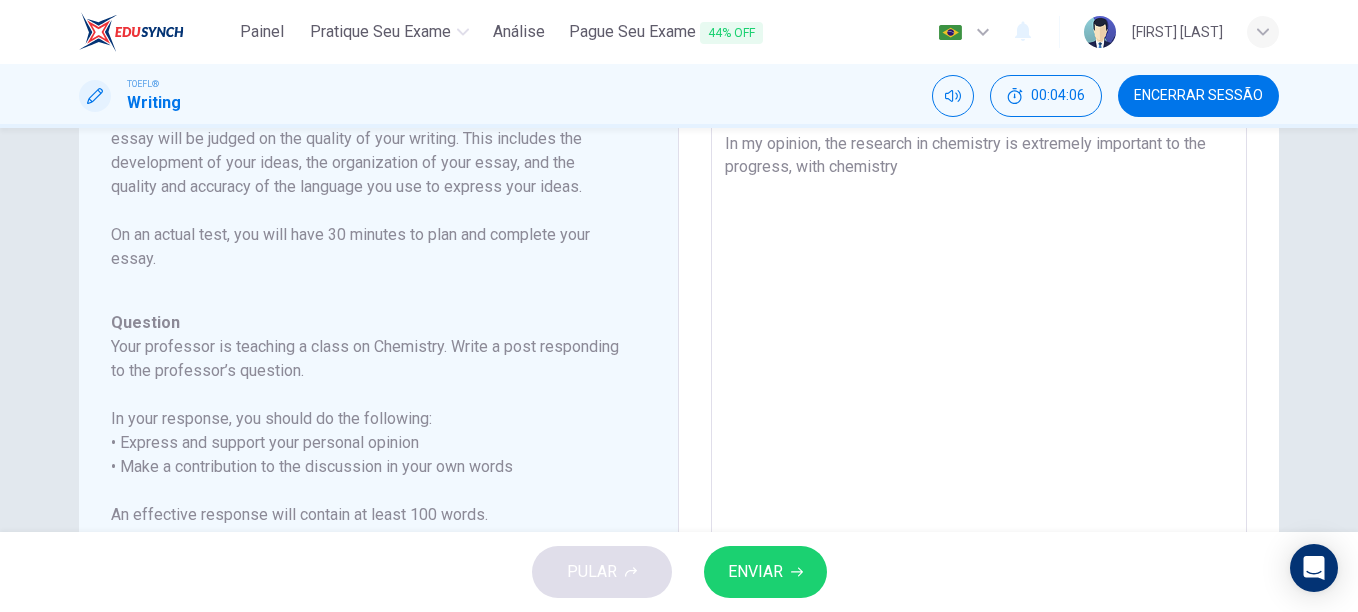 click on "In my opinion, the research in chemistry is extremely important to the progress, with chemistry" at bounding box center [979, 449] 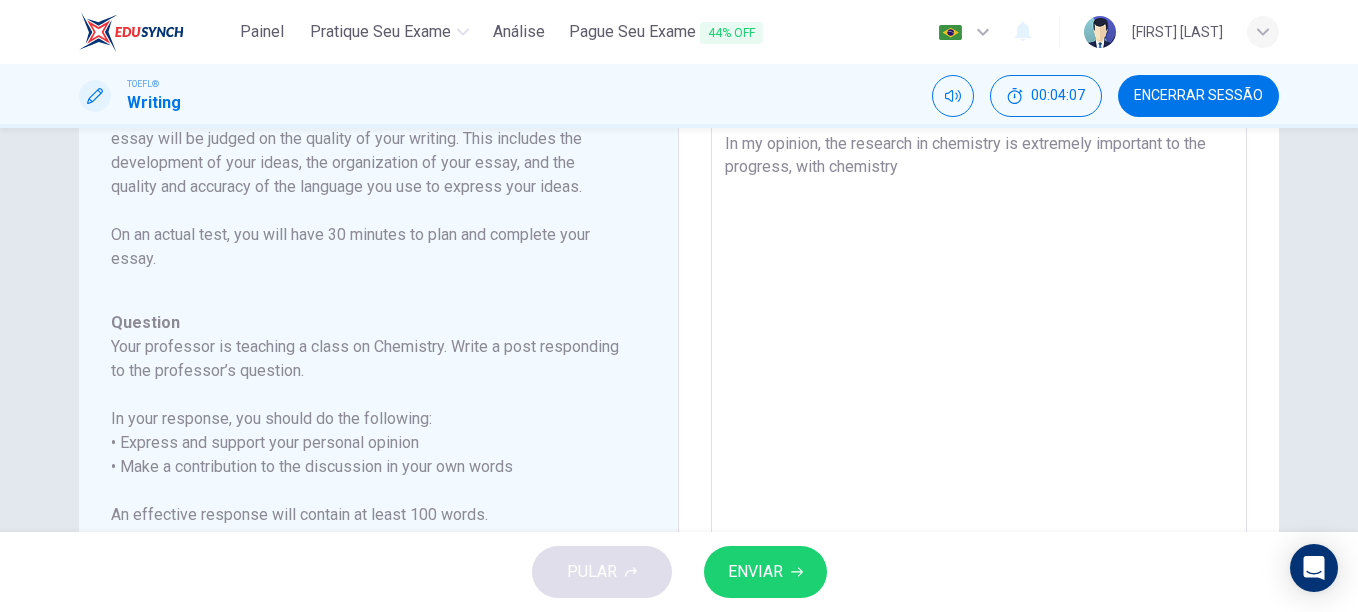 click on "In my opinion, the research in chemistry is extremely important to the progress, with chemistry" at bounding box center [979, 449] 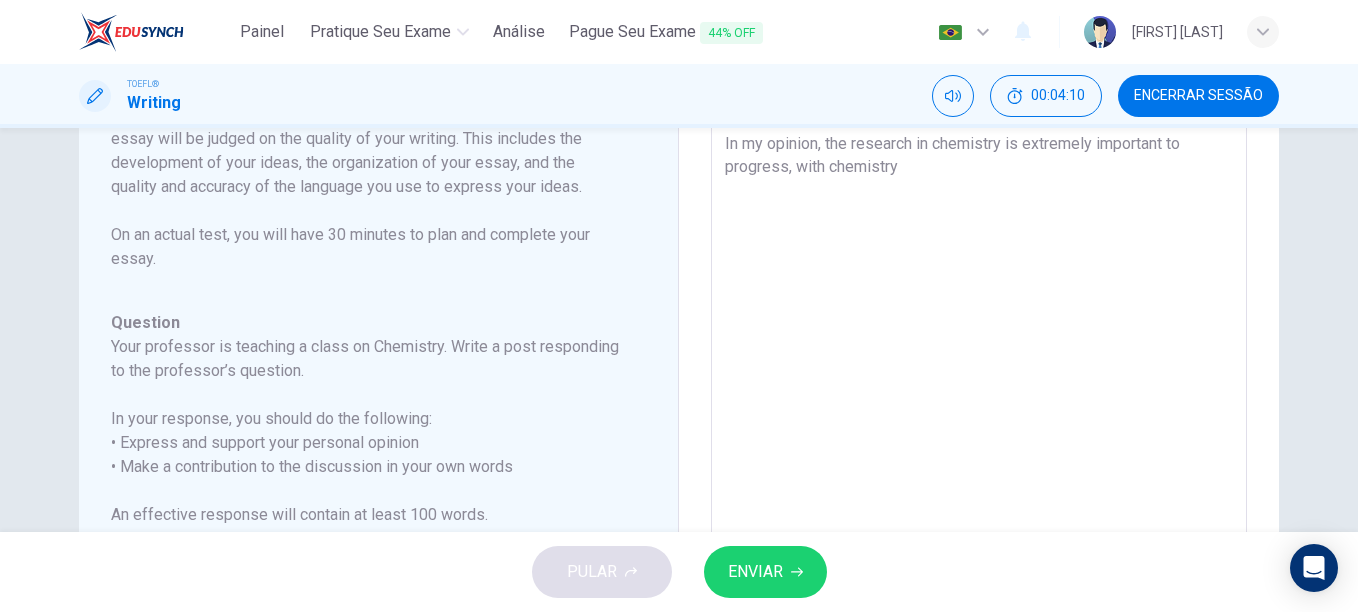 click on "In my opinion, the research in chemistry is extremely important to progress, with chemistry" at bounding box center [979, 449] 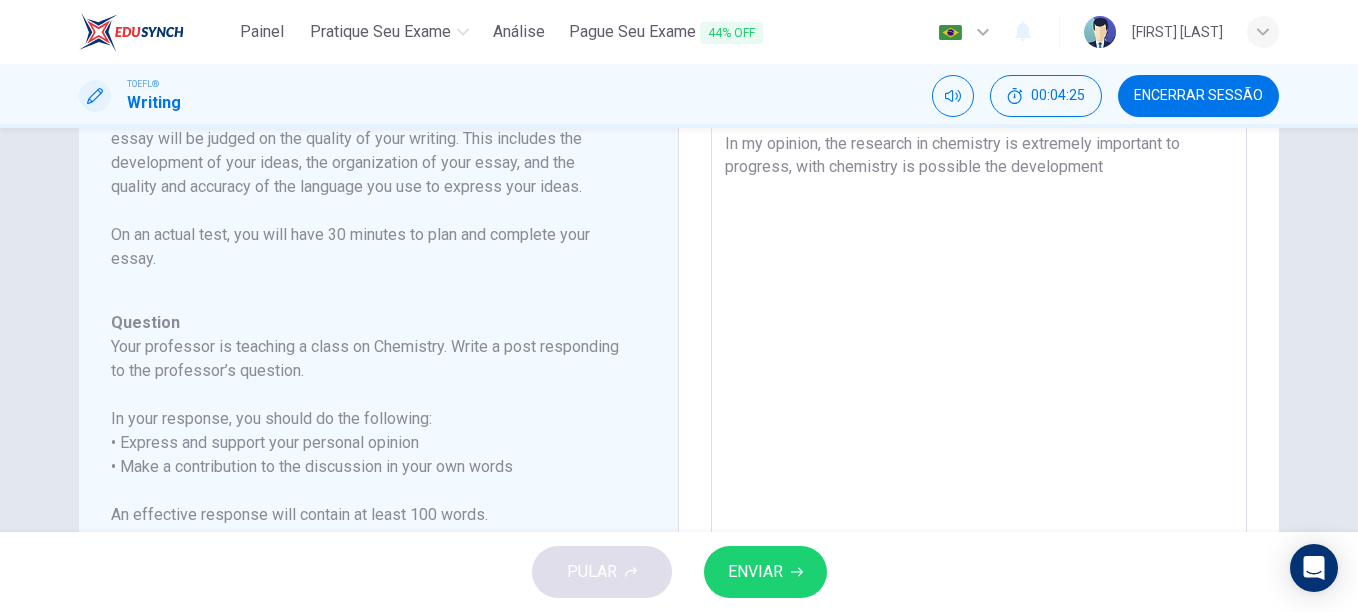 click on "In my opinion, the research in chemistry is extremely important to progress, with chemistry is possible the development" at bounding box center [979, 449] 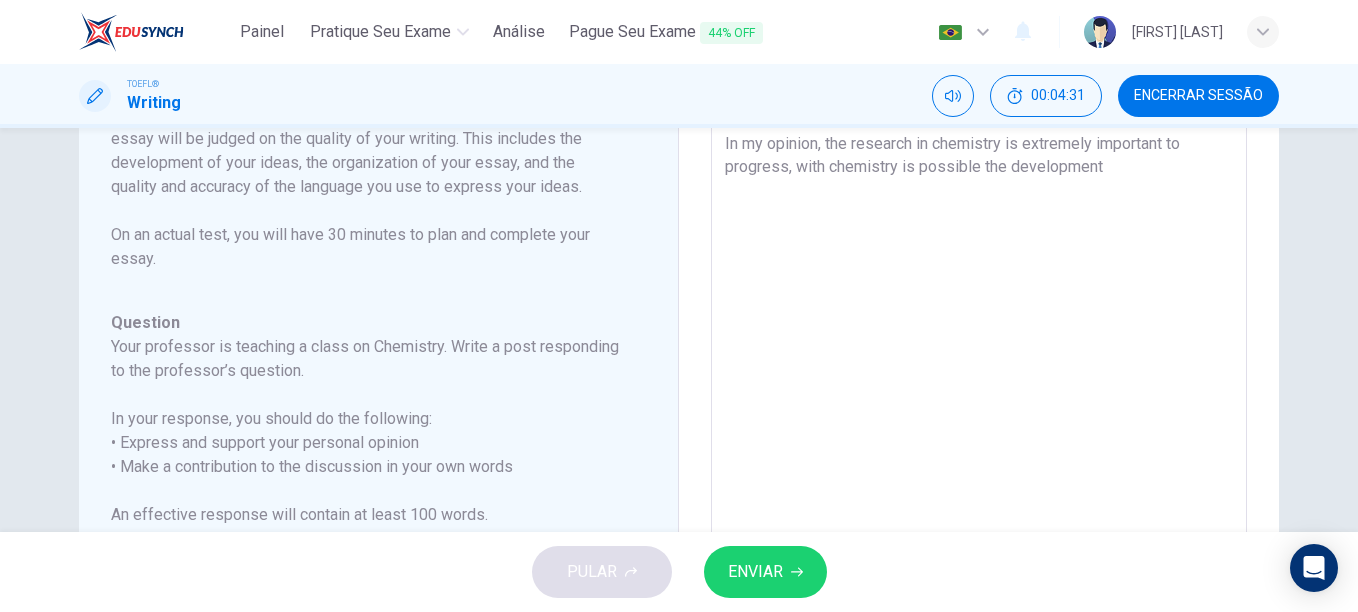 click on "In my opinion, the research in chemistry is extremely important to progress, with chemistry is possible the development" at bounding box center [979, 449] 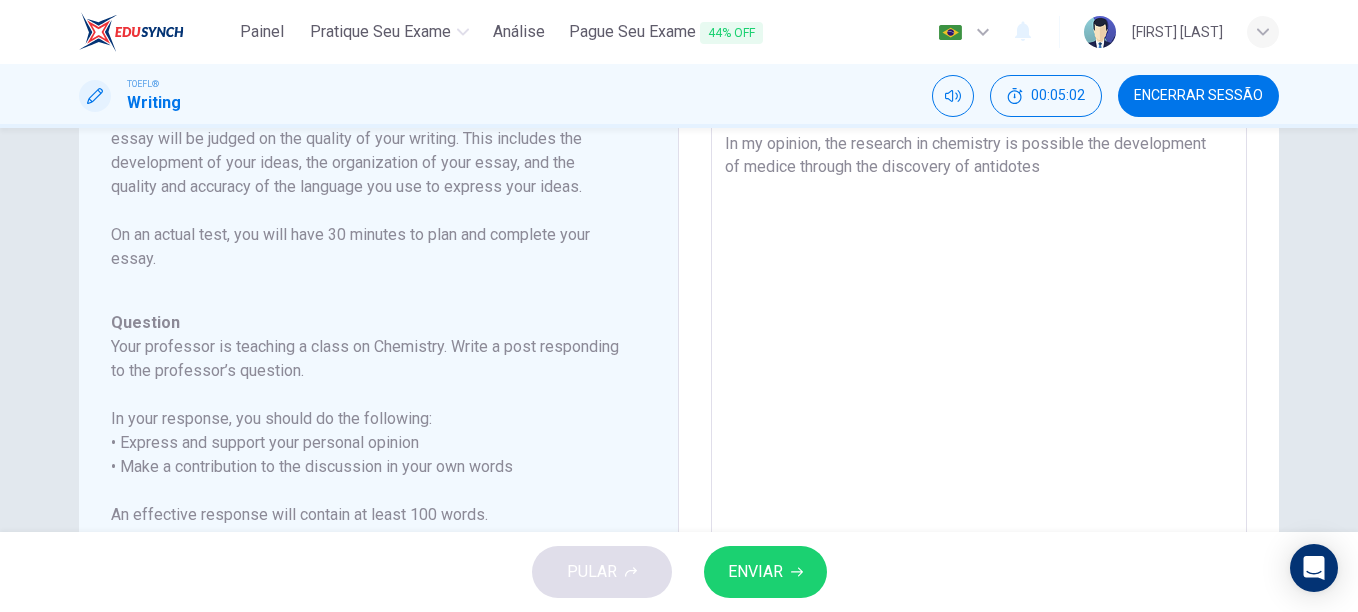 click on "In my opinion, the research in chemistry is possible the development  of medice through the discovery of antidotes" at bounding box center [979, 449] 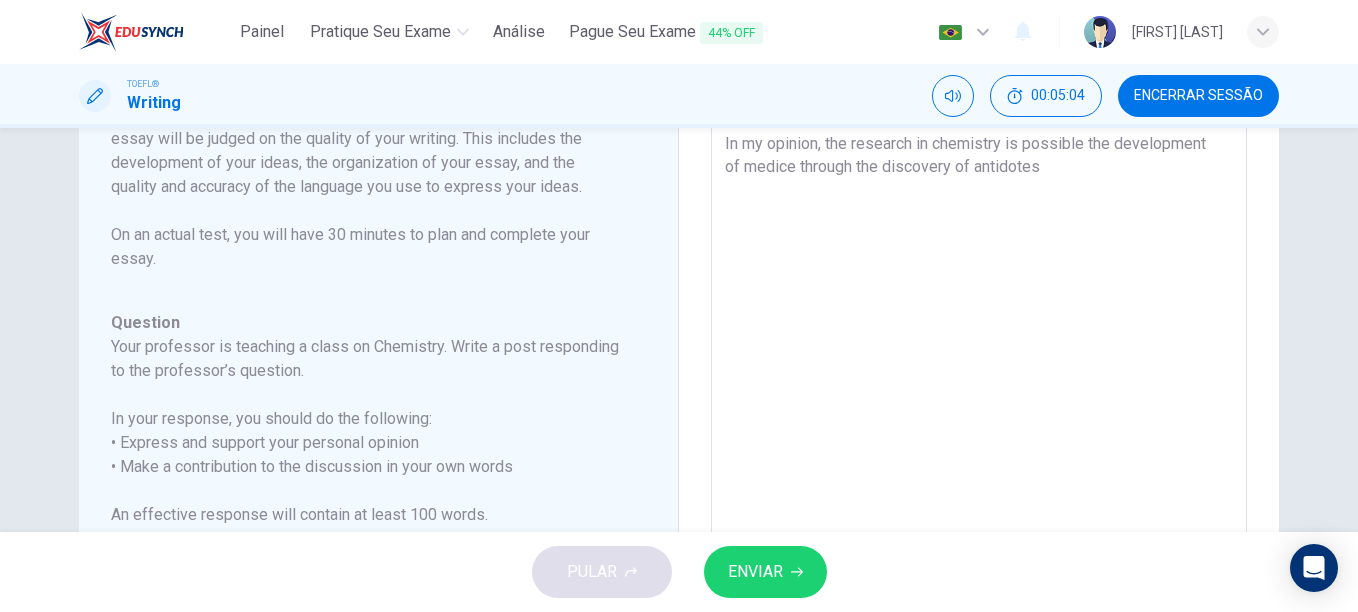 click on "In my opinion, the research in chemistry is possible the development  of medice through the discovery of antidotes" at bounding box center [979, 449] 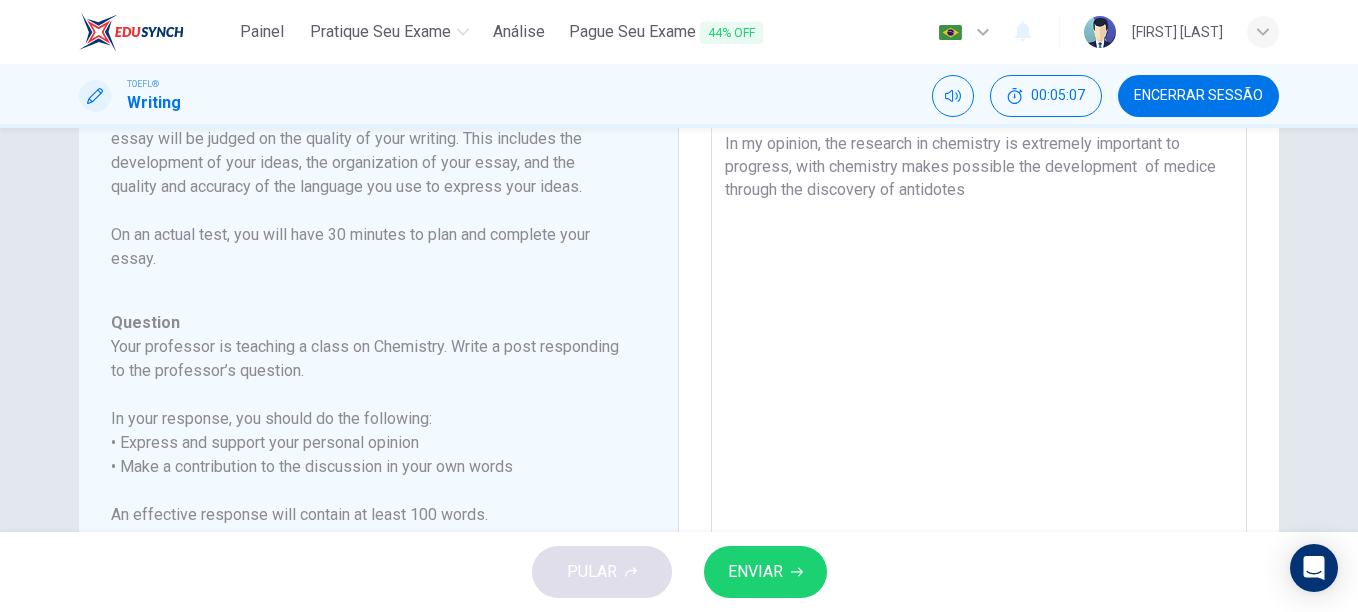 click on "In my opinion, the research in chemistry is extremely important to progress, with chemistry makes possible the development  of medice through the discovery of antidotes" at bounding box center [979, 449] 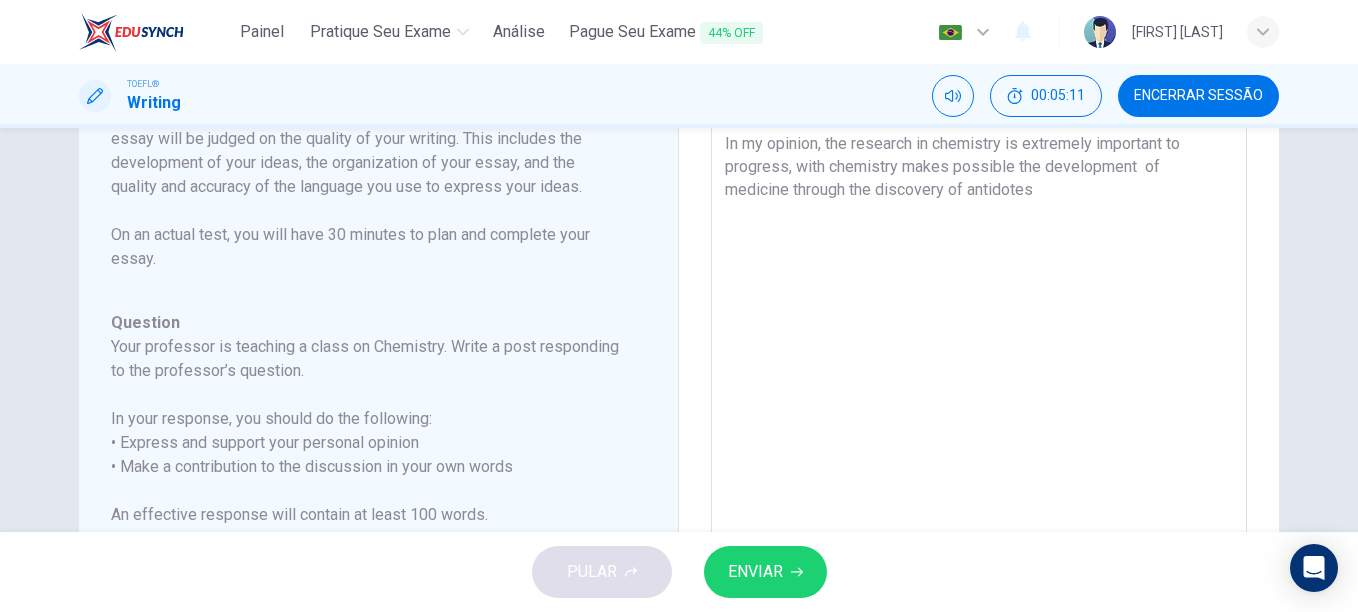 click on "In my opinion, the research in chemistry is extremely important to progress, with chemistry makes possible the development  of medicine through the discovery of antidotes" at bounding box center (979, 449) 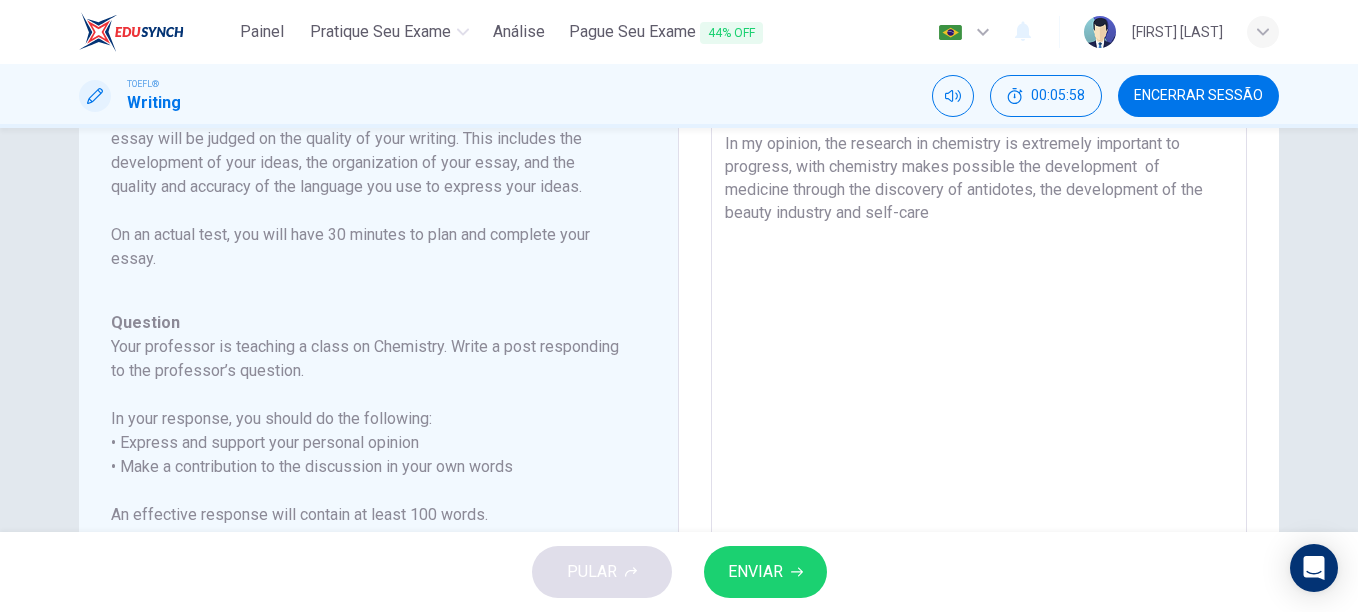 click on "In my opinion, the research in chemistry is extremely important to progress, with chemistry makes possible the development  of medicine through the discovery of antidotes, the development of the beauty industry and self-care" at bounding box center (979, 449) 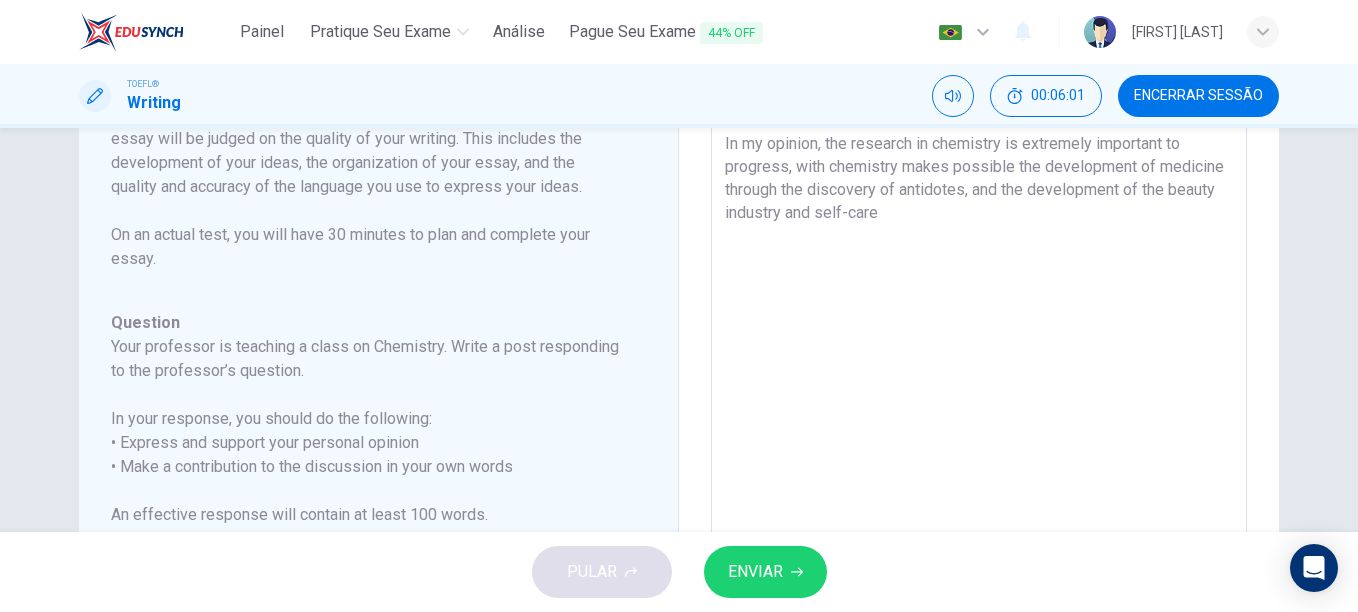 click on "In my opinion, the research in chemistry is extremely important to progress, with chemistry makes possible the development of medicine through the discovery of antidotes, and the development of the beauty industry and self-care" at bounding box center (979, 449) 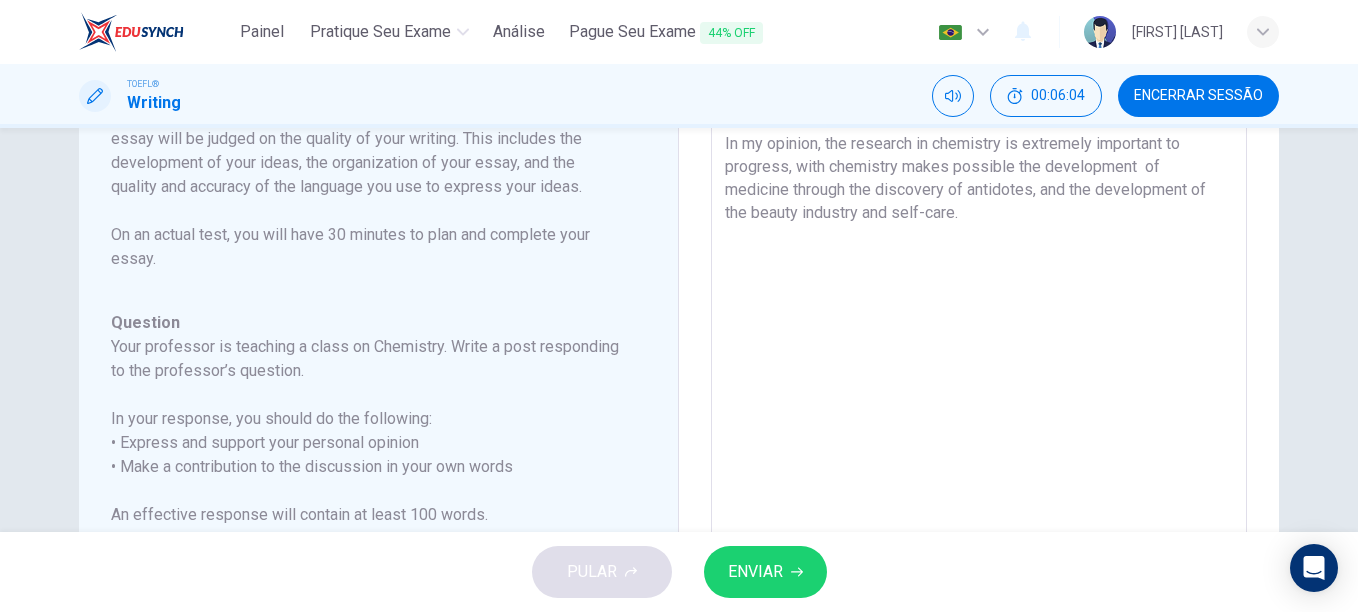 click on "In my opinion, the research in chemistry is extremely important to progress, with chemistry makes possible the development  of medicine through the discovery of antidotes, and the development of the beauty industry and self-care." at bounding box center (979, 449) 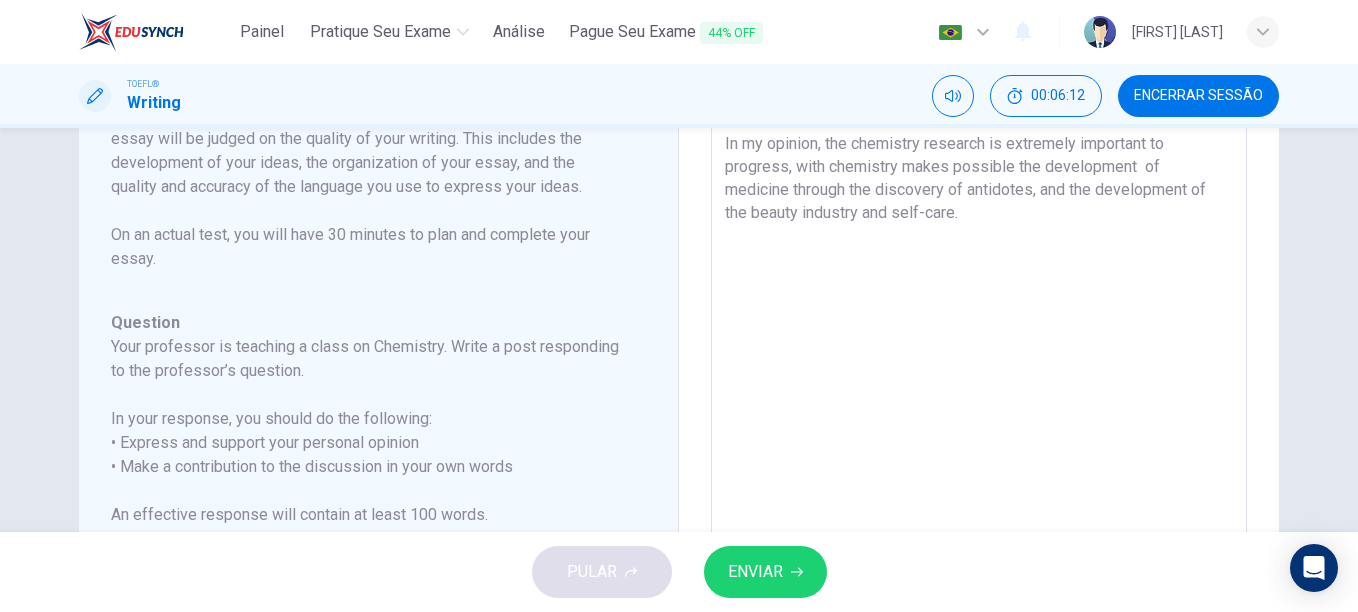click on "In my opinion, the chemistry research is extremely important to progress, with chemistry makes possible the development  of medicine through the discovery of antidotes, and the development of the beauty industry and self-care." at bounding box center (979, 449) 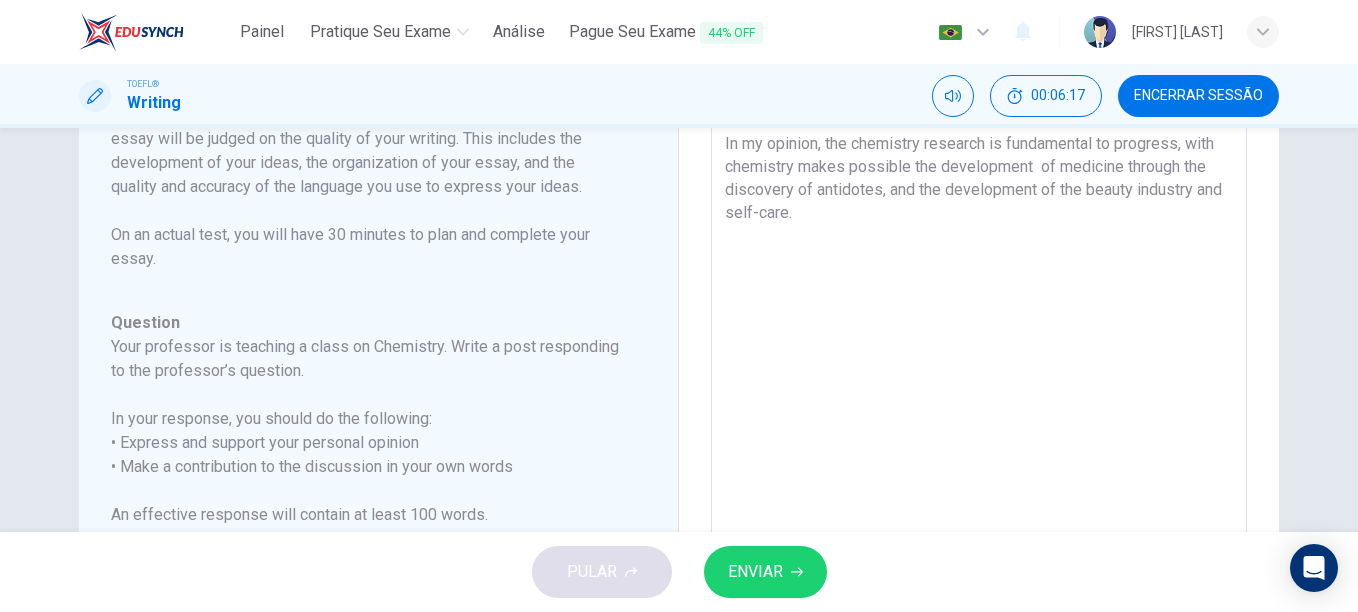click on "In my opinion, the chemistry research is fundamental to progress, with chemistry makes possible the development  of medicine through the discovery of antidotes, and the development of the beauty industry and self-care." at bounding box center [979, 449] 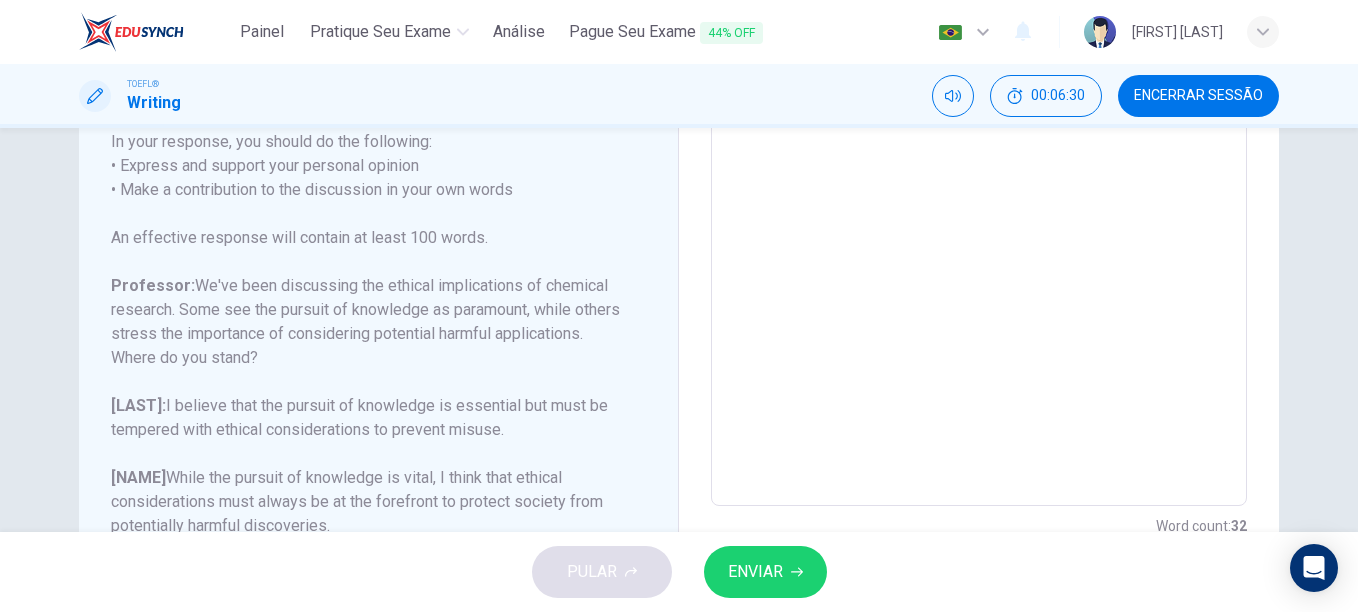 scroll, scrollTop: 402, scrollLeft: 0, axis: vertical 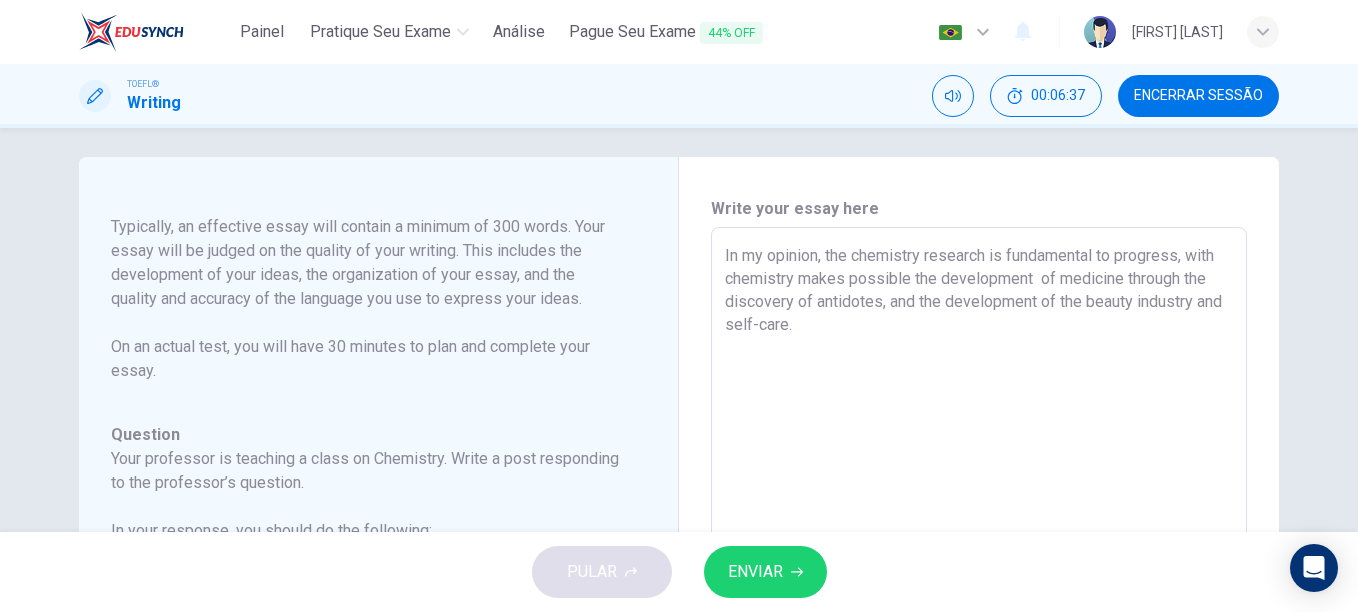 click on "In my opinion, the chemistry research is fundamental to progress, with chemistry makes possible the development  of medicine through the discovery of antidotes, and the development of the beauty industry and self-care." at bounding box center [979, 561] 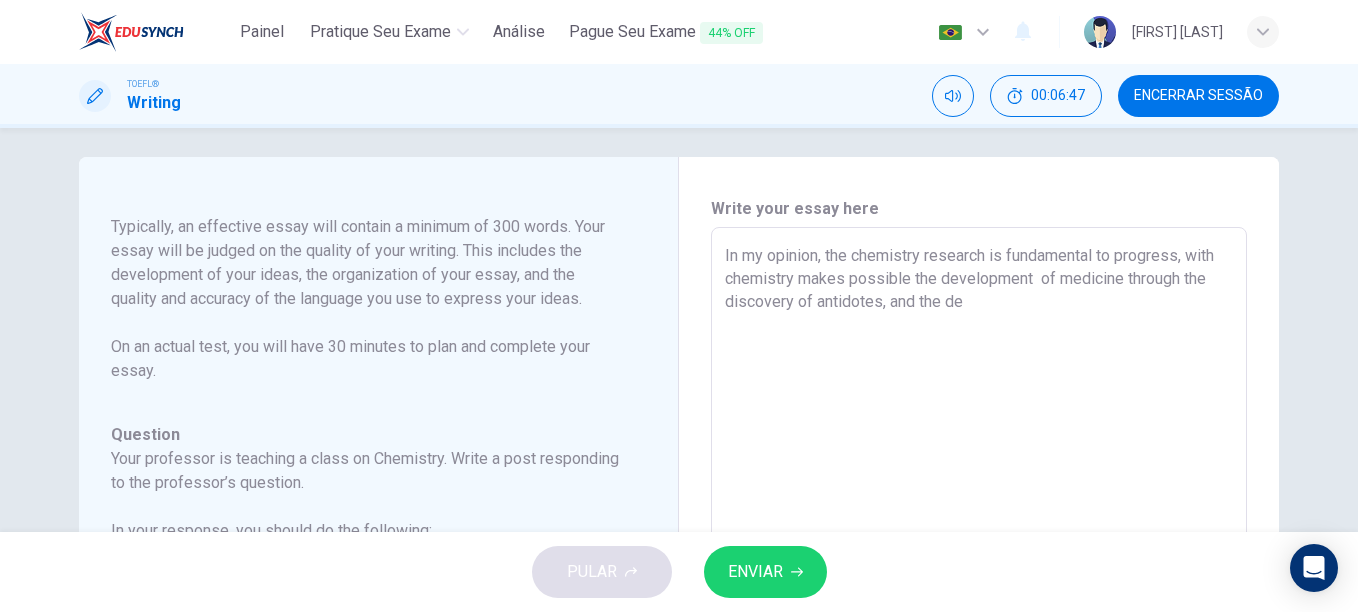 type on "In my opinion, the chemistry research is fundamental to progress, with chemistry makes possible the development  of medicine through the discovery of antidotes, and the d" 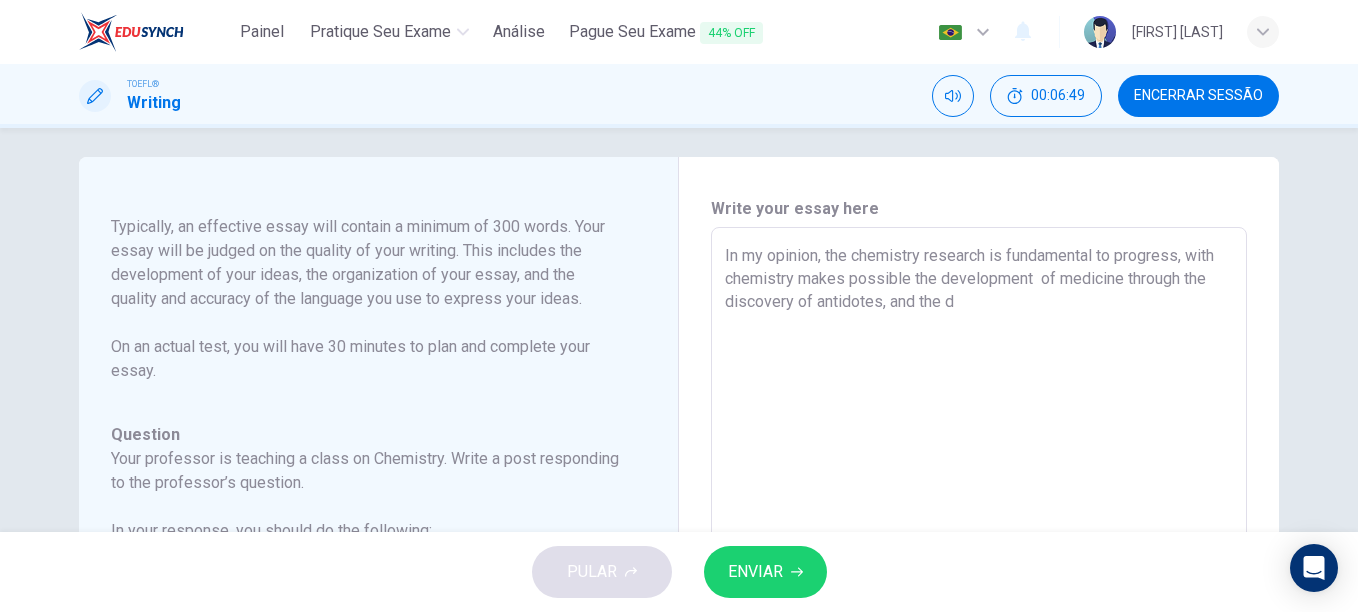 drag, startPoint x: 1012, startPoint y: 321, endPoint x: 669, endPoint y: 217, distance: 358.42014 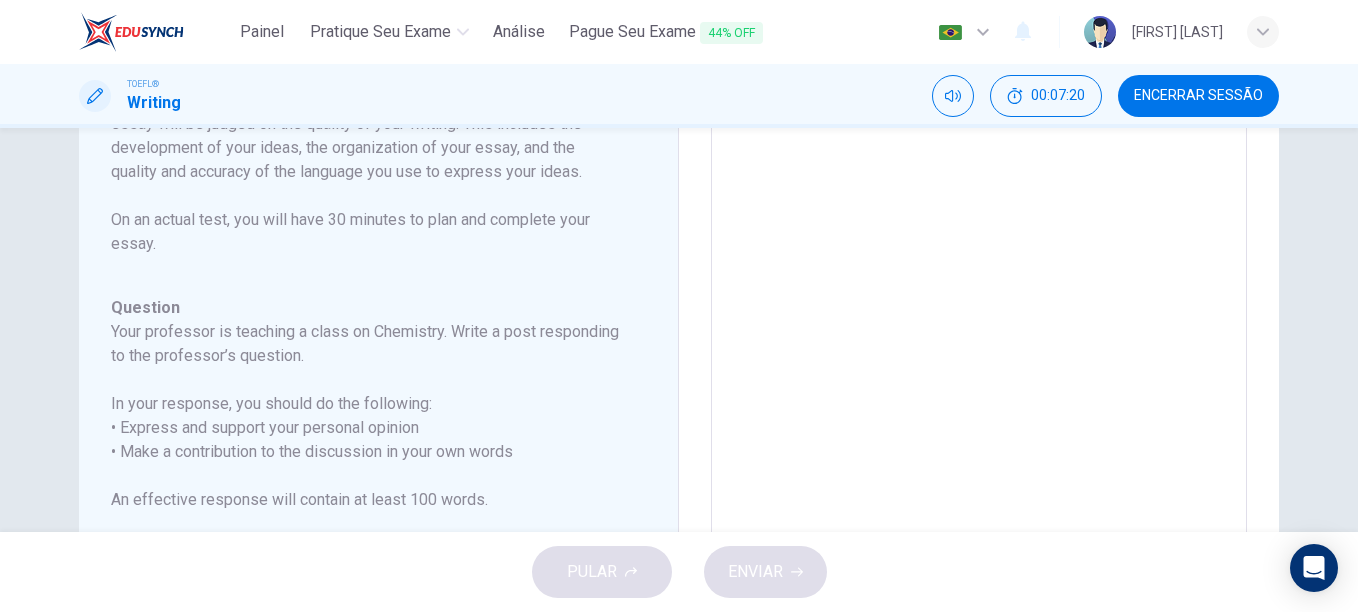 scroll, scrollTop: 0, scrollLeft: 0, axis: both 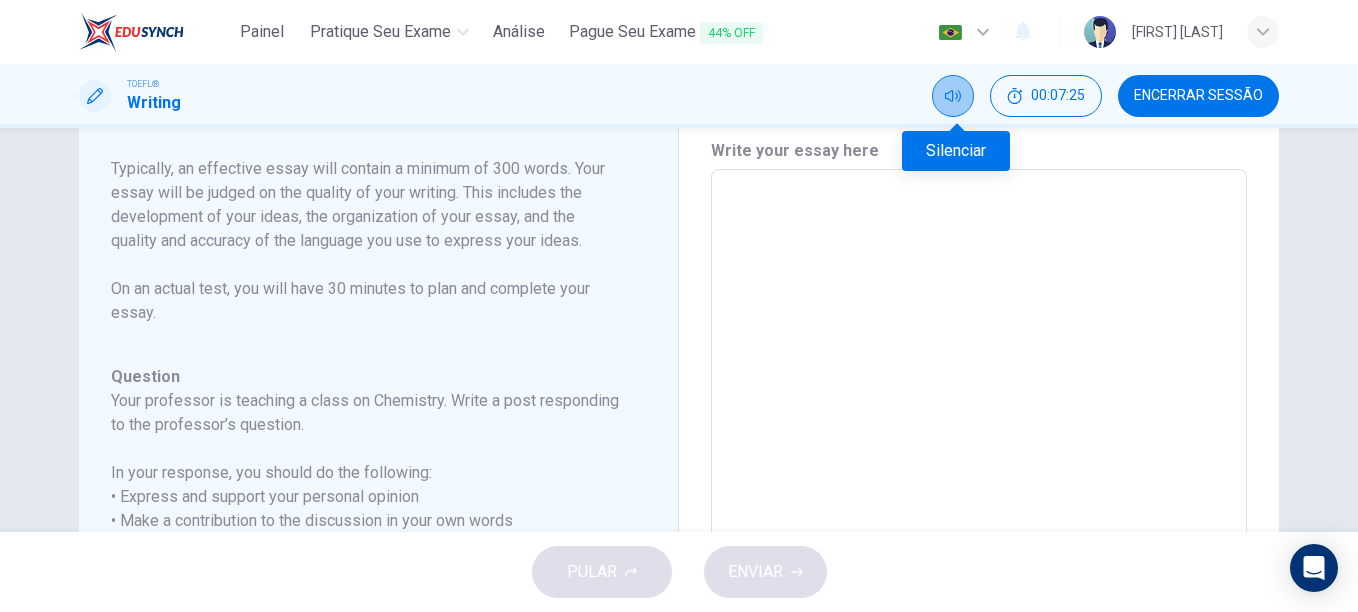 click at bounding box center (953, 96) 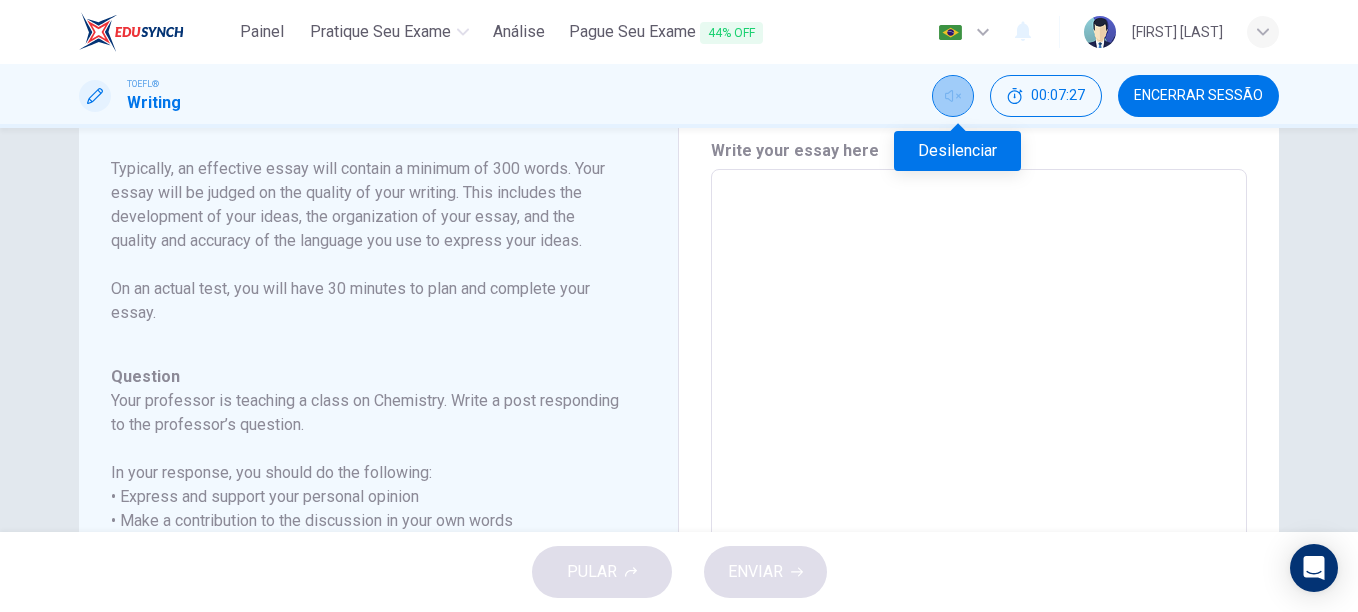 click at bounding box center (953, 96) 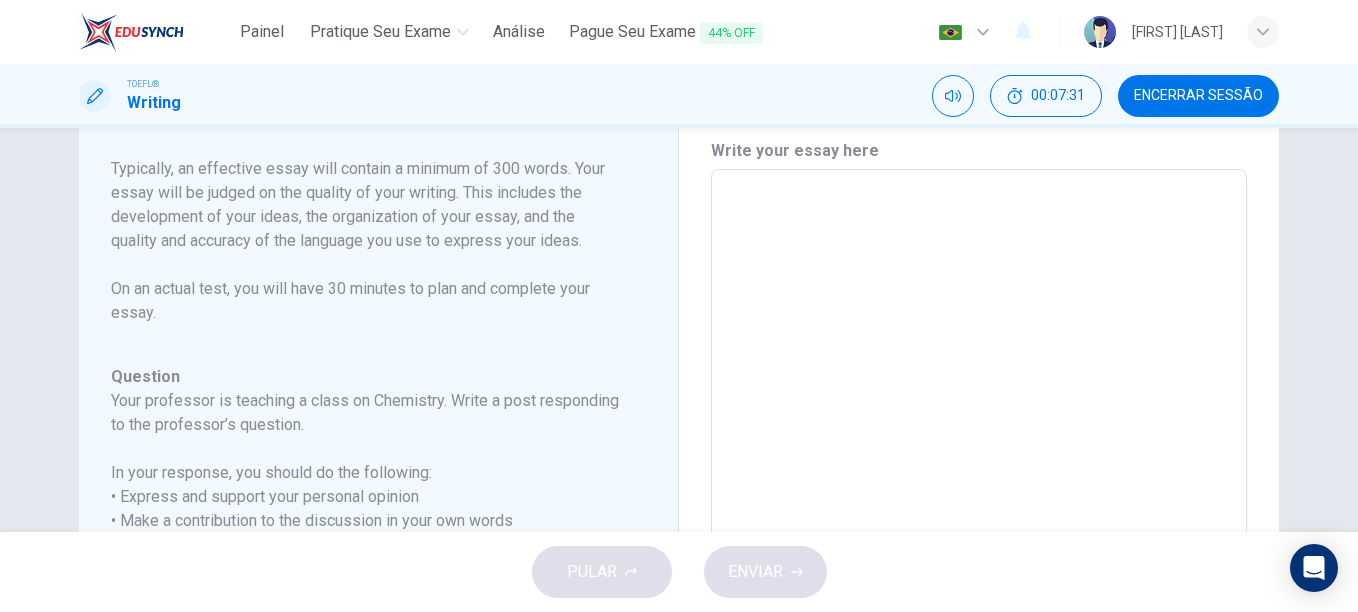 click at bounding box center (979, 503) 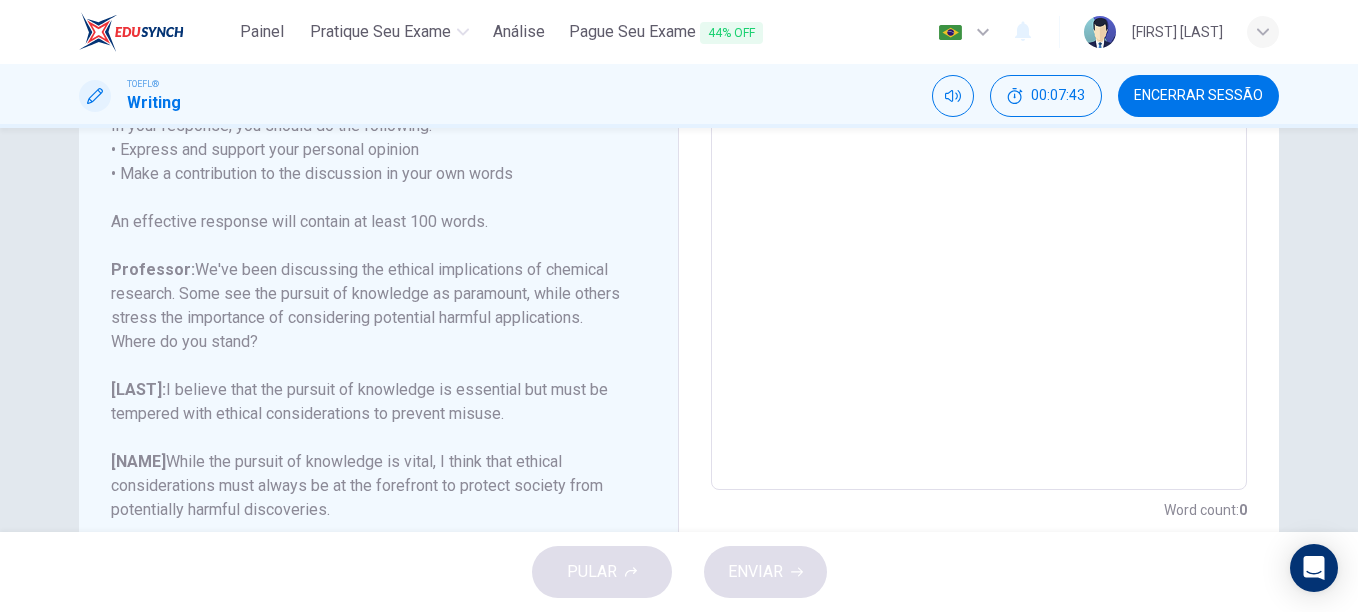 scroll, scrollTop: 393, scrollLeft: 0, axis: vertical 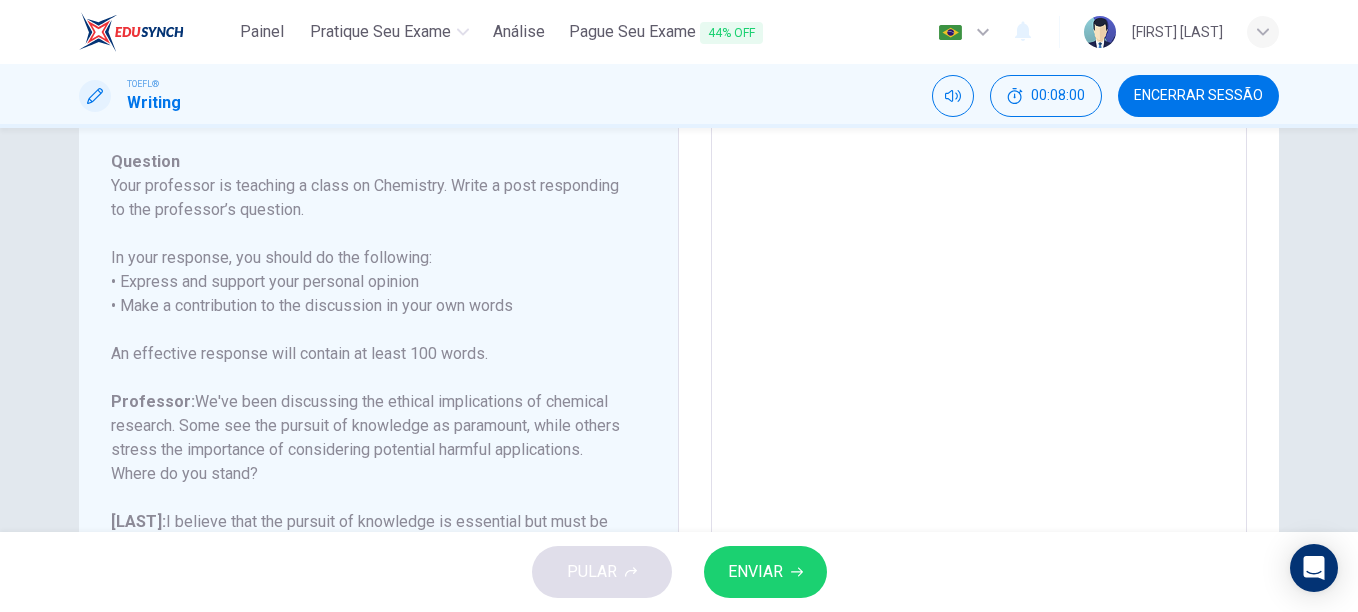 click on "In my opinion" at bounding box center (979, 288) 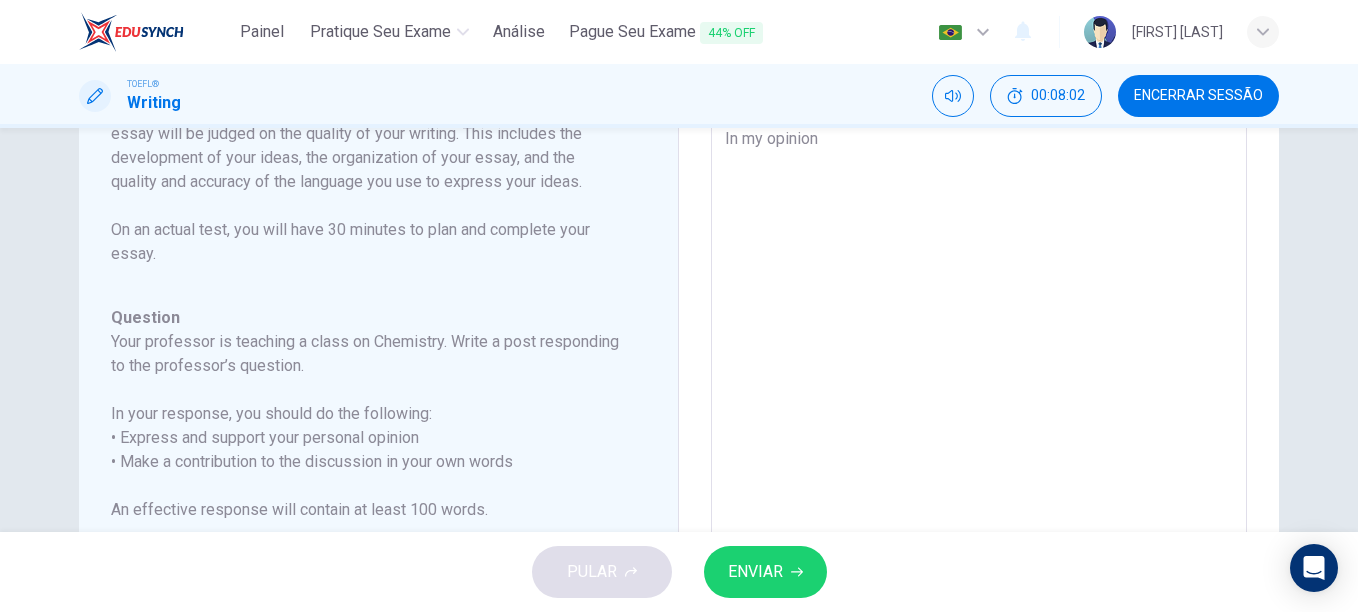 click on "In my opinion" at bounding box center [979, 444] 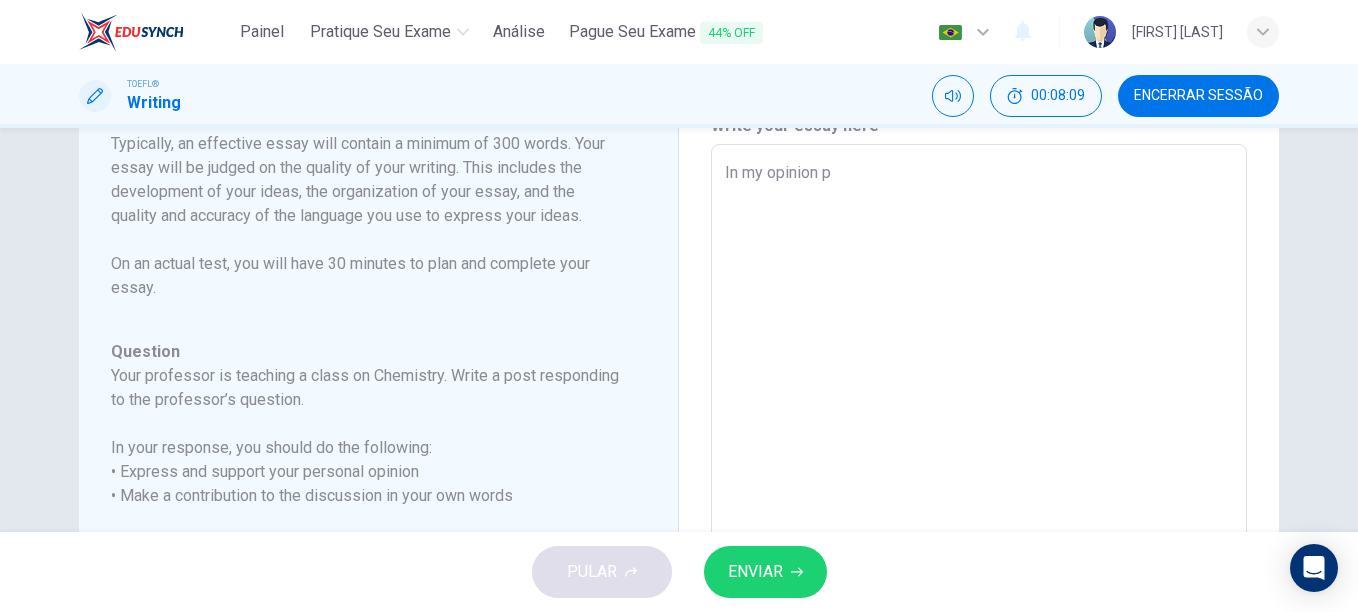 scroll, scrollTop: 8, scrollLeft: 0, axis: vertical 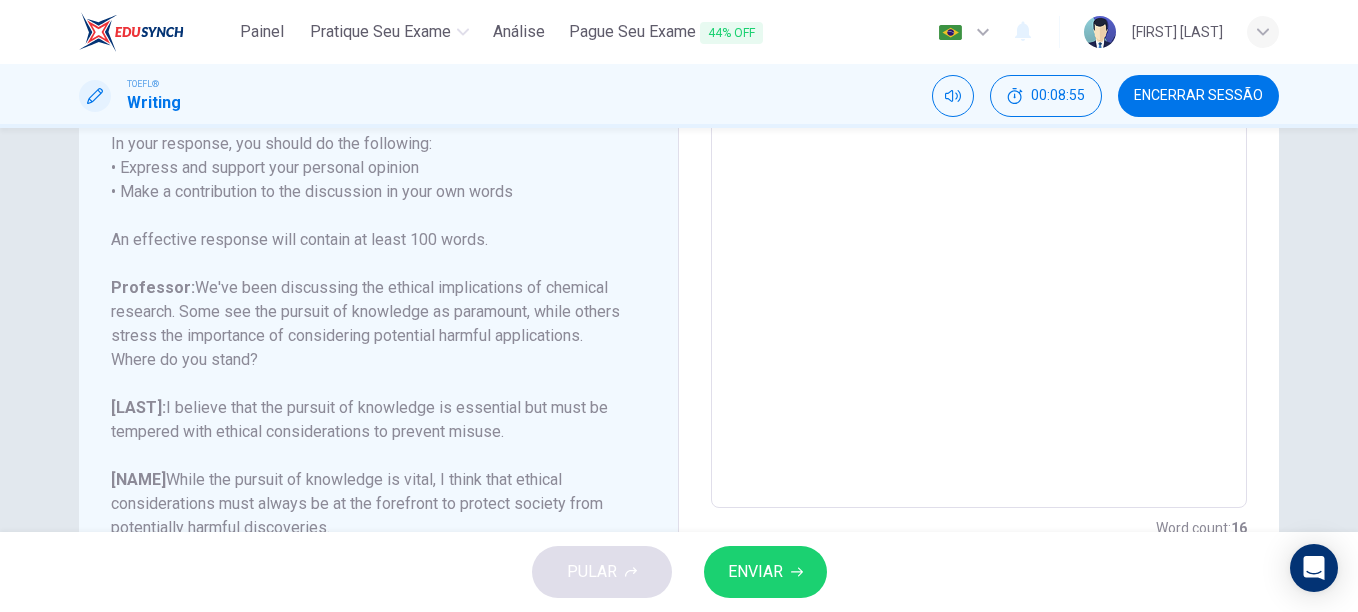 drag, startPoint x: 464, startPoint y: 480, endPoint x: 657, endPoint y: 428, distance: 199.88246 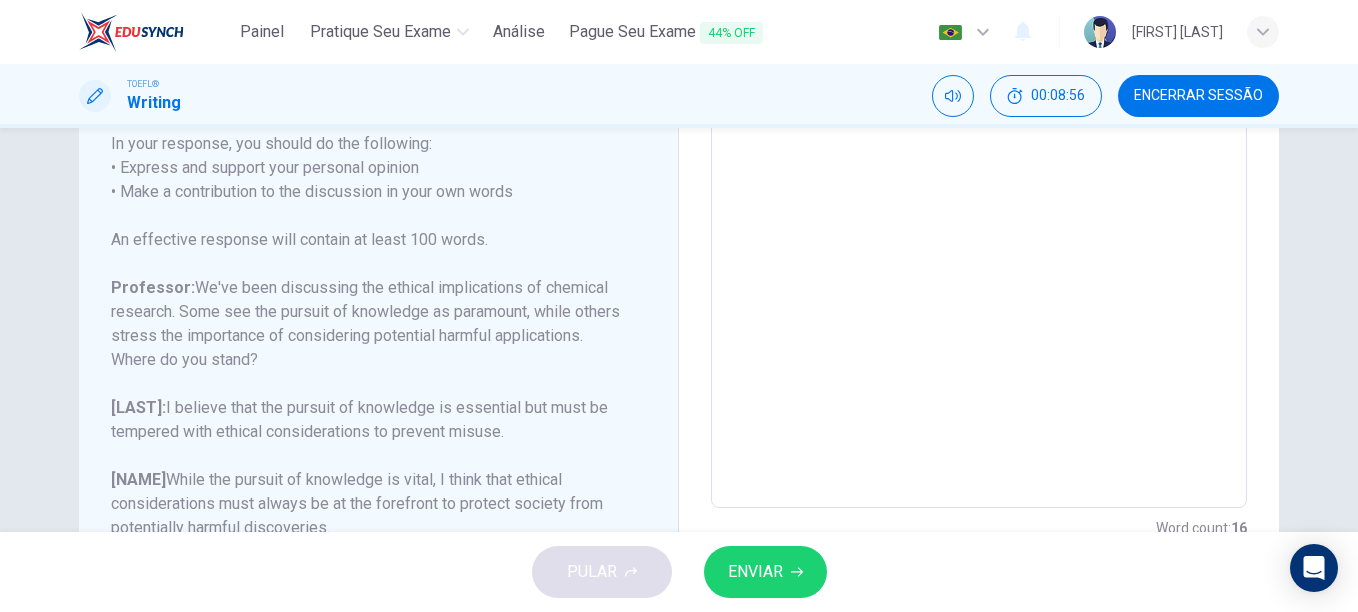 click on "In my opinion pursuit of knowlegment is fundamental in vary areas, but I agree with [PERSON]" at bounding box center (979, 174) 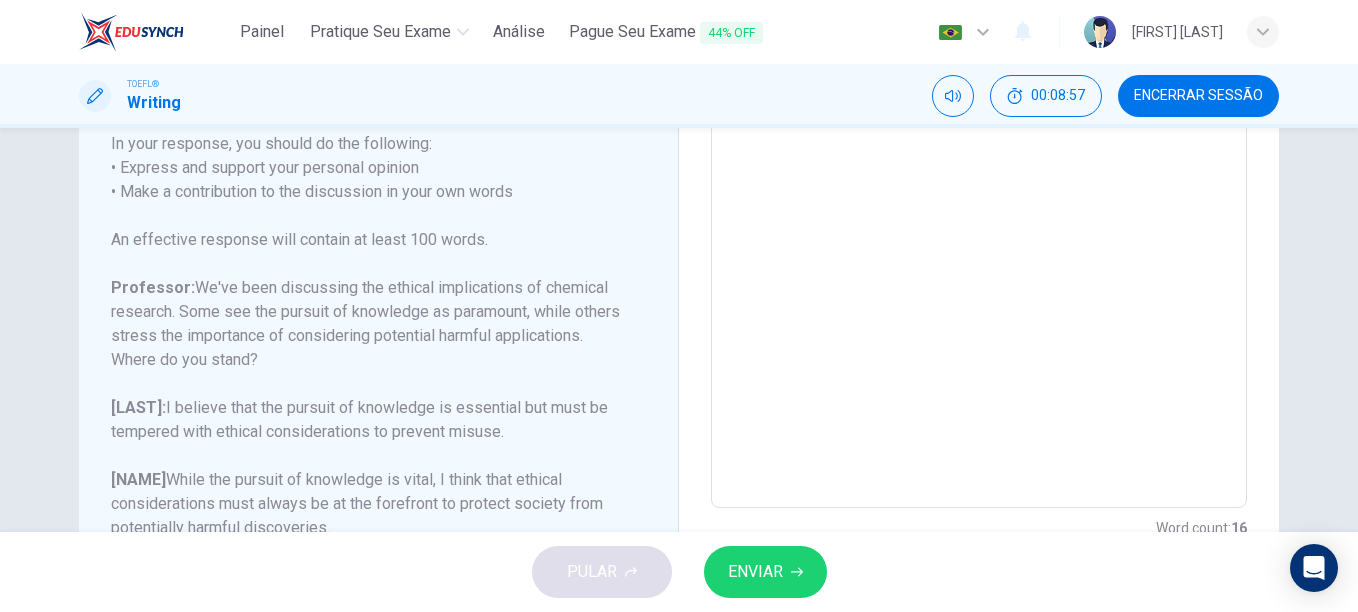 scroll, scrollTop: 128, scrollLeft: 0, axis: vertical 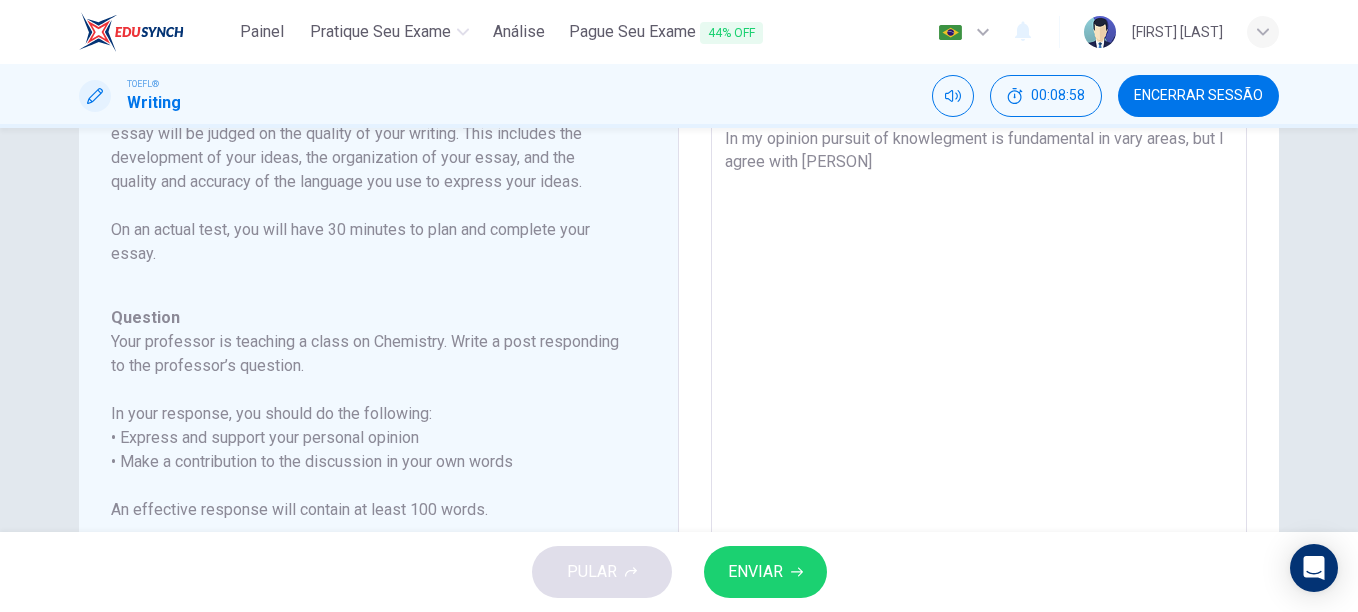 click on "In my opinion pursuit of knowlegment is fundamental in vary areas, but I agree with [PERSON]" at bounding box center [979, 444] 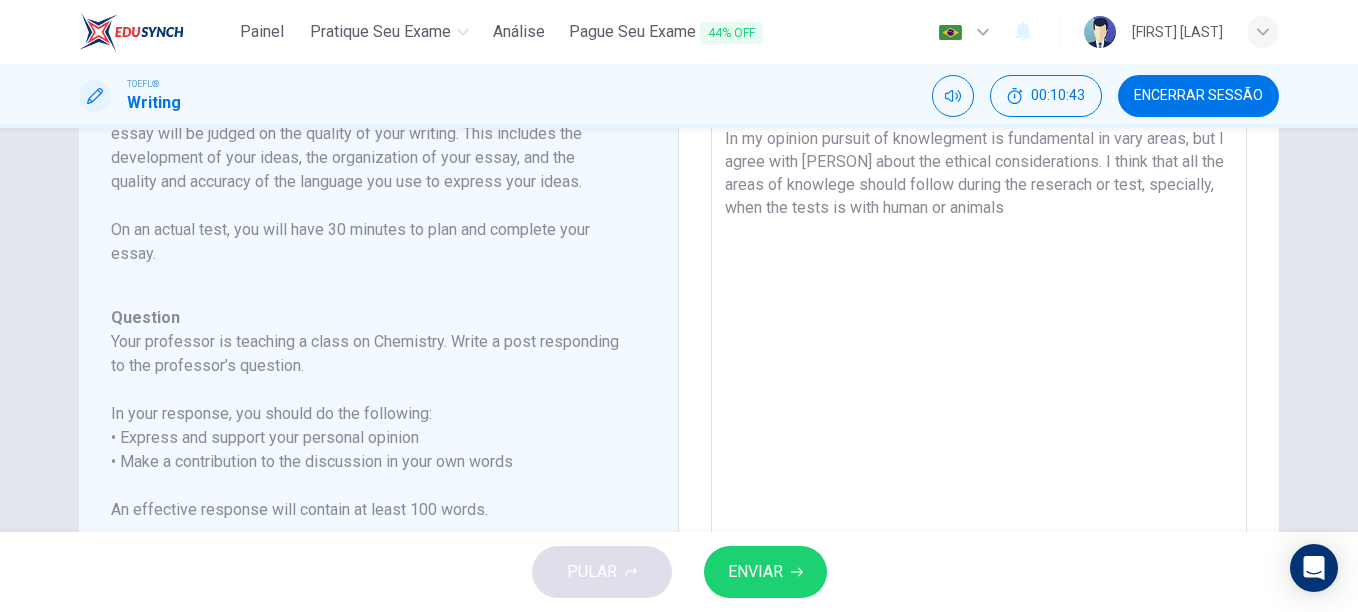 click on "In my opinion pursuit of knowlegment is fundamental in vary areas, but I agree with [PERSON] about the ethical considerations. I think that all the areas of knowlege should follow during the reserach or test, specially, when the tests is with human or animals" at bounding box center [979, 444] 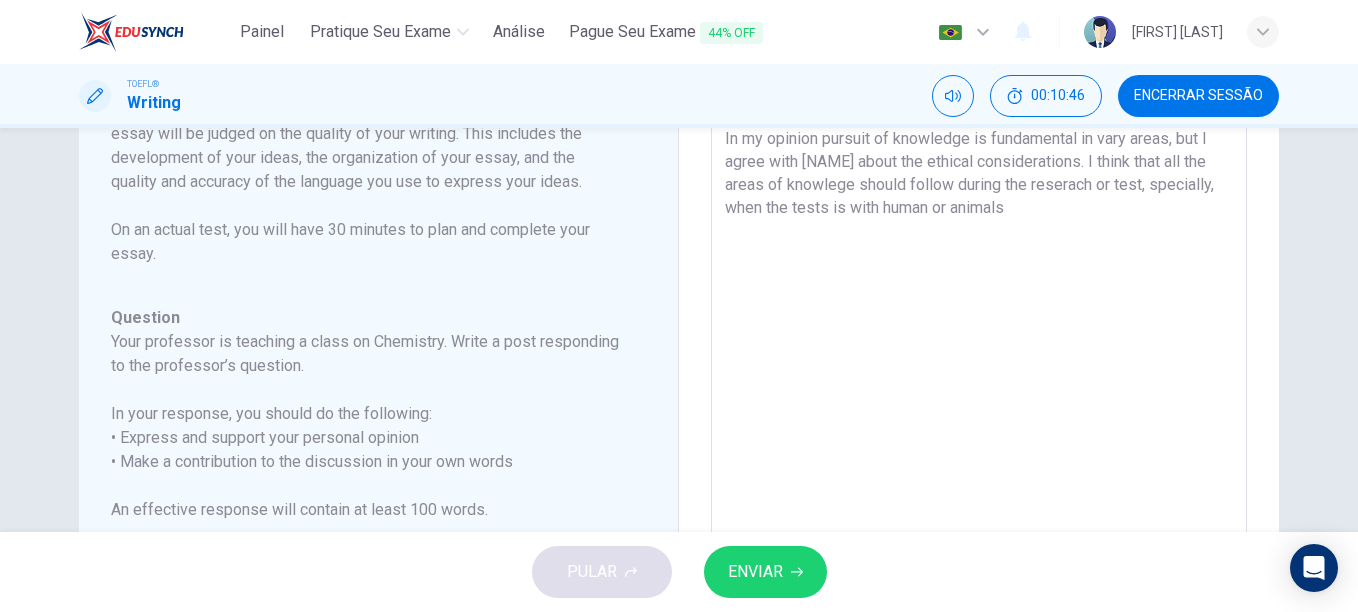 click on "In my opinion pursuit of knowledge is fundamental in vary areas, but I agree with [NAME] about the ethical considerations. I think that all the areas of knowlege should follow during the reserach or test, specially, when the tests is with human or animals" at bounding box center [979, 444] 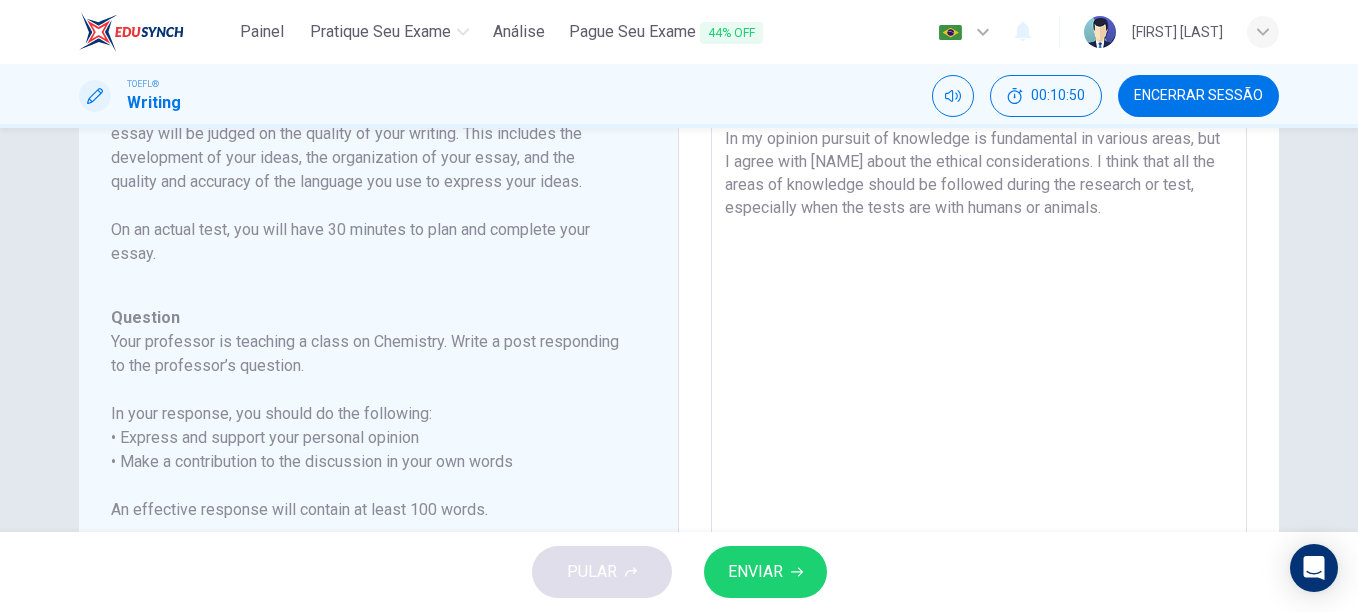 click on "In my opinion pursuit of knowledge is fundamental in various areas, but I agree with [NAME] about the ethical considerations. I think that all the areas of knowledge should be followed during the research or test, especially when the tests are with humans or animals." at bounding box center [979, 444] 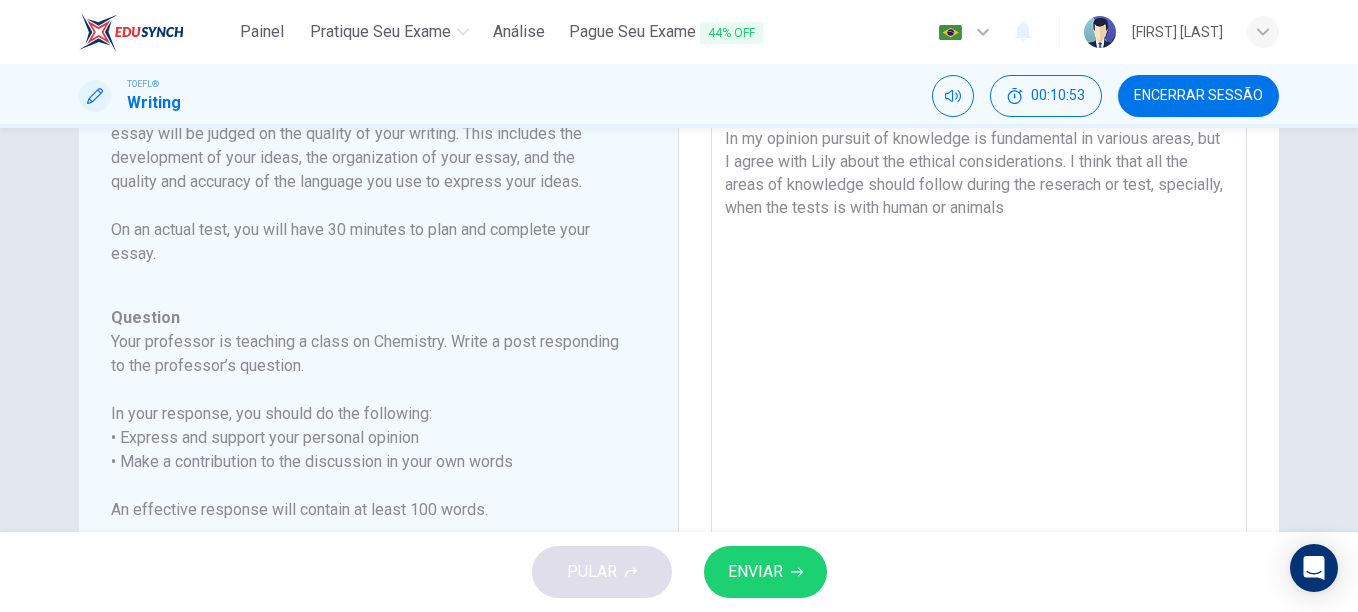click on "In my opinion pursuit of knowledge is fundamental in various areas, but I agree with Lily about the ethical considerations. I think that all the areas of knowledge should follow during the reserach or test, specially, when the tests is with human or animals" at bounding box center [979, 444] 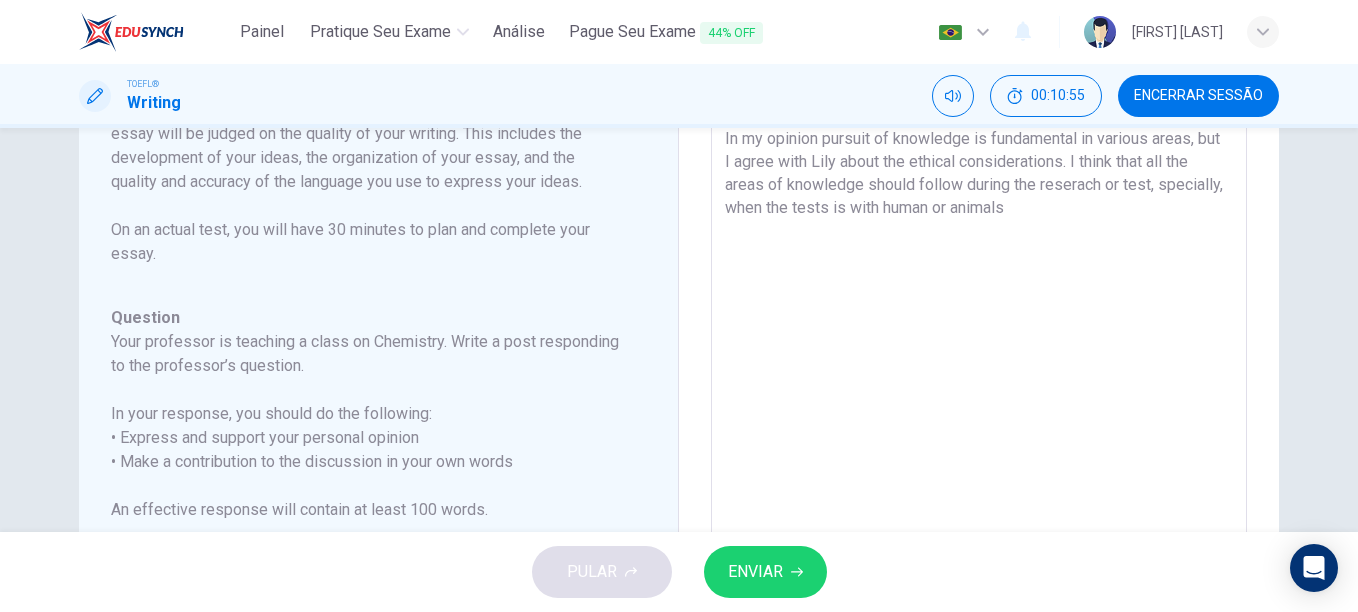click on "In my opinion pursuit of knowledge is fundamental in various areas, but I agree with Lily about the ethical considerations. I think that all the areas of knowledge should follow during the reserach or test, specially, when the tests is with human or animals" at bounding box center [979, 444] 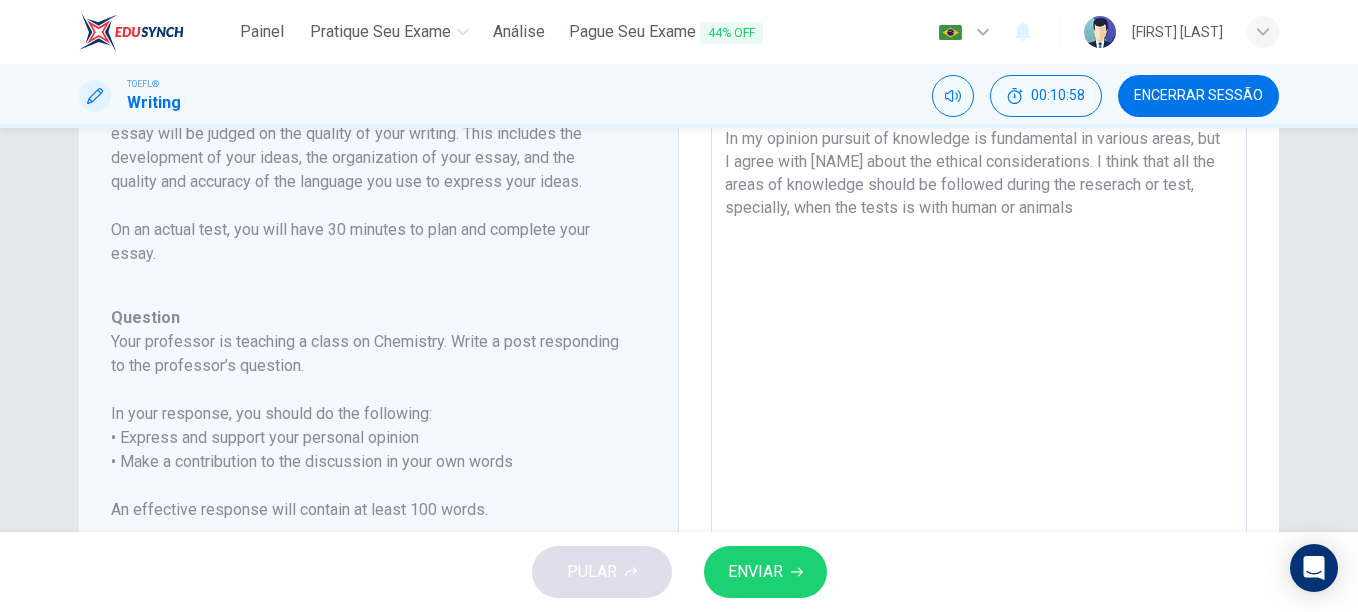 click on "In my opinion pursuit of knowledge is fundamental in various areas, but I agree with [NAME] about the ethical considerations. I think that all the areas of knowledge should be followed during the reserach or test, specially, when the tests is with human or animals" at bounding box center [979, 444] 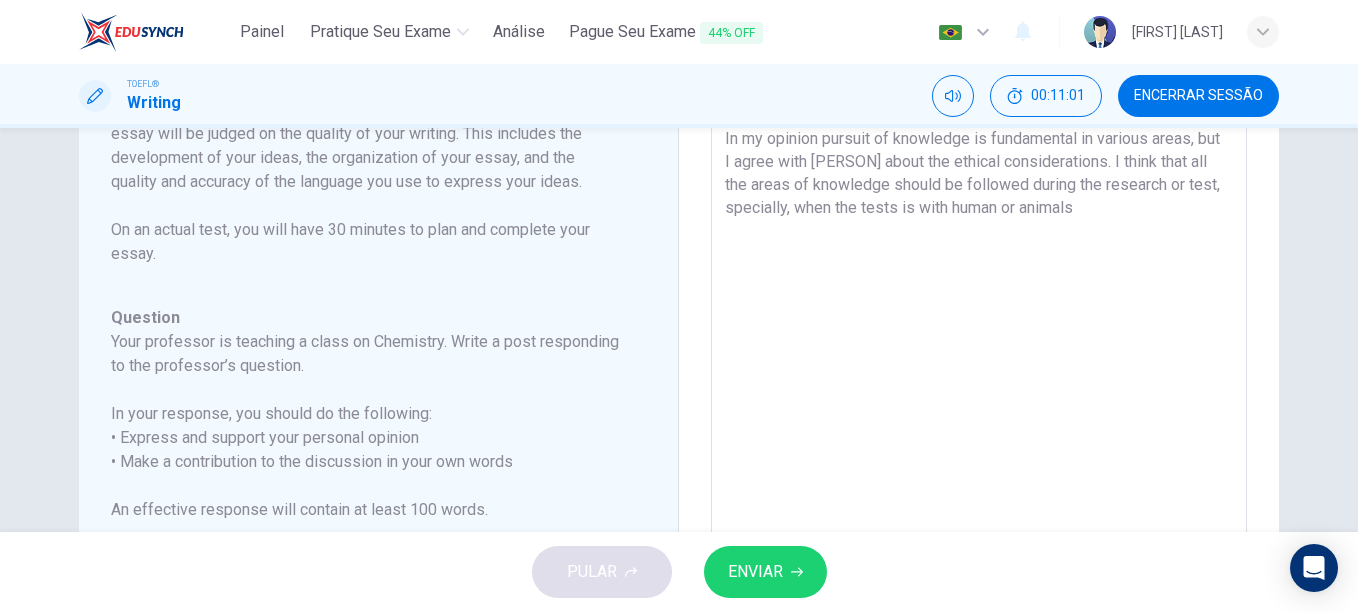 click on "In my opinion pursuit of knowledge is fundamental in various areas, but I agree with [PERSON] about the ethical considerations. I think that all the areas of knowledge should be followed during the research or test, specially, when the tests is with human or animals" at bounding box center (979, 444) 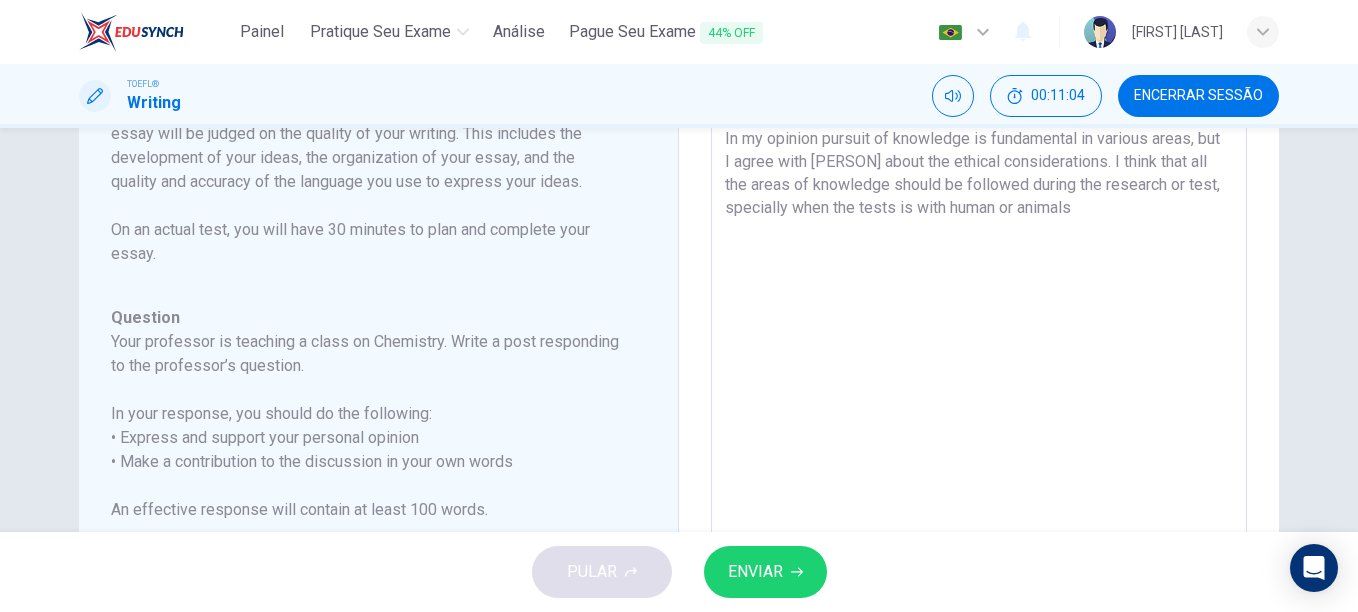 click on "In my opinion pursuit of knowledge is fundamental in various areas, but I agree with [PERSON] about the ethical considerations. I think that all the areas of knowledge should be followed during the research or test, specially when the tests is with human or animals" at bounding box center [979, 444] 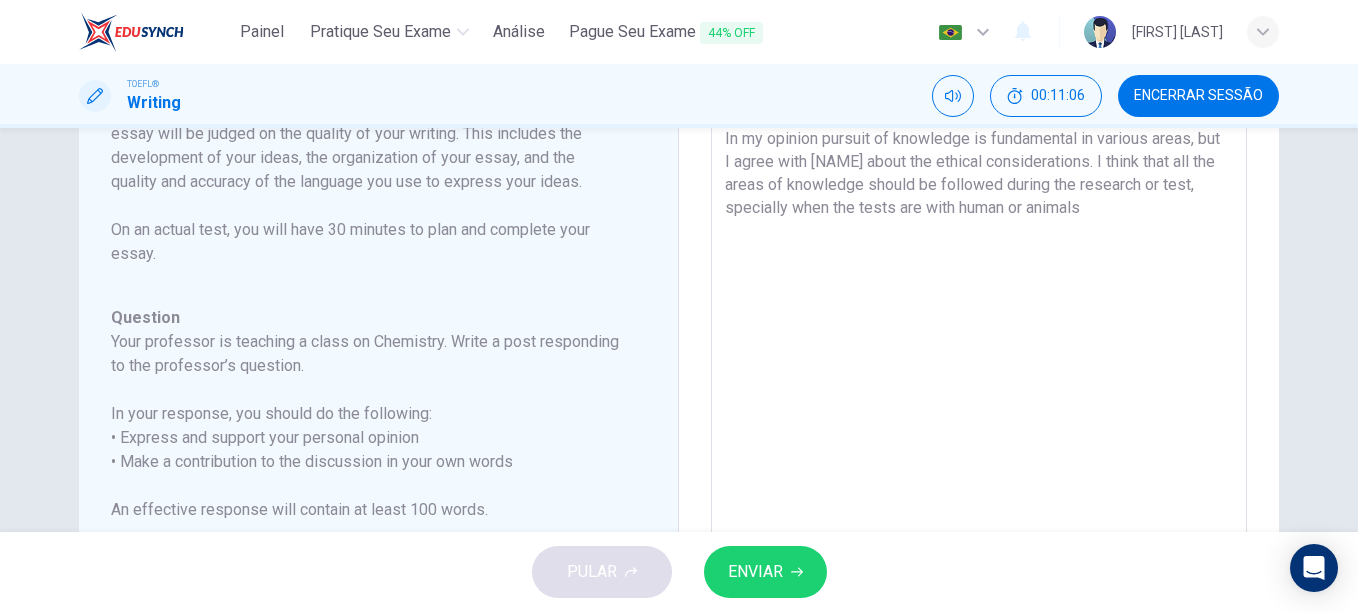 click on "In my opinion pursuit of knowledge is fundamental in various areas, but I agree with [NAME] about the ethical considerations. I think that all the areas of knowledge should be followed during the research or test, specially when the tests are with human or animals" at bounding box center (979, 444) 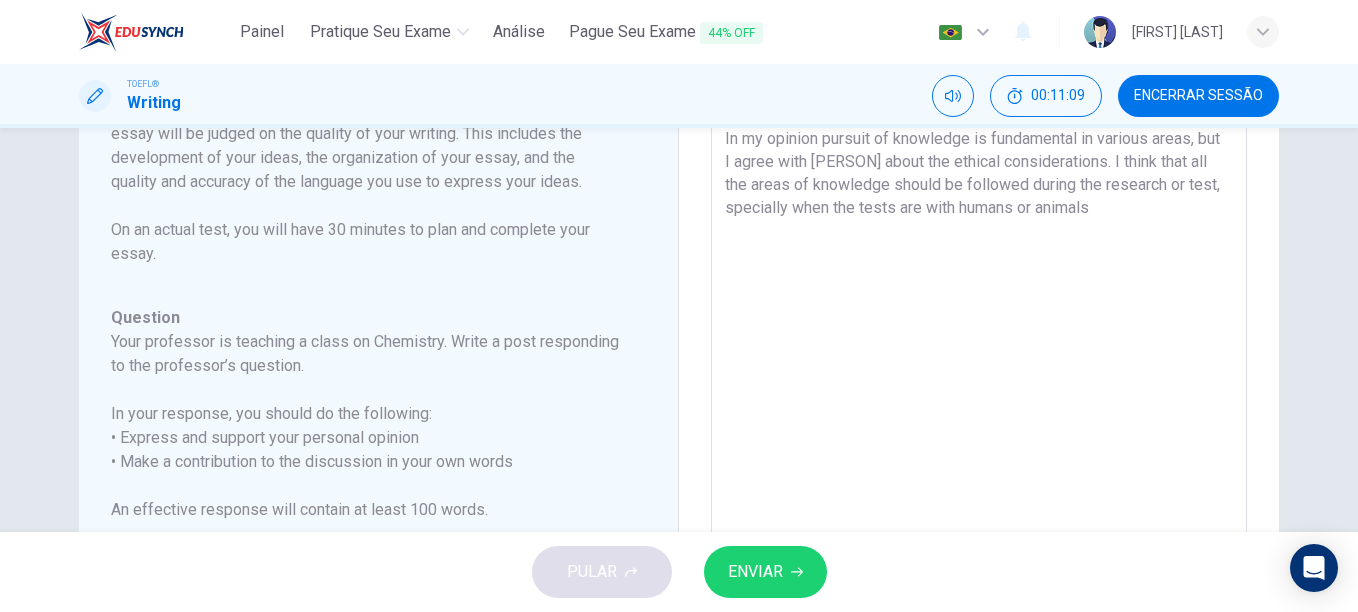 click on "In my opinion pursuit of knowledge is fundamental in various areas, but I agree with [PERSON] about the ethical considerations. I think that all the areas of knowledge should be followed during the research or test, specially when the tests are with humans or animals" at bounding box center (979, 444) 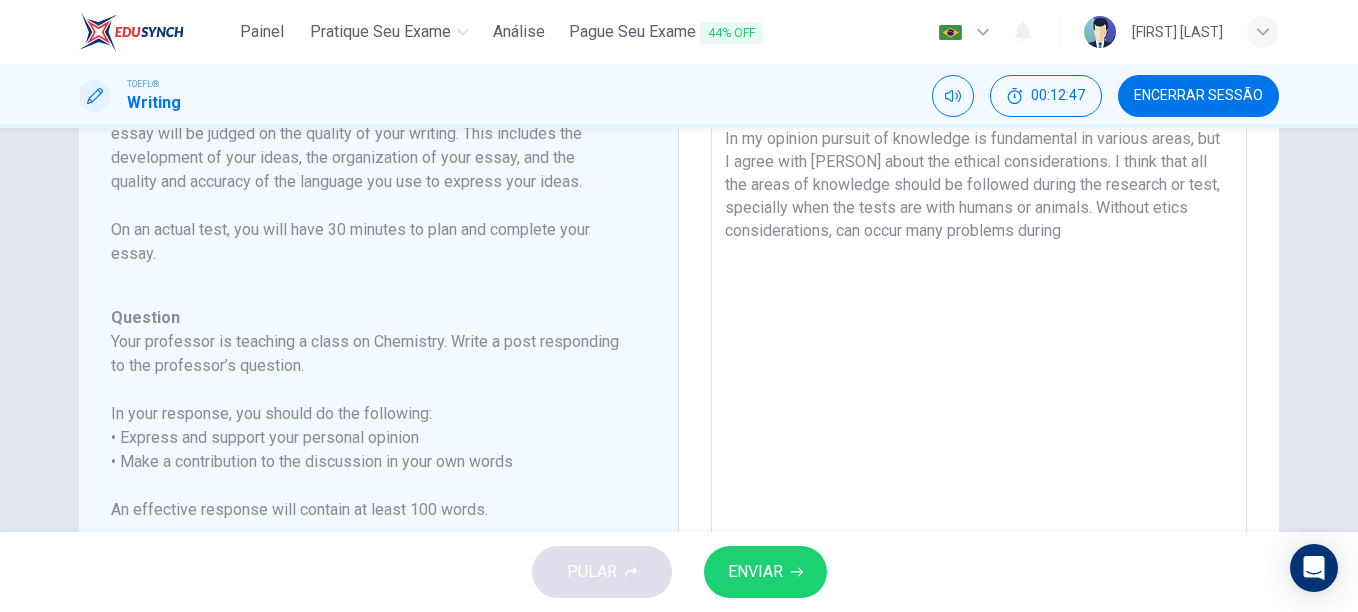 click on "In my opinion pursuit of knowledge is fundamental in various areas, but I agree with [PERSON] about the ethical considerations. I think that all the areas of knowledge should be followed during the research or test, specially when the tests are with humans or animals. Without etics considerations, can occur many problems during" at bounding box center (979, 444) 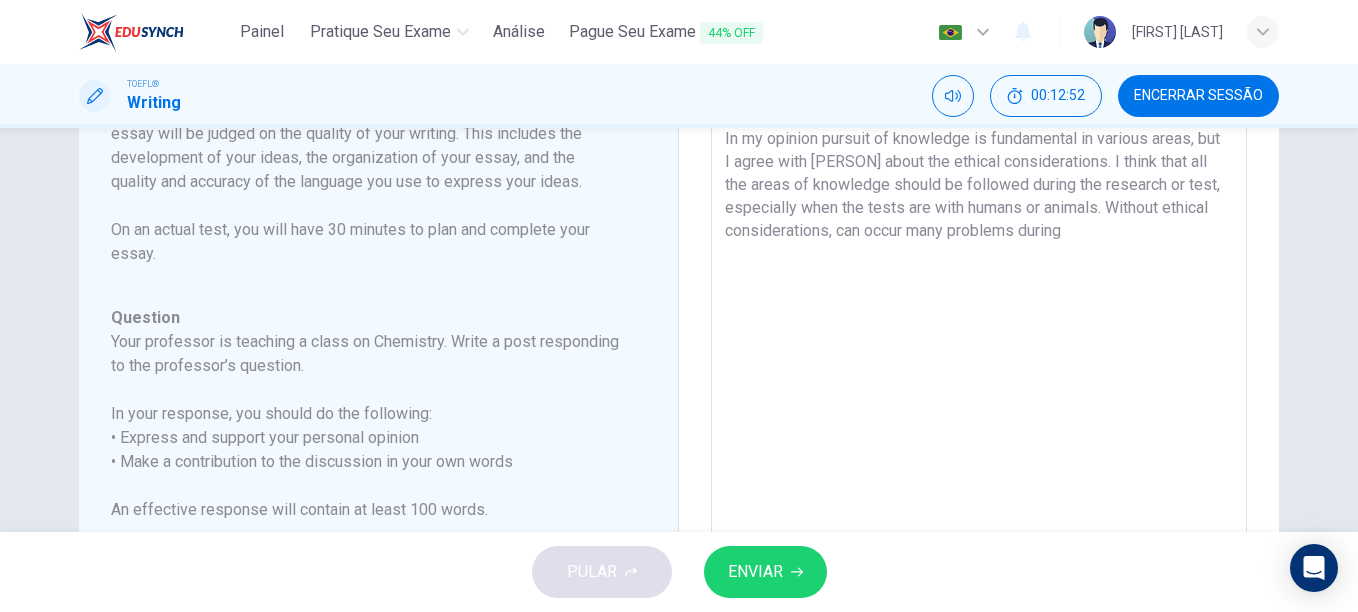 click on "In my opinion pursuit of knowledge is fundamental in various areas, but I agree with [PERSON] about the ethical considerations. I think that all the areas of knowledge should be followed during the research or test, especially when the tests are with humans or animals. Without ethical considerations, can occur many problems during" at bounding box center [979, 444] 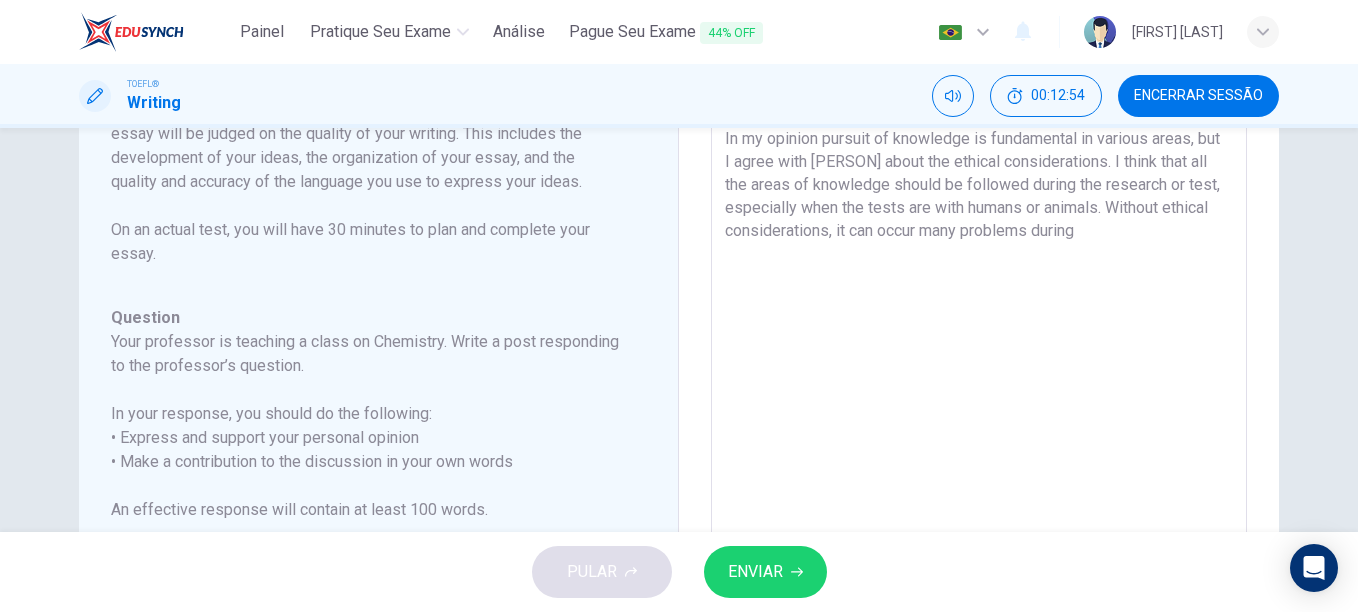 click on "In my opinion pursuit of knowledge is fundamental in various areas, but I agree with [PERSON] about the ethical considerations. I think that all the areas of knowledge should be followed during the research or test, especially when the tests are with humans or animals. Without ethical considerations, it can occur many problems during" at bounding box center (979, 444) 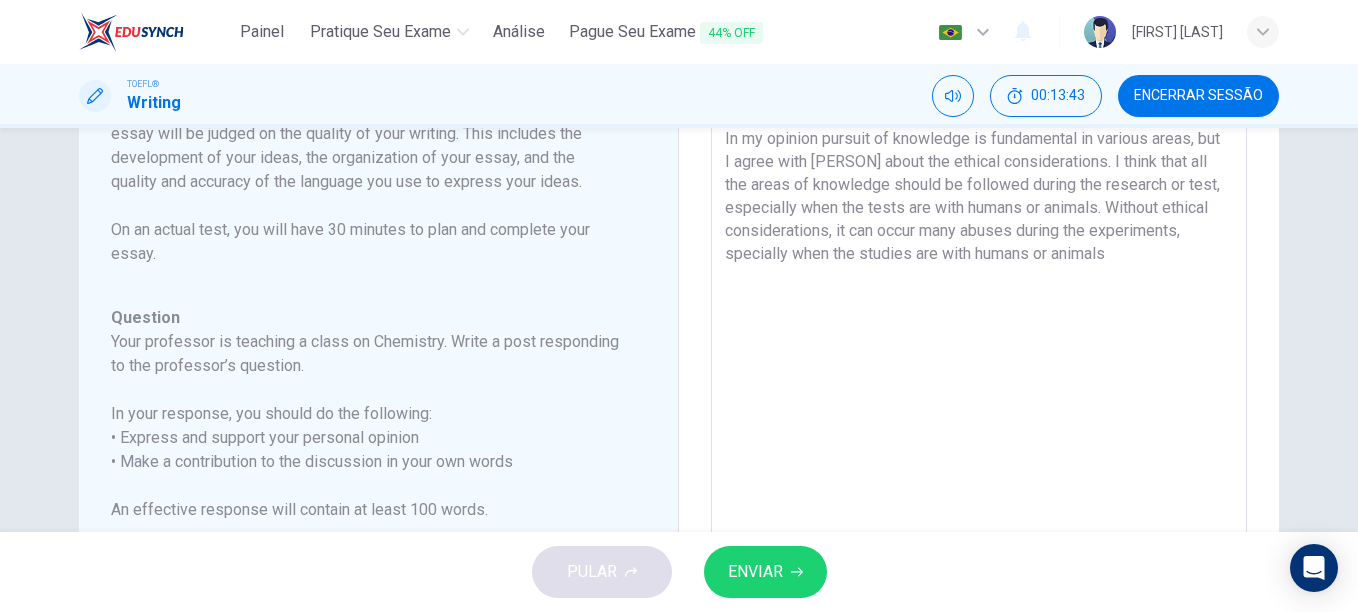 click on "In my opinion pursuit of knowledge is fundamental in various areas, but I agree with [PERSON] about the ethical considerations. I think that all the areas of knowledge should be followed during the research or test, especially when the tests are with humans or animals. Without ethical considerations, it can occur many abuses during the experiments, specially when the studies are with humans or animals" at bounding box center (979, 444) 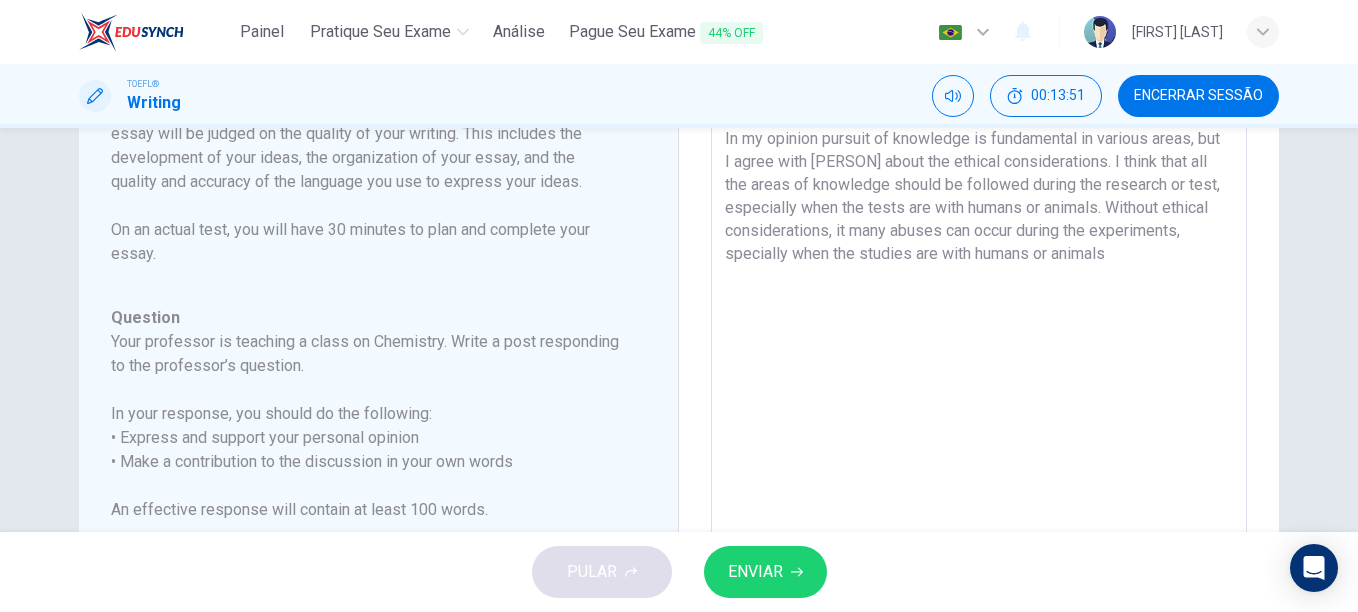 click on "In my opinion pursuit of knowledge is fundamental in various areas, but I agree with [PERSON] about the ethical considerations. I think that all the areas of knowledge should be followed during the research or test, especially when the tests are with humans or animals. Without ethical considerations, it many abuses can occur during the experiments, specially when the studies are with humans or animals" at bounding box center [979, 444] 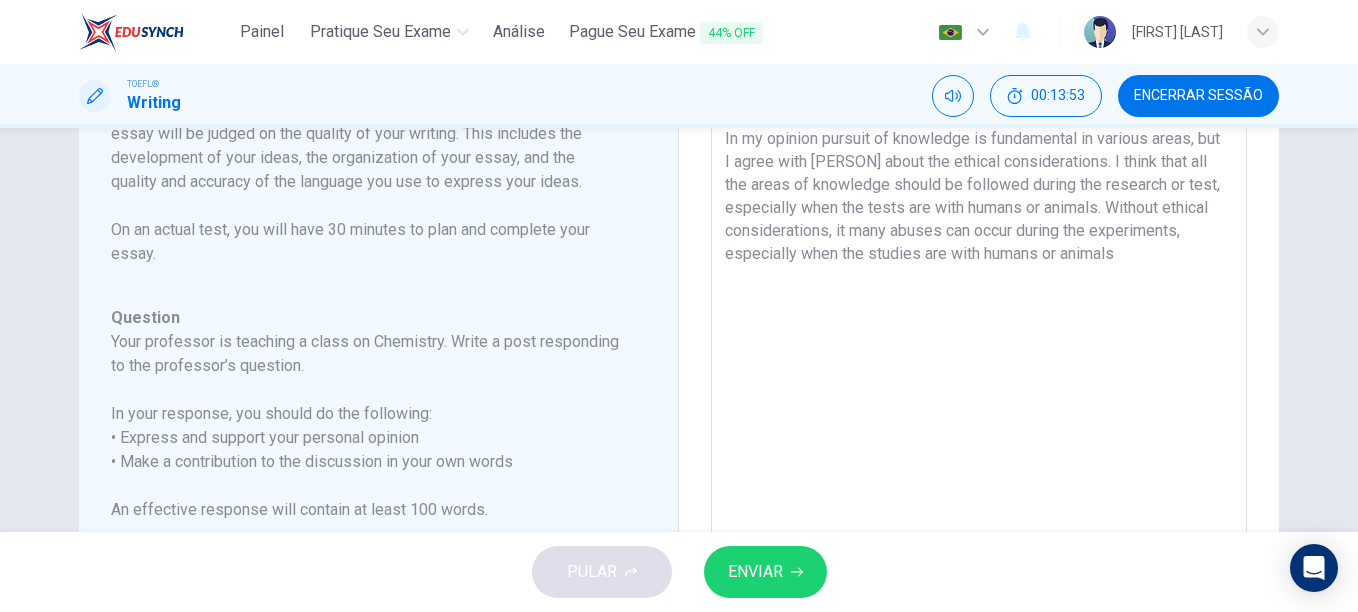 click on "In my opinion pursuit of knowledge is fundamental in various areas, but I agree with [PERSON] about the ethical considerations. I think that all the areas of knowledge should be followed during the research or test, especially when the tests are with humans or animals. Without ethical considerations, it many abuses can occur during the experiments, especially when the studies are with humans or animals" at bounding box center (979, 444) 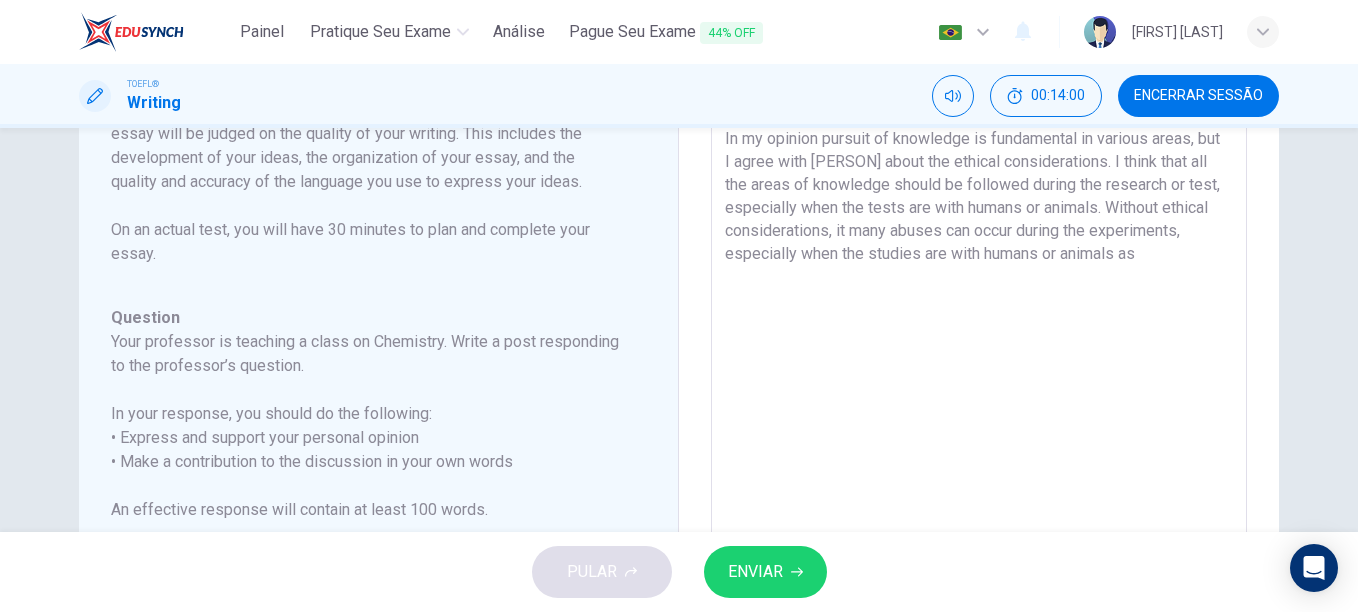 click on "In my opinion pursuit of knowledge is fundamental in various areas, but I agree with [PERSON] about the ethical considerations. I think that all the areas of knowledge should be followed during the research or test, especially when the tests are with humans or animals. Without ethical considerations, it many abuses can occur during the experiments, especially when the studies are with humans or animals as" at bounding box center (979, 444) 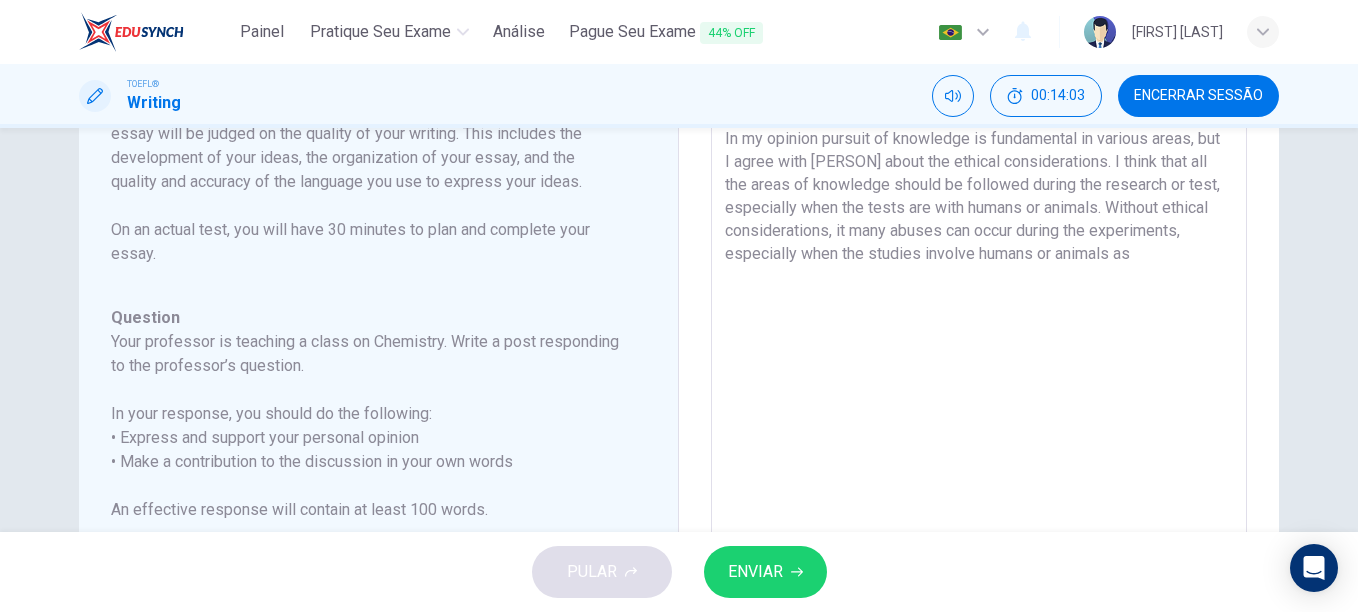 click on "In my opinion pursuit of knowledge is fundamental in various areas, but I agree with [PERSON] about the ethical considerations. I think that all the areas of knowledge should be followed during the research or test, especially when the tests are with humans or animals. Without ethical considerations, it many abuses can occur during the experiments, especially when the studies involve humans or animals as" at bounding box center [979, 444] 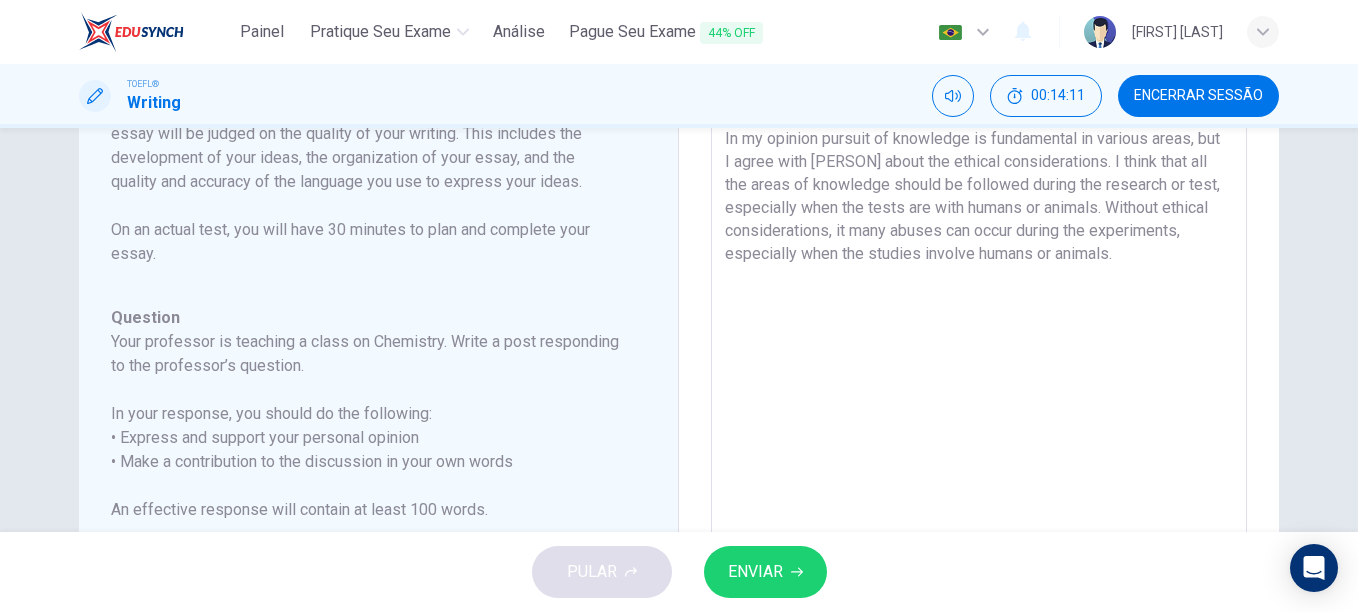 click on "In my opinion pursuit of knowledge is fundamental in various areas, but I agree with [PERSON] about the ethical considerations. I think that all the areas of knowledge should be followed during the research or test, especially when the tests are with humans or animals. Without ethical considerations, it many abuses can occur during the experiments, especially when the studies involve humans or animals." at bounding box center [979, 444] 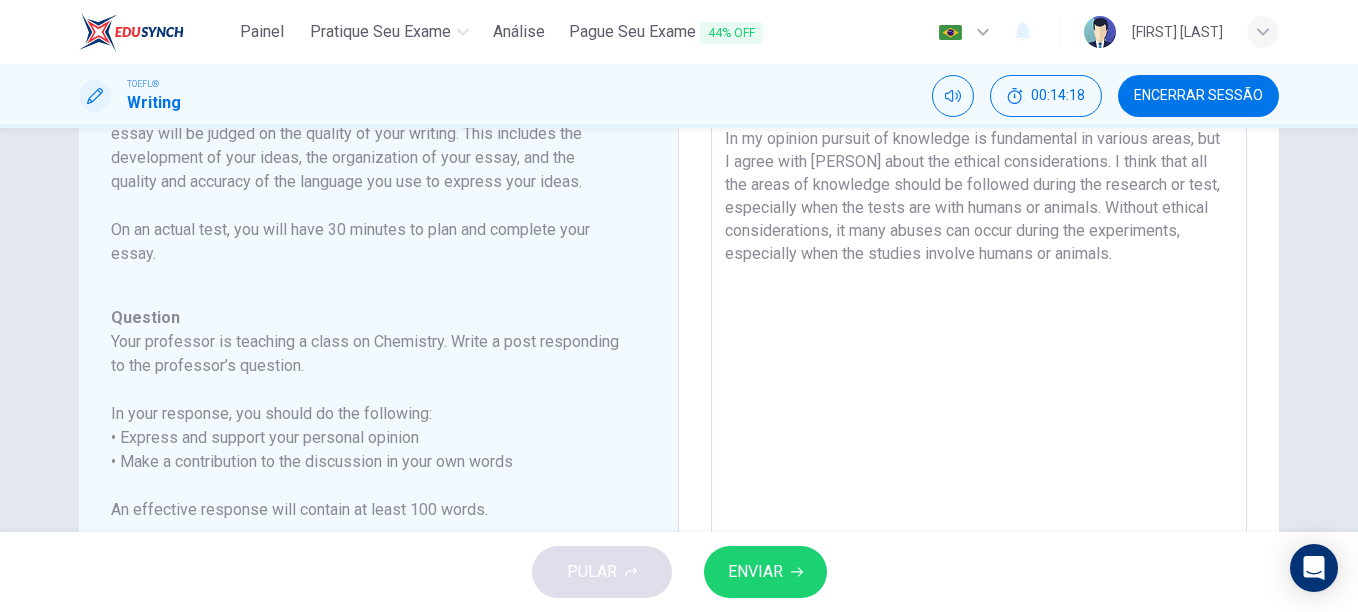 click on "In my opinion pursuit of knowledge is fundamental in various areas, but I agree with [PERSON] about the ethical considerations. I think that all the areas of knowledge should be followed during the research or test, especially when the tests are with humans or animals. Without ethical considerations, it many abuses can occur during the experiments, especially when the studies involve humans or animals." at bounding box center [979, 444] 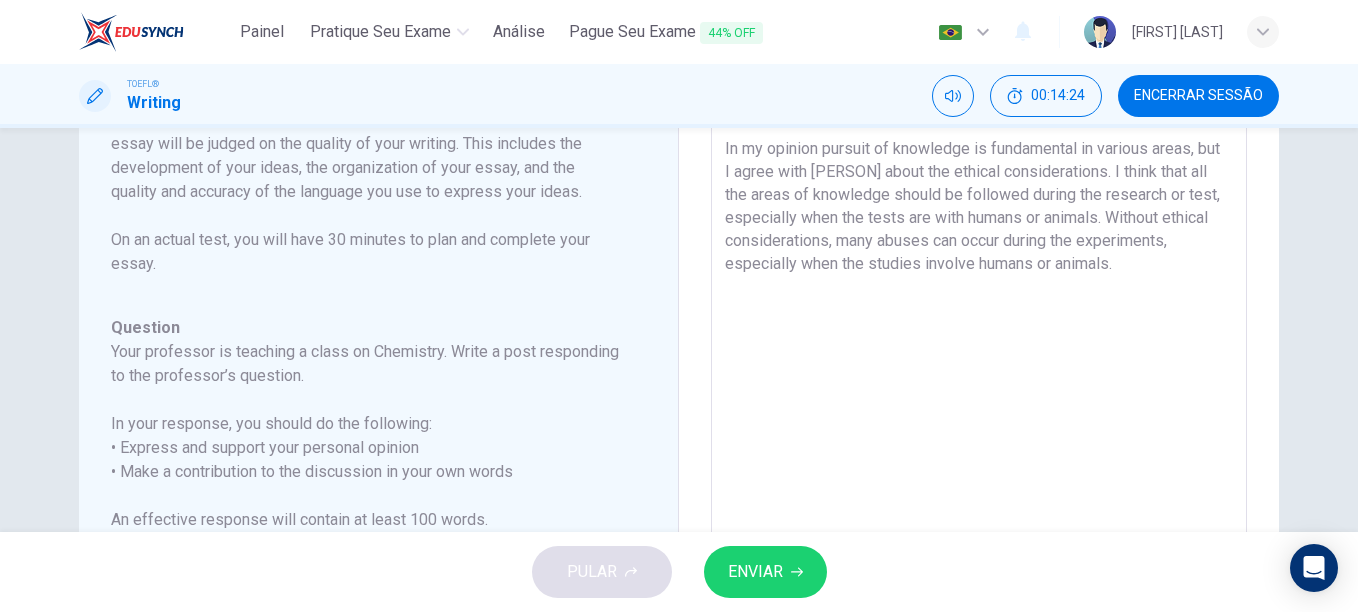 scroll, scrollTop: 114, scrollLeft: 0, axis: vertical 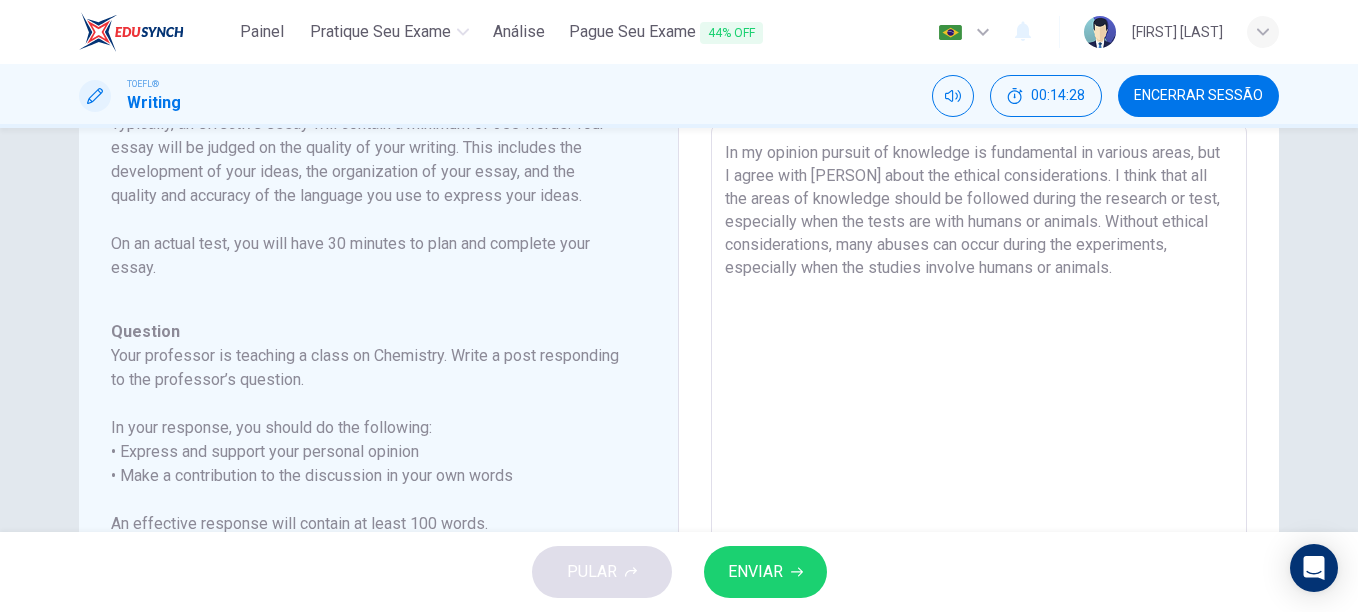 type on "In my opinion pursuit of knowledge is fundamental in various areas, but I agree with [PERSON] about the ethical considerations. I think that all the areas of knowledge should be followed during the research or test, especially when the tests are with humans or animals. Without ethical considerations, many abuses can occur during the experiments, especially when the studies involve humans or animals." 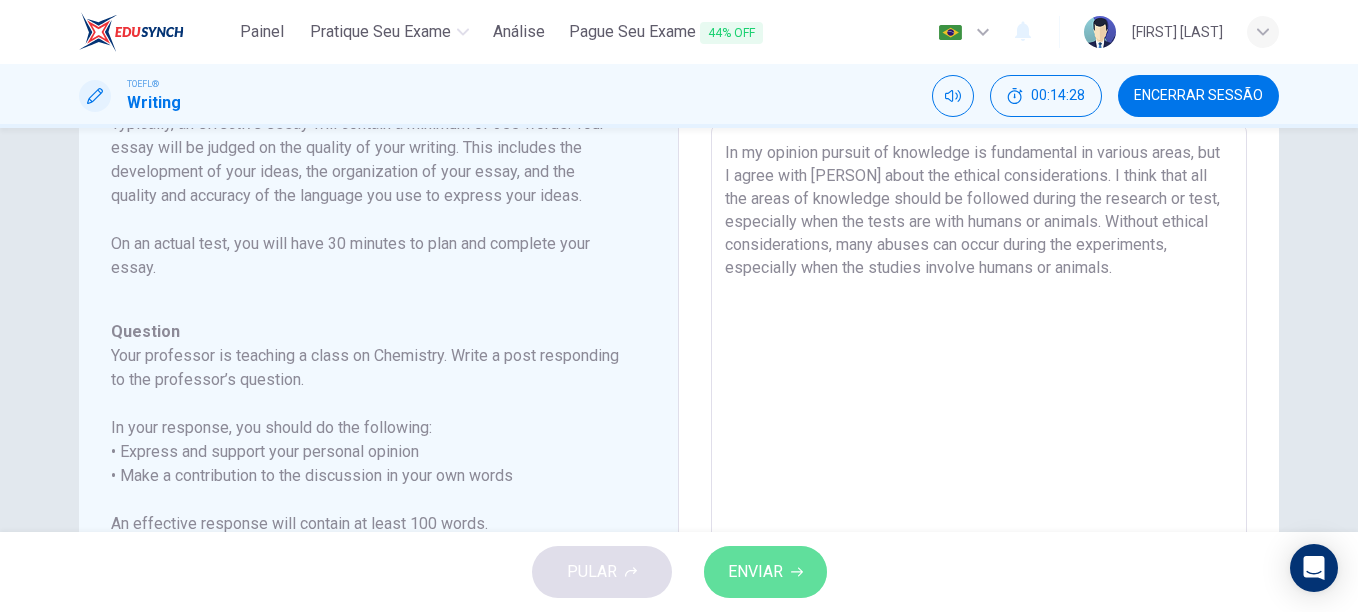 click on "ENVIAR" at bounding box center (755, 572) 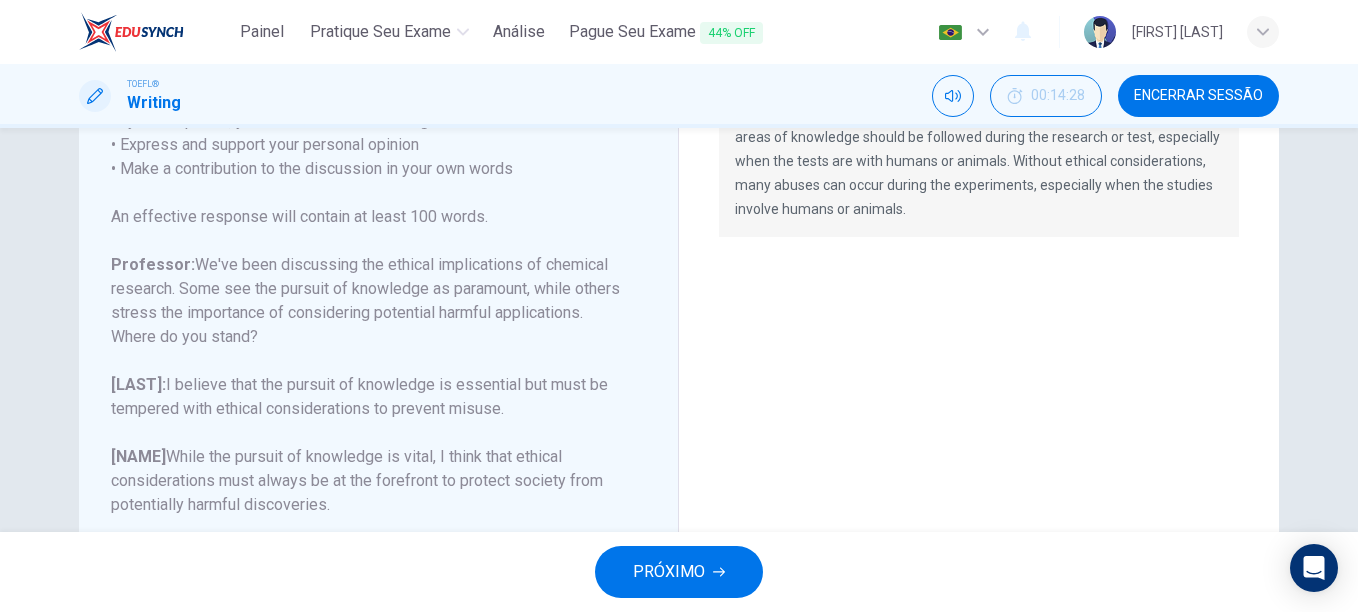 scroll, scrollTop: 486, scrollLeft: 0, axis: vertical 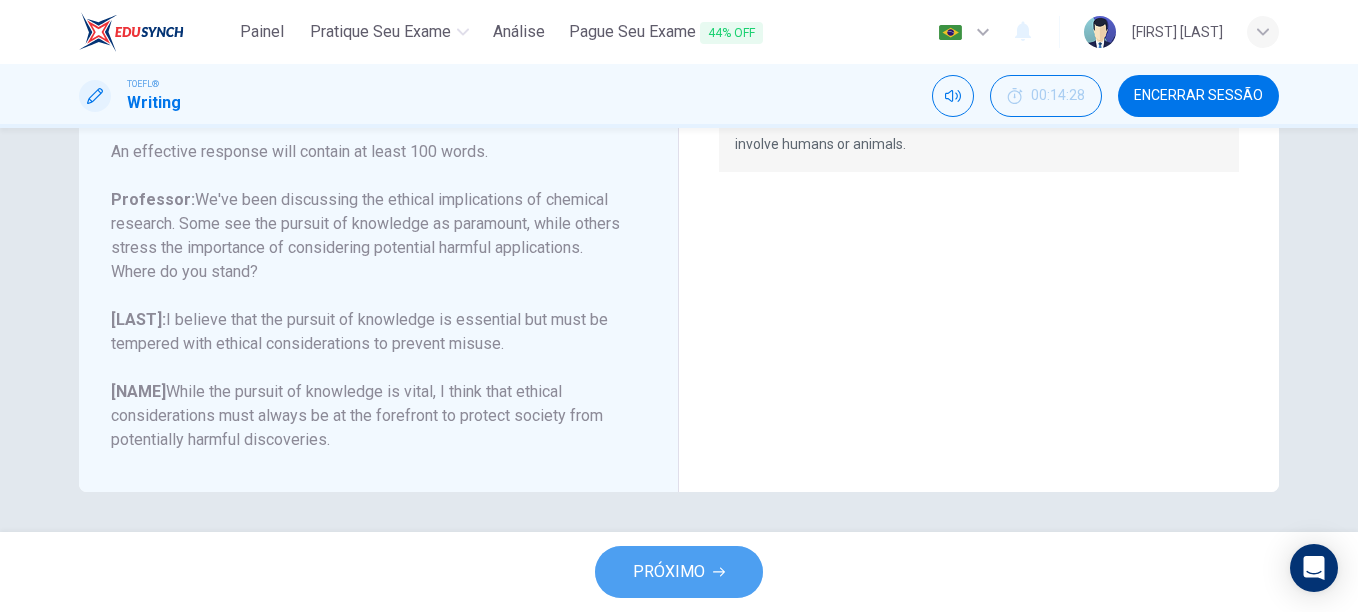 click on "PRÓXIMO" at bounding box center [679, 572] 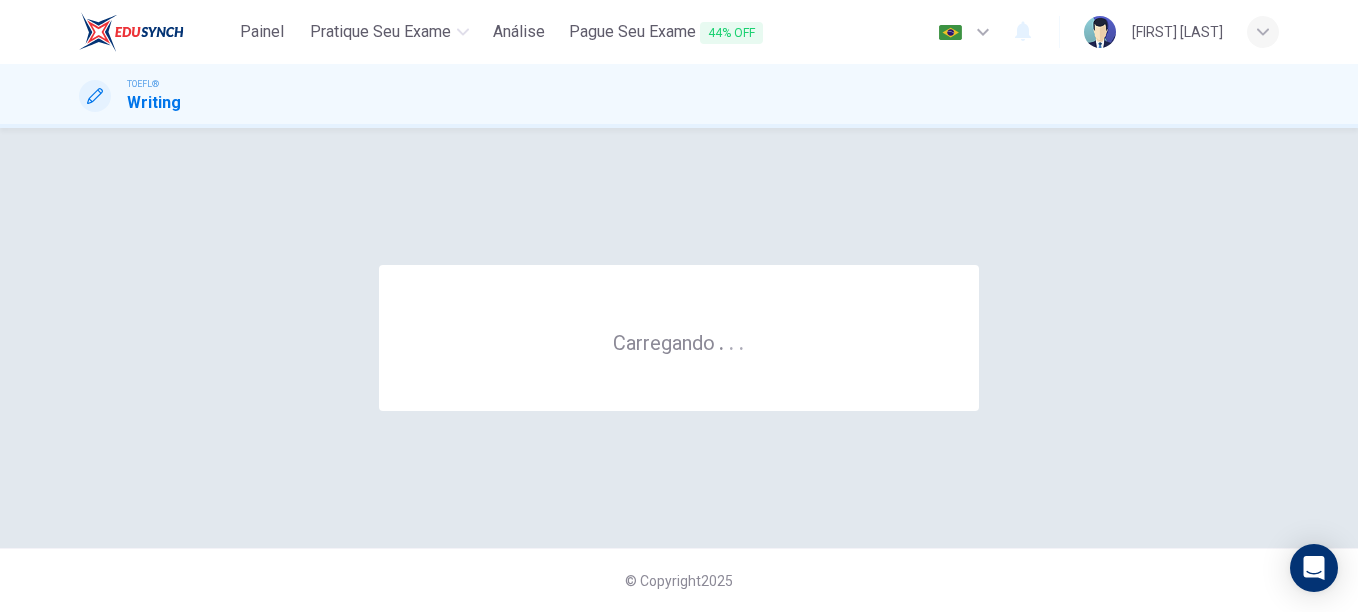 scroll, scrollTop: 0, scrollLeft: 0, axis: both 